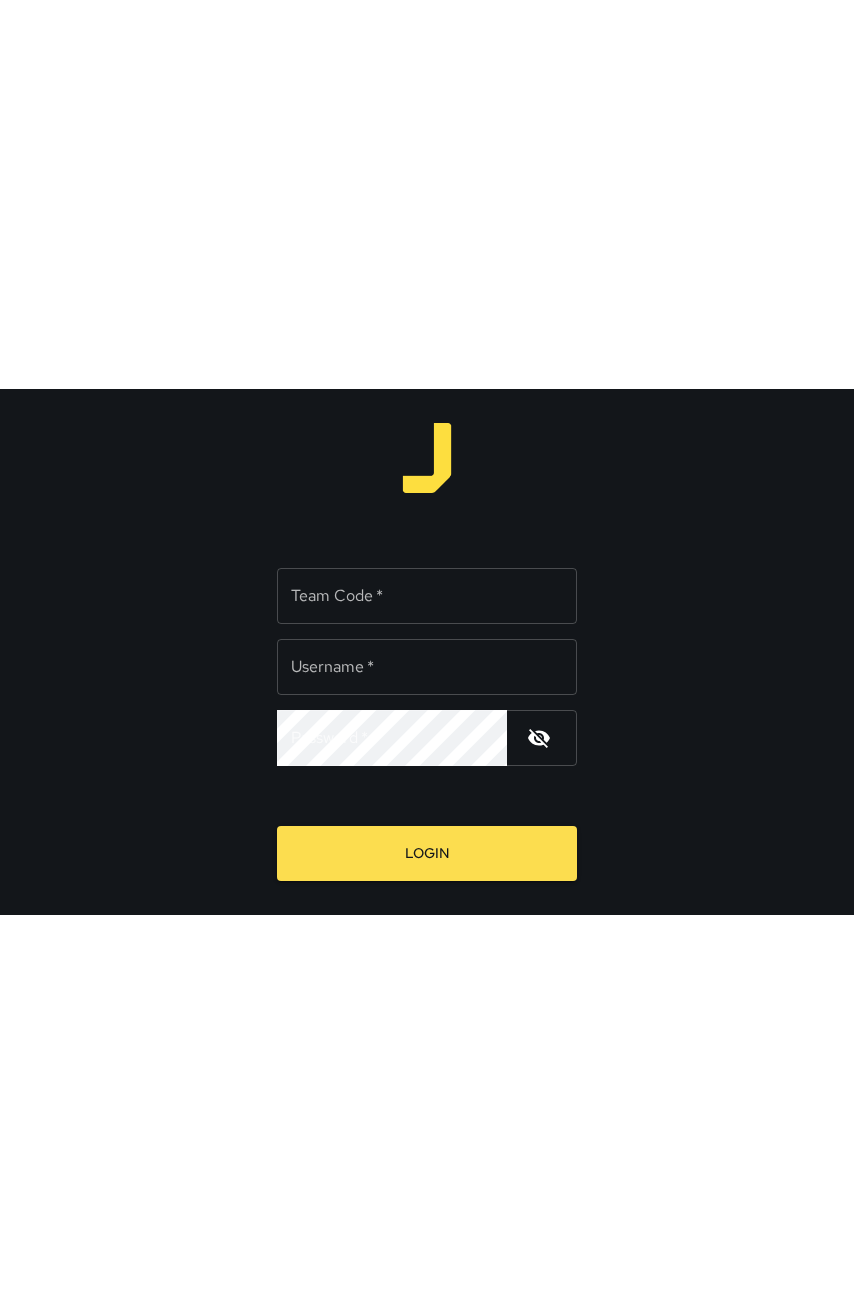 scroll, scrollTop: 0, scrollLeft: 0, axis: both 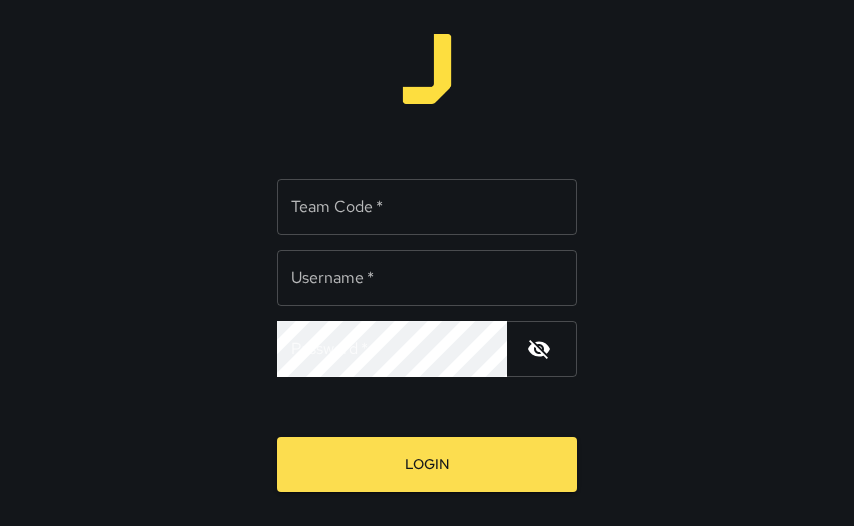 type on "**********" 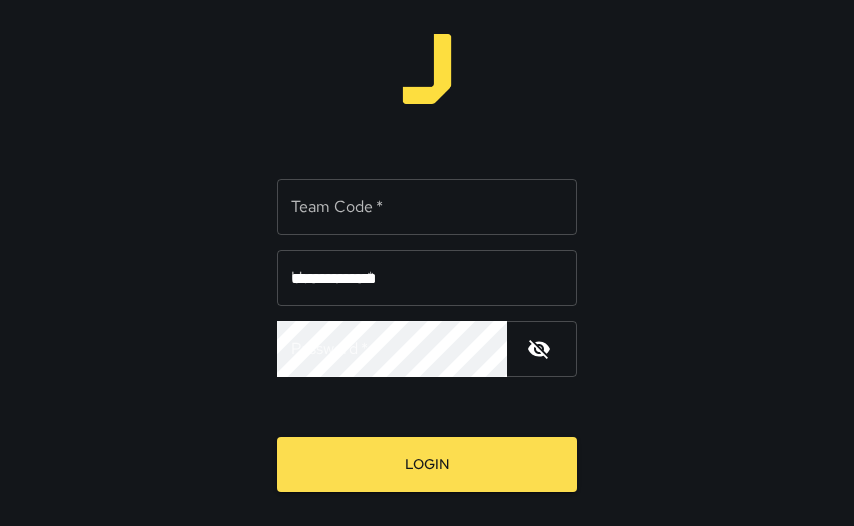 click on "Team Code   *" at bounding box center [427, 207] 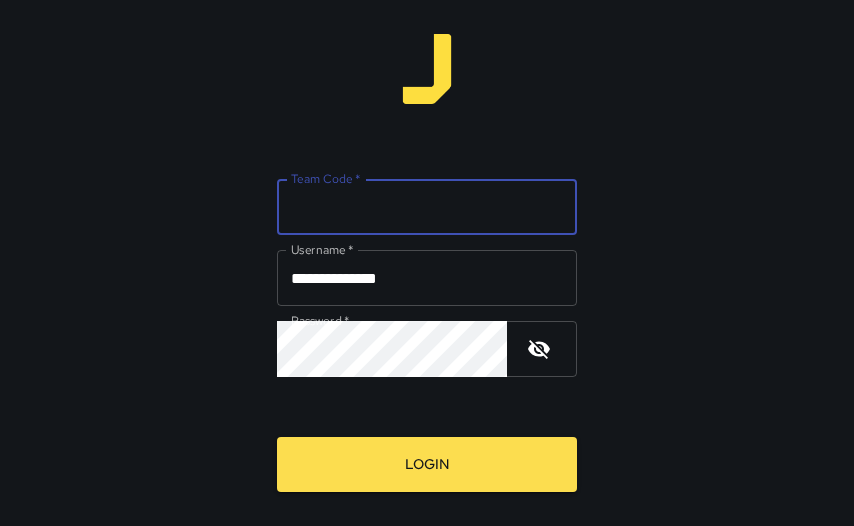 type on "****" 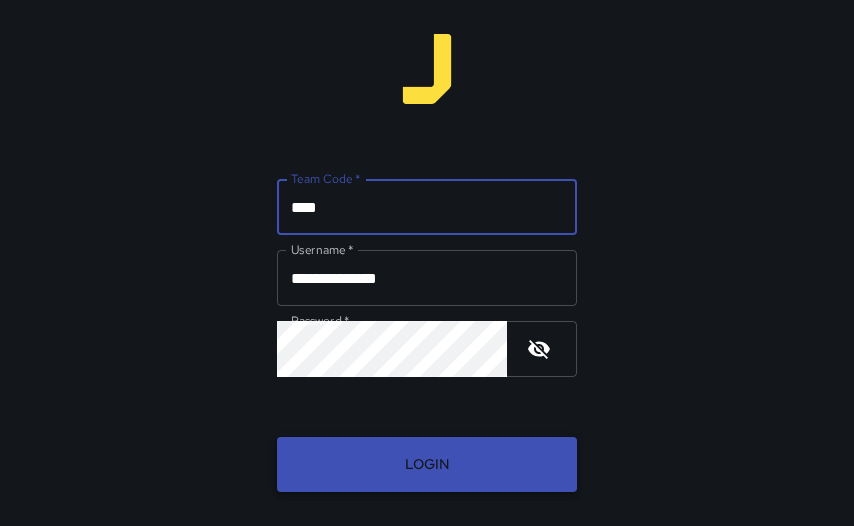 click on "Login" at bounding box center (427, 464) 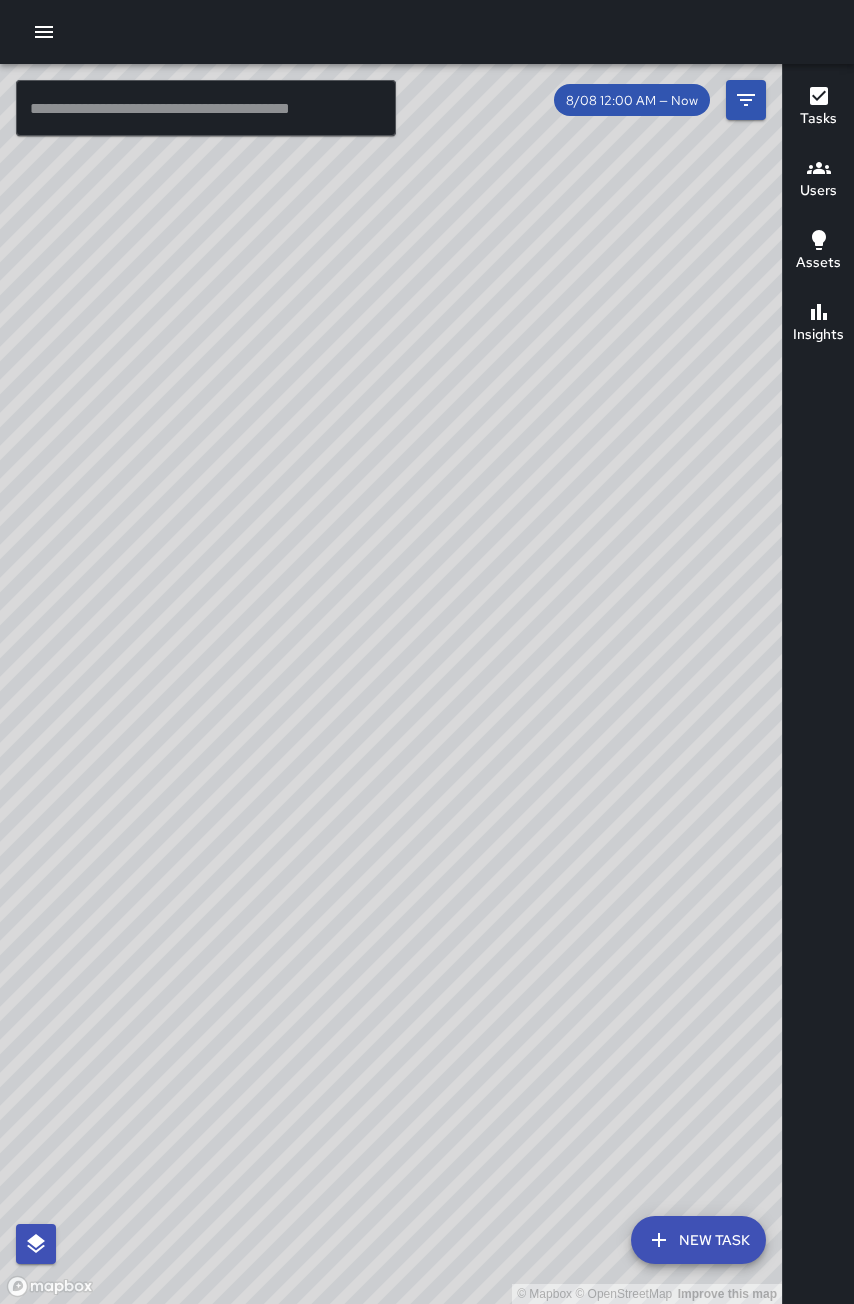 drag, startPoint x: 42, startPoint y: 34, endPoint x: 37, endPoint y: 54, distance: 20.615528 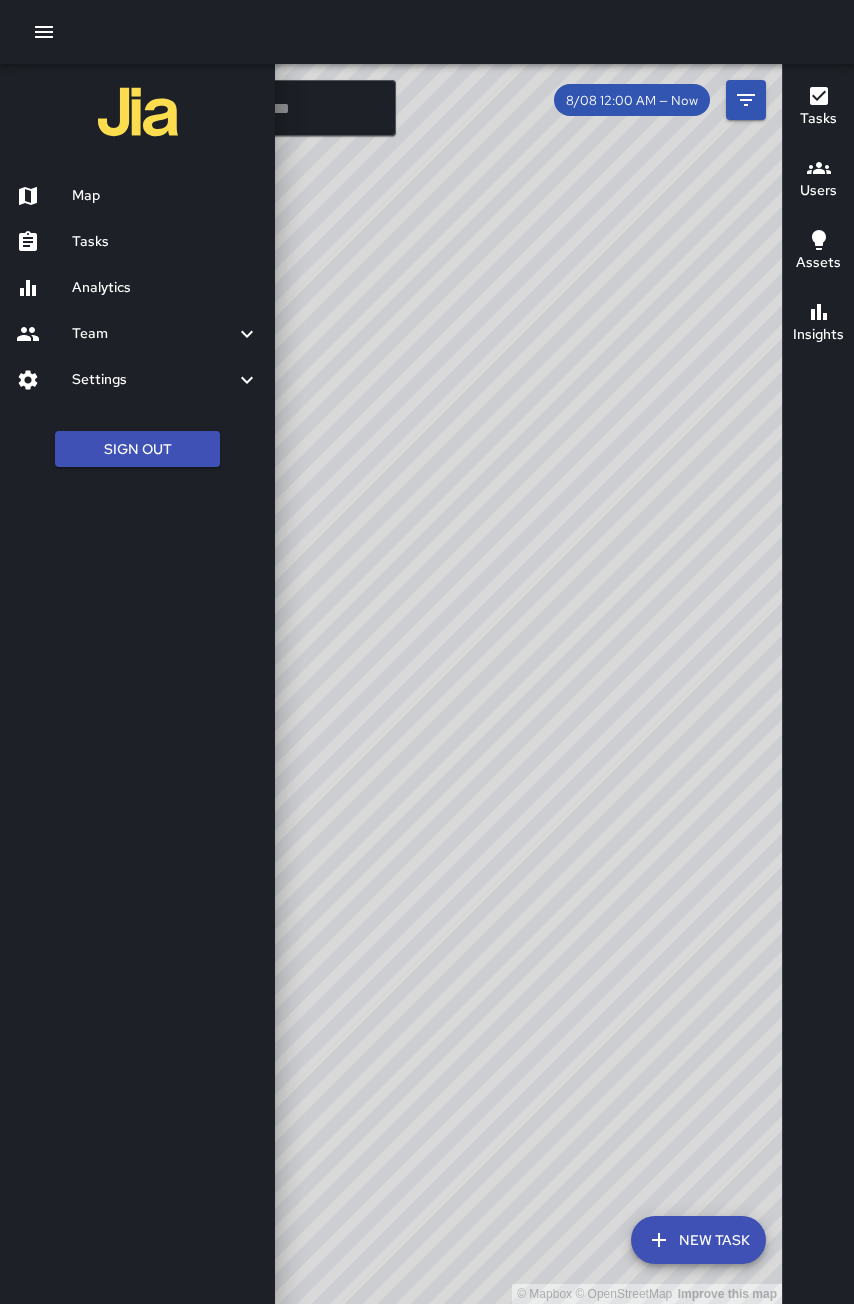 click on "Tasks" at bounding box center [137, 242] 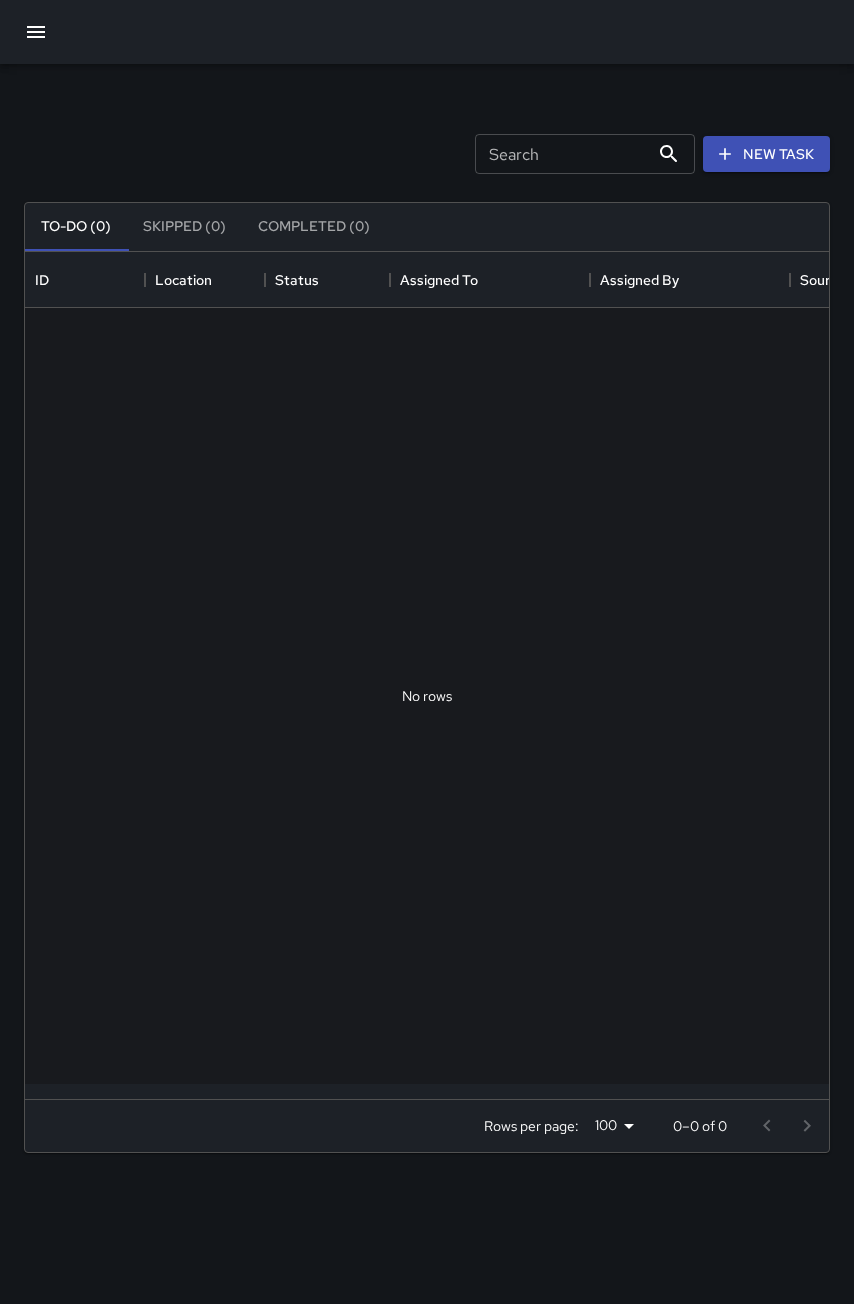 scroll, scrollTop: 16, scrollLeft: 16, axis: both 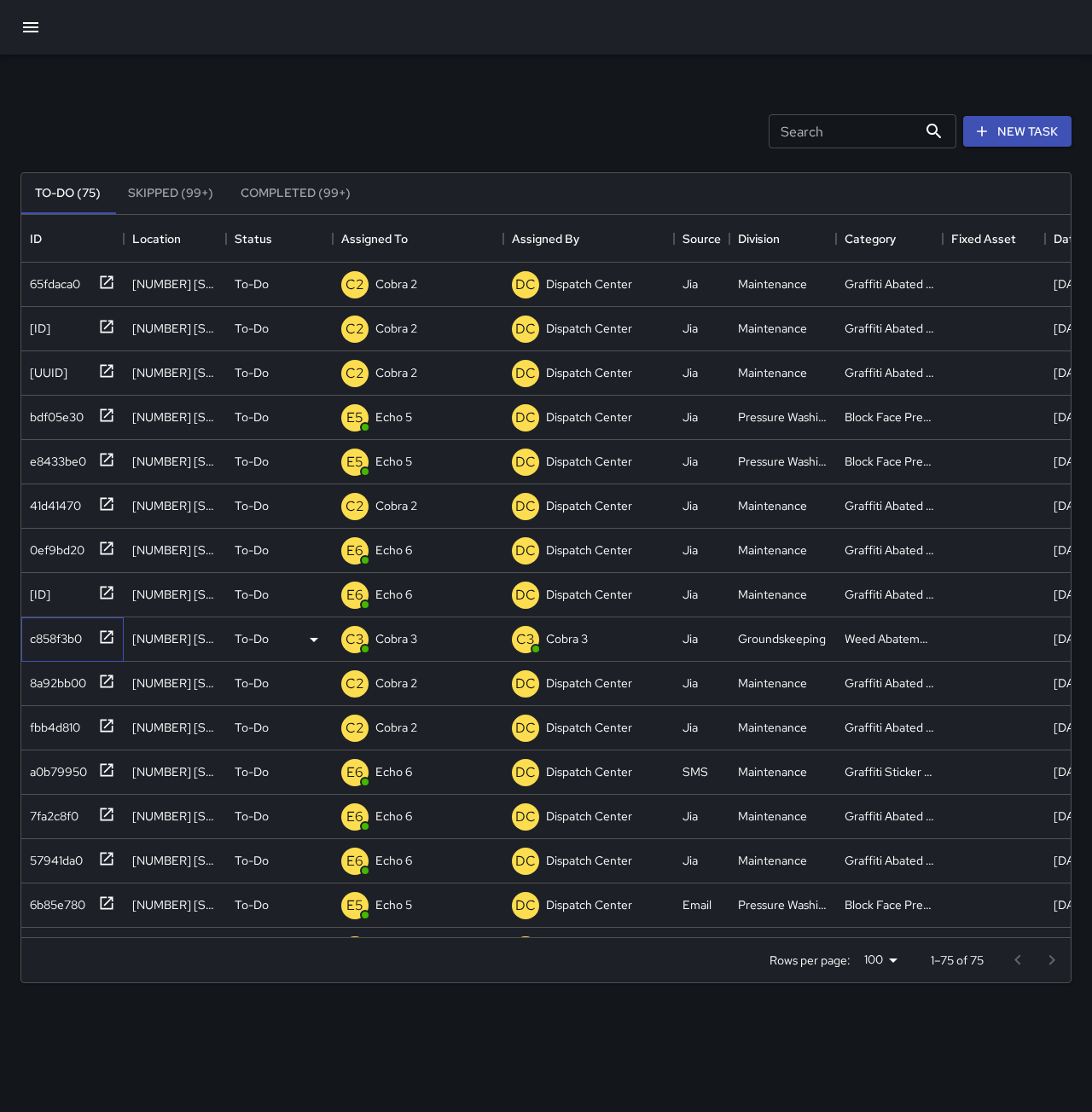 click 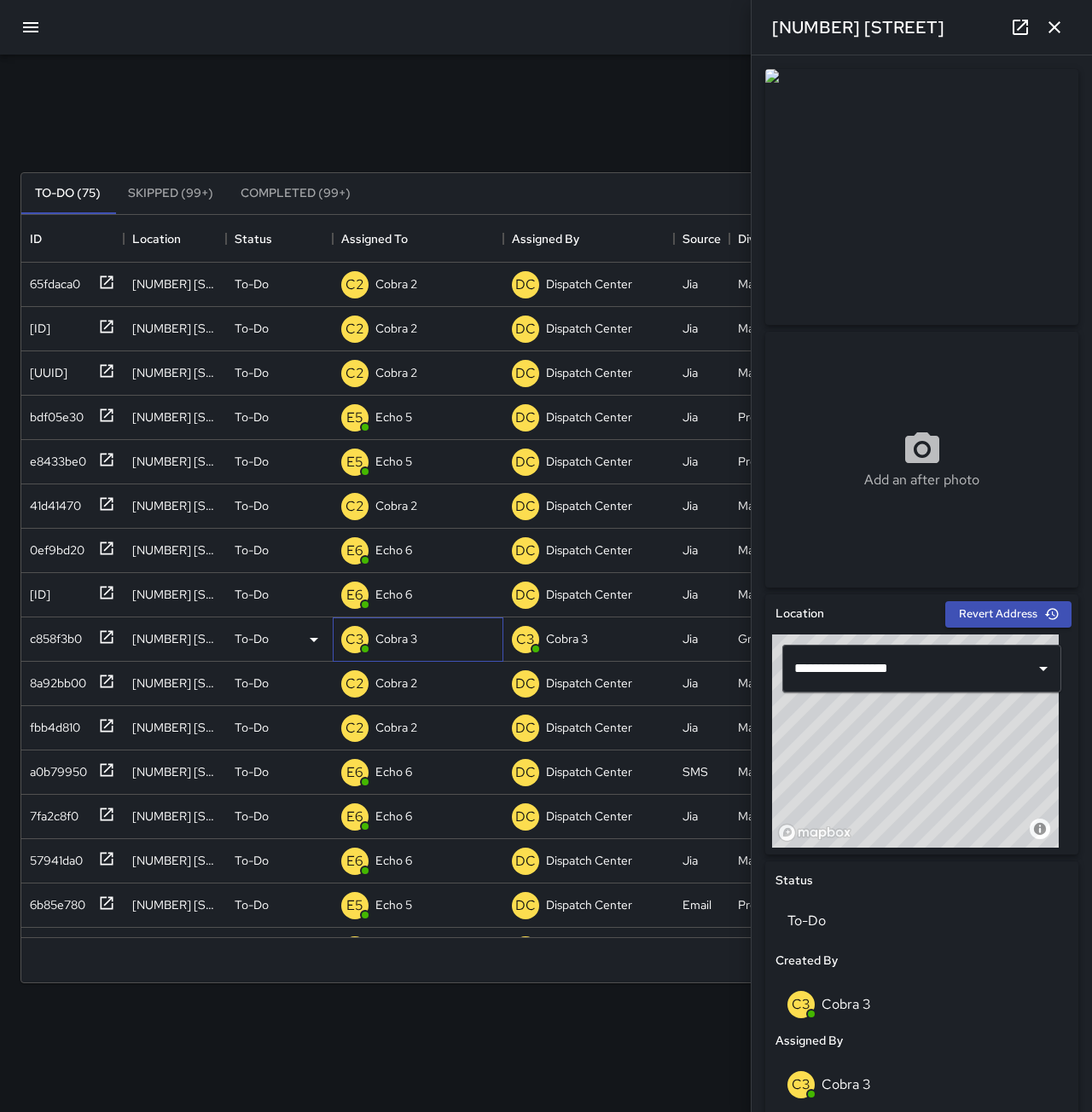 click on "C3 Cobra 3" at bounding box center (418, 640) 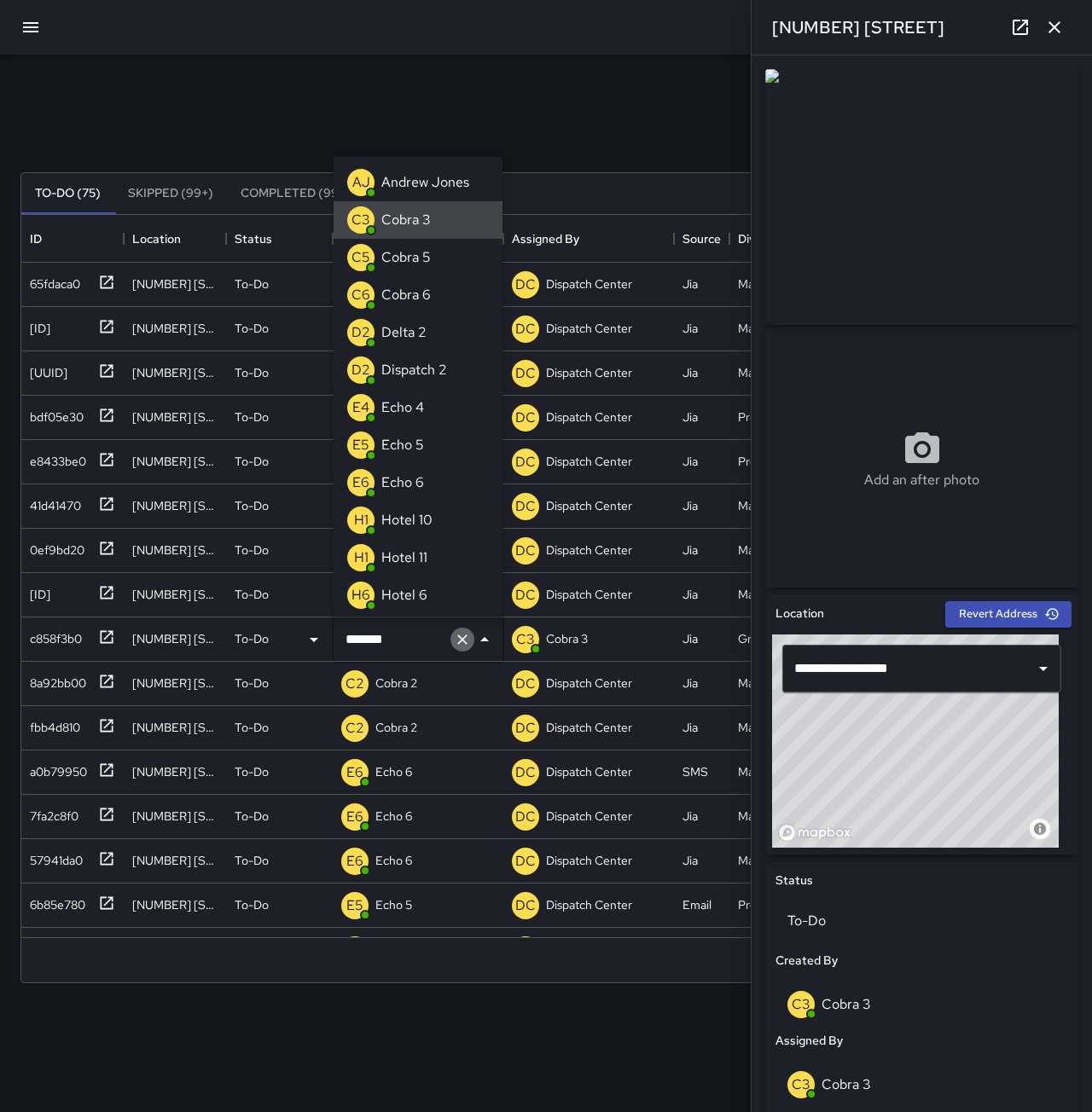 click 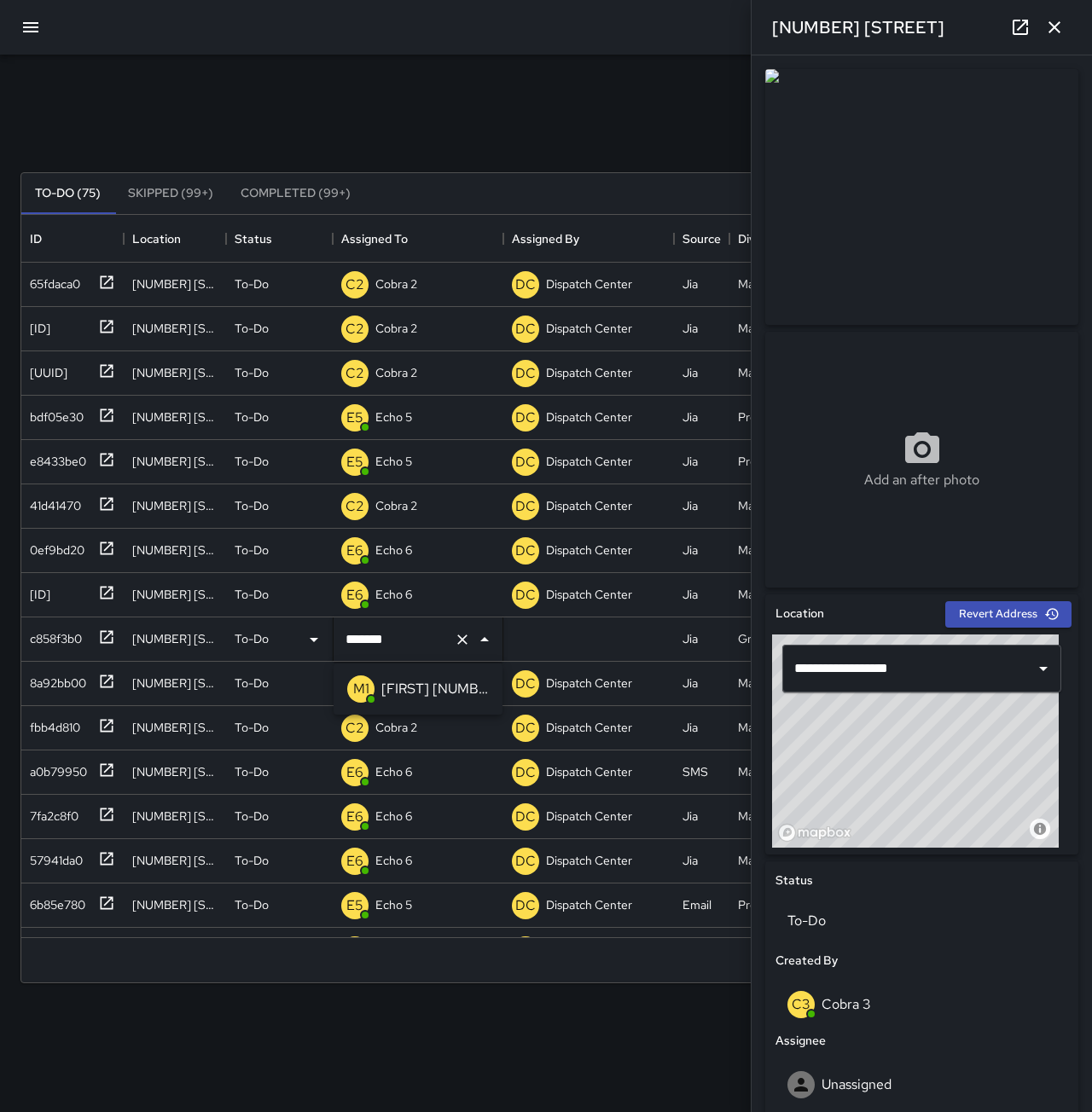 type on "*******" 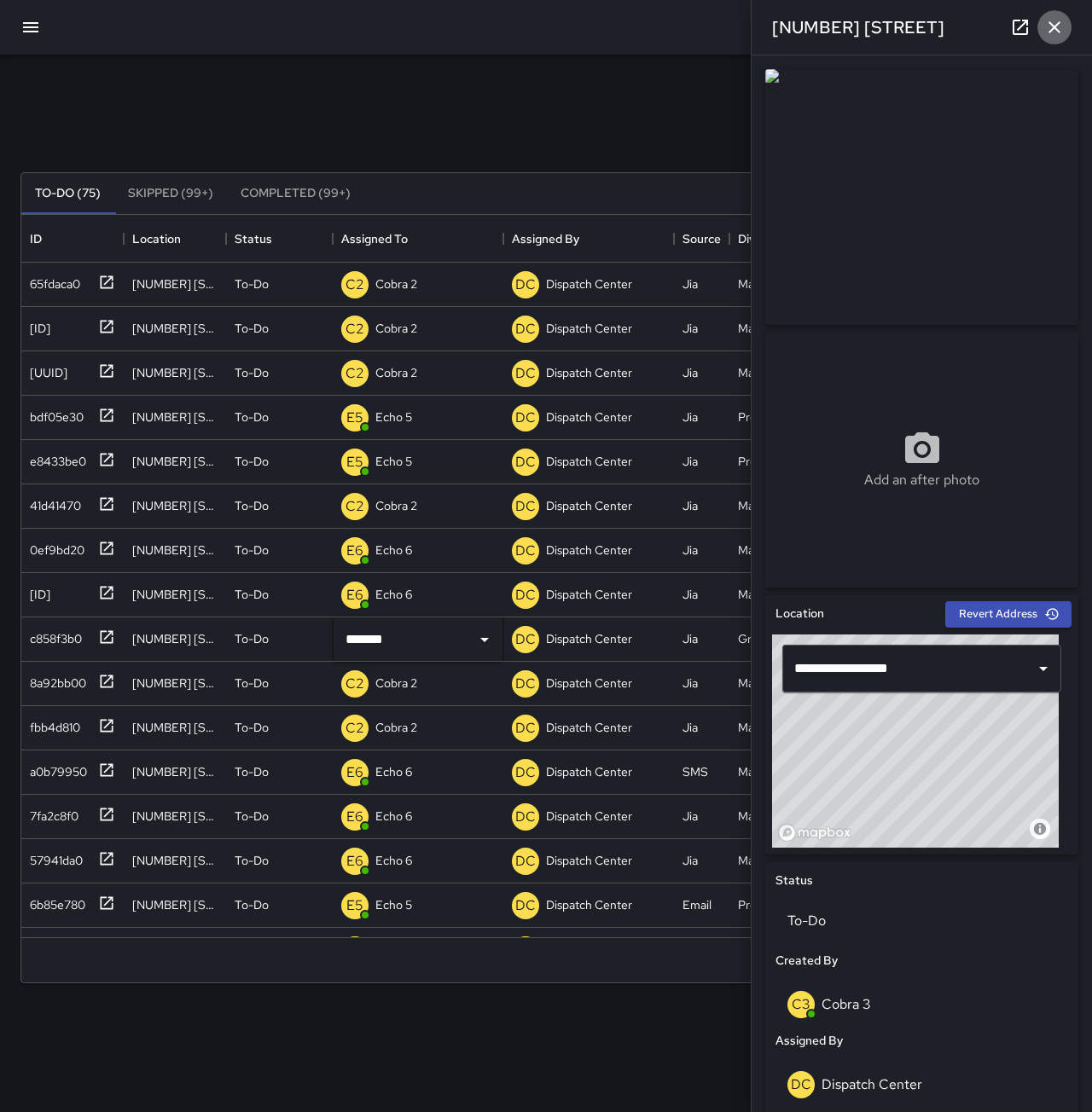 click 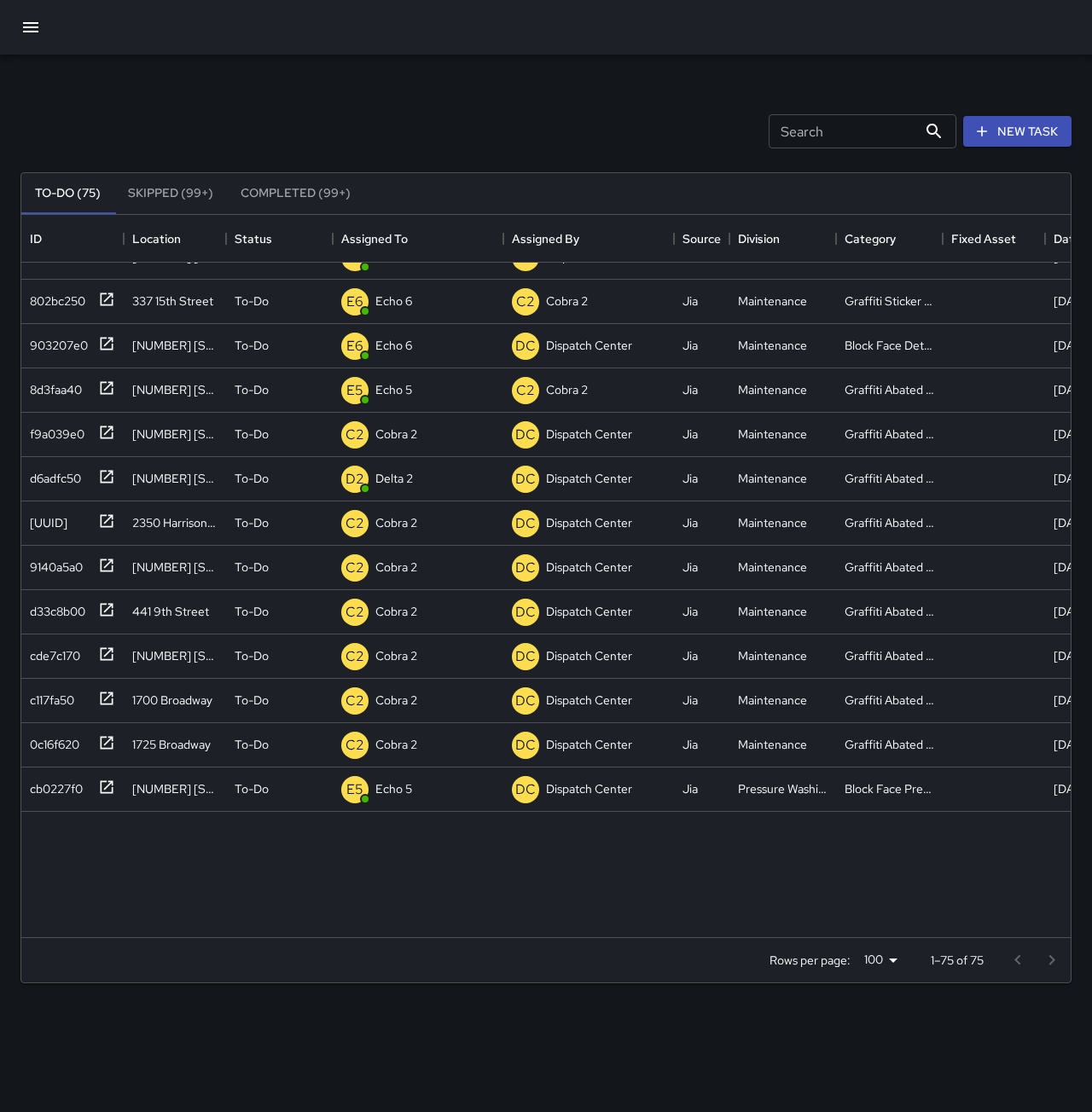 scroll, scrollTop: 0, scrollLeft: 0, axis: both 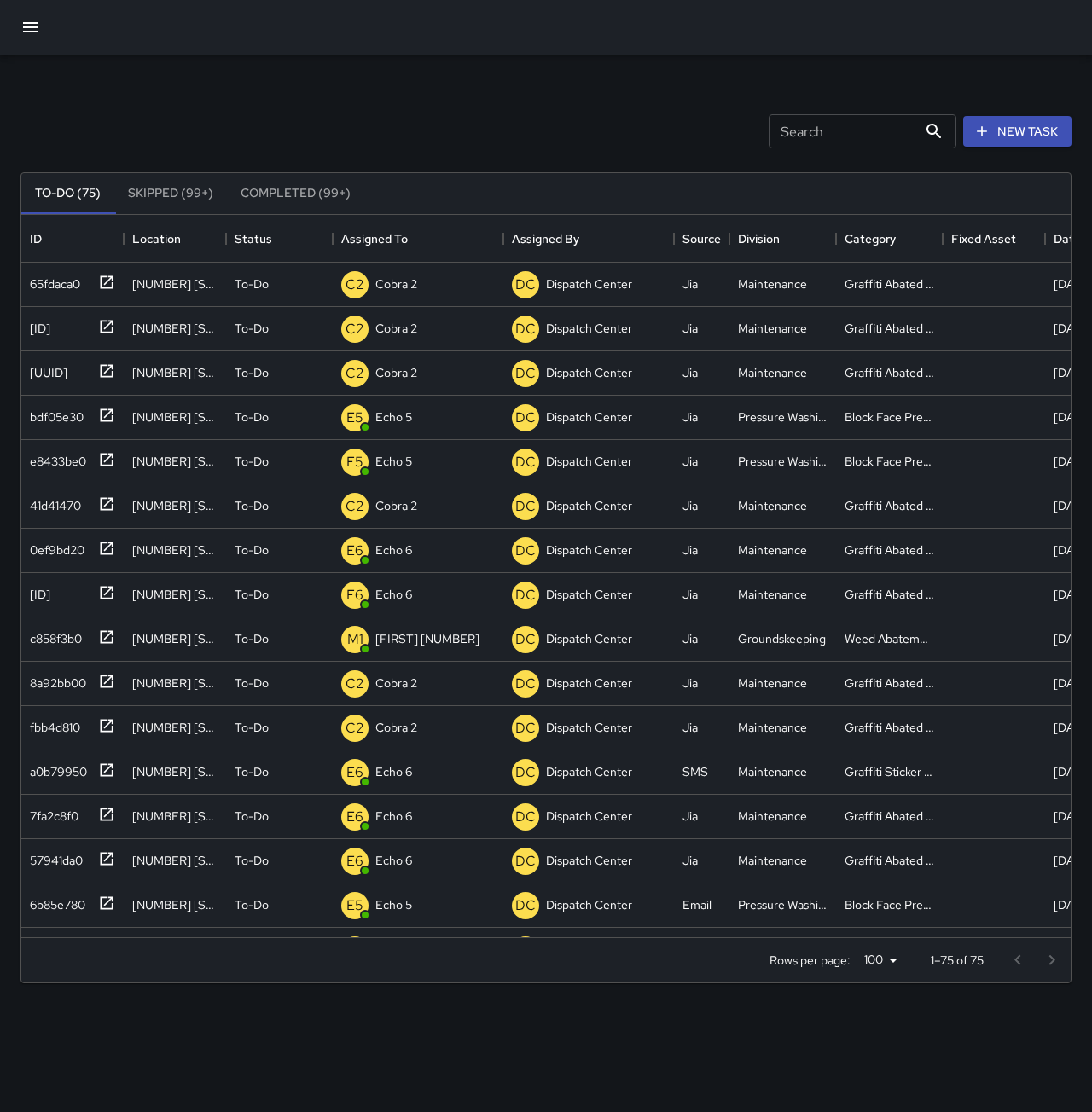 click on "Search" at bounding box center [843, 131] 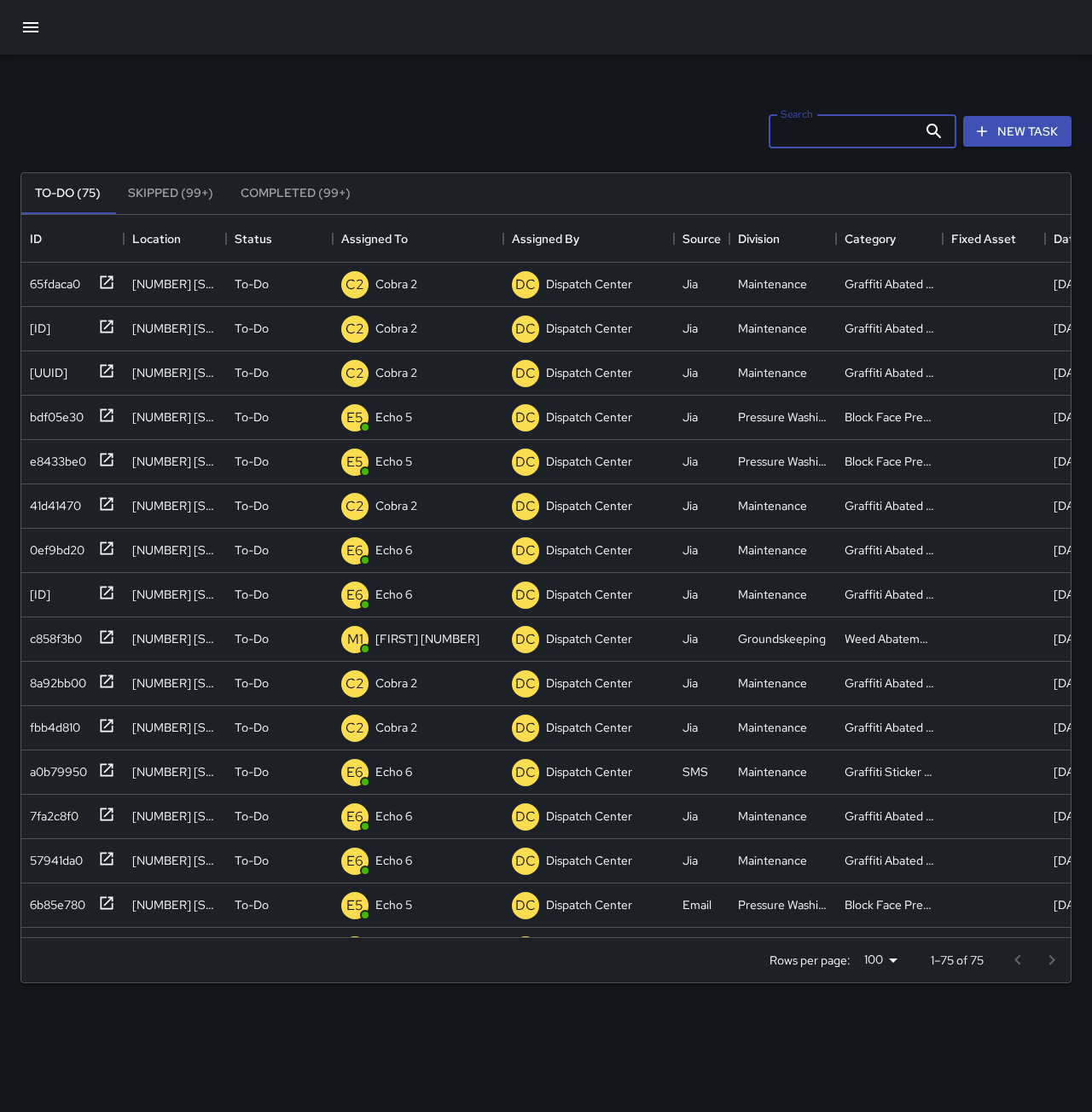 type on "*******" 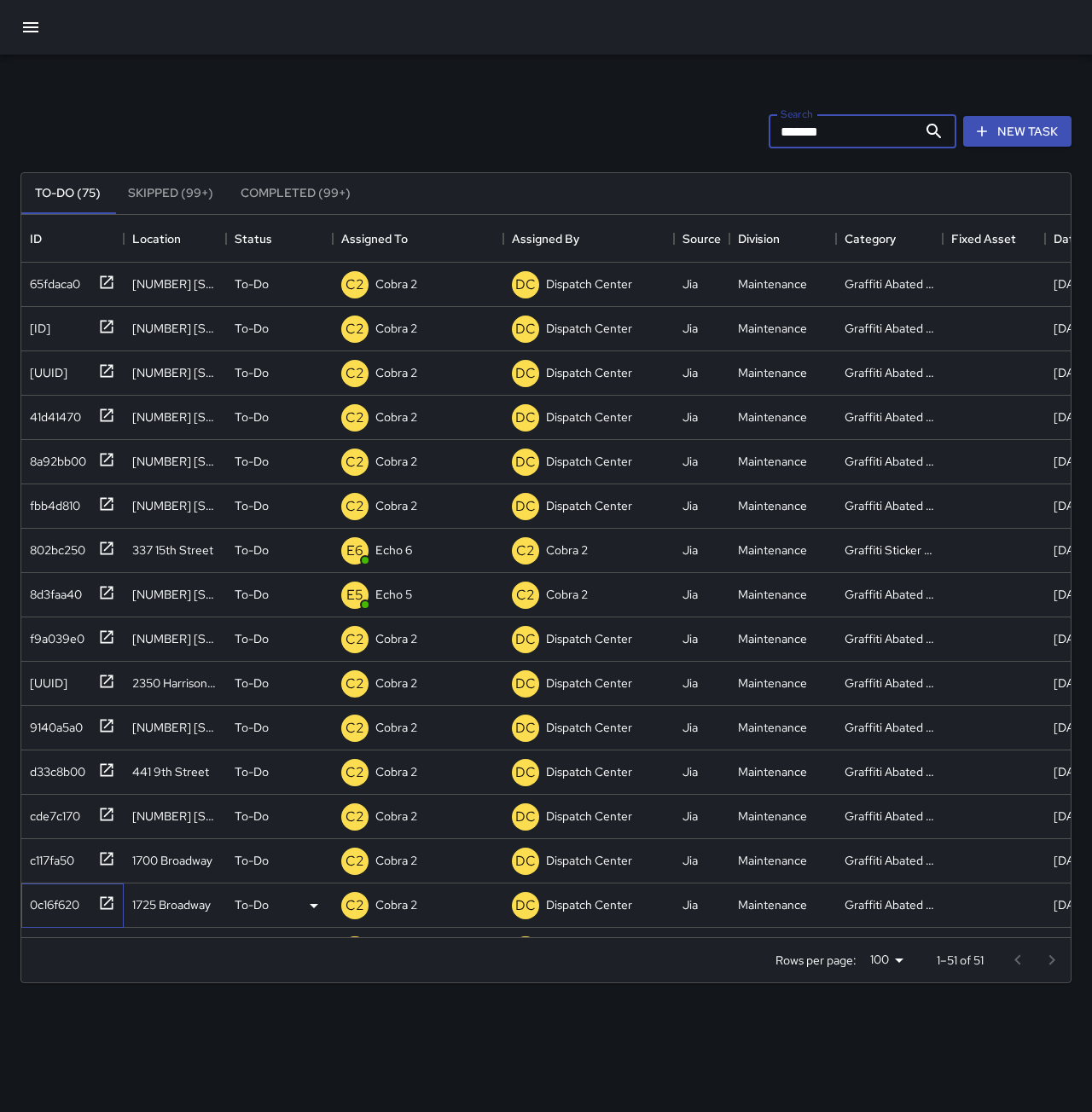 click 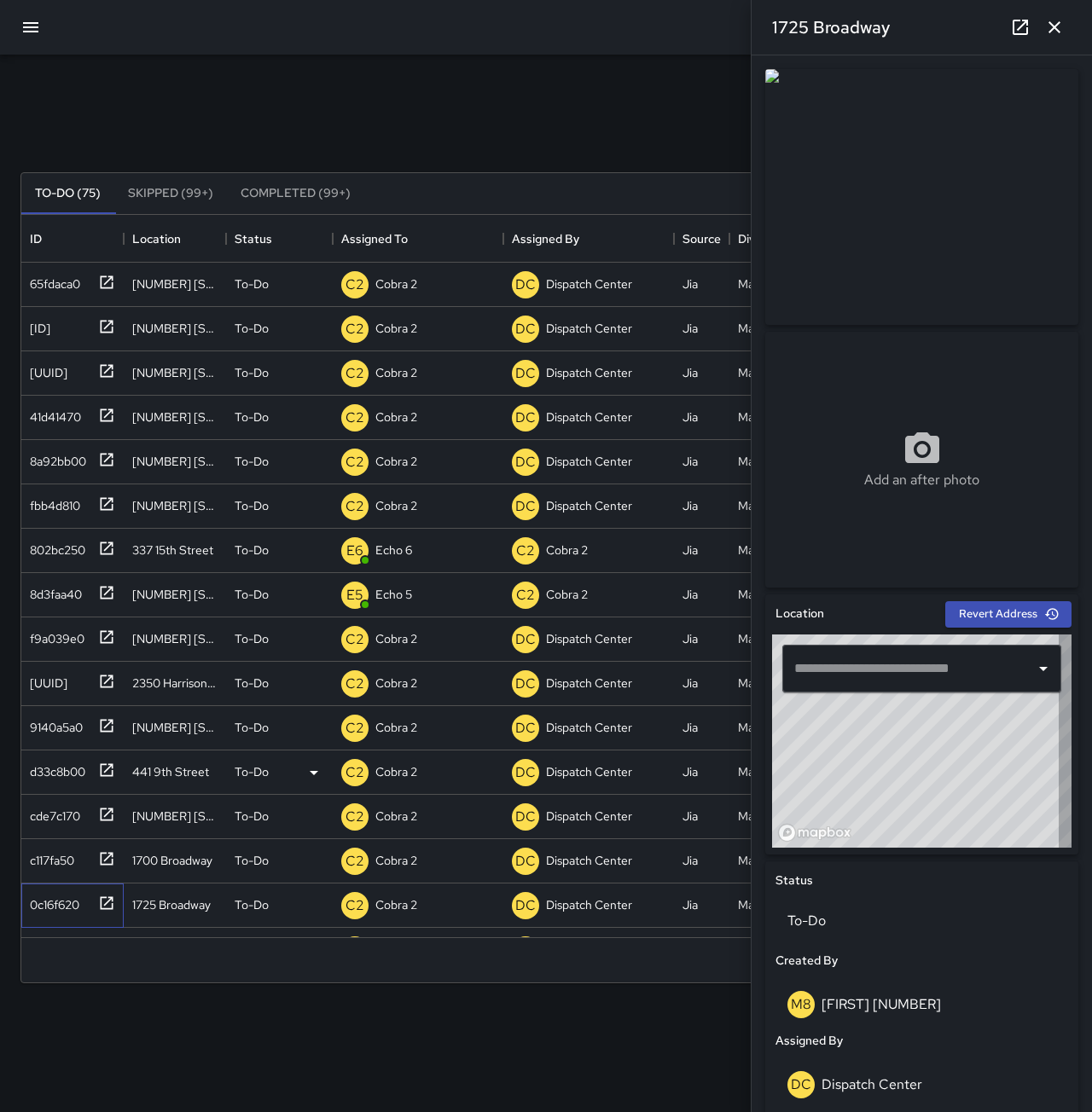 type on "**********" 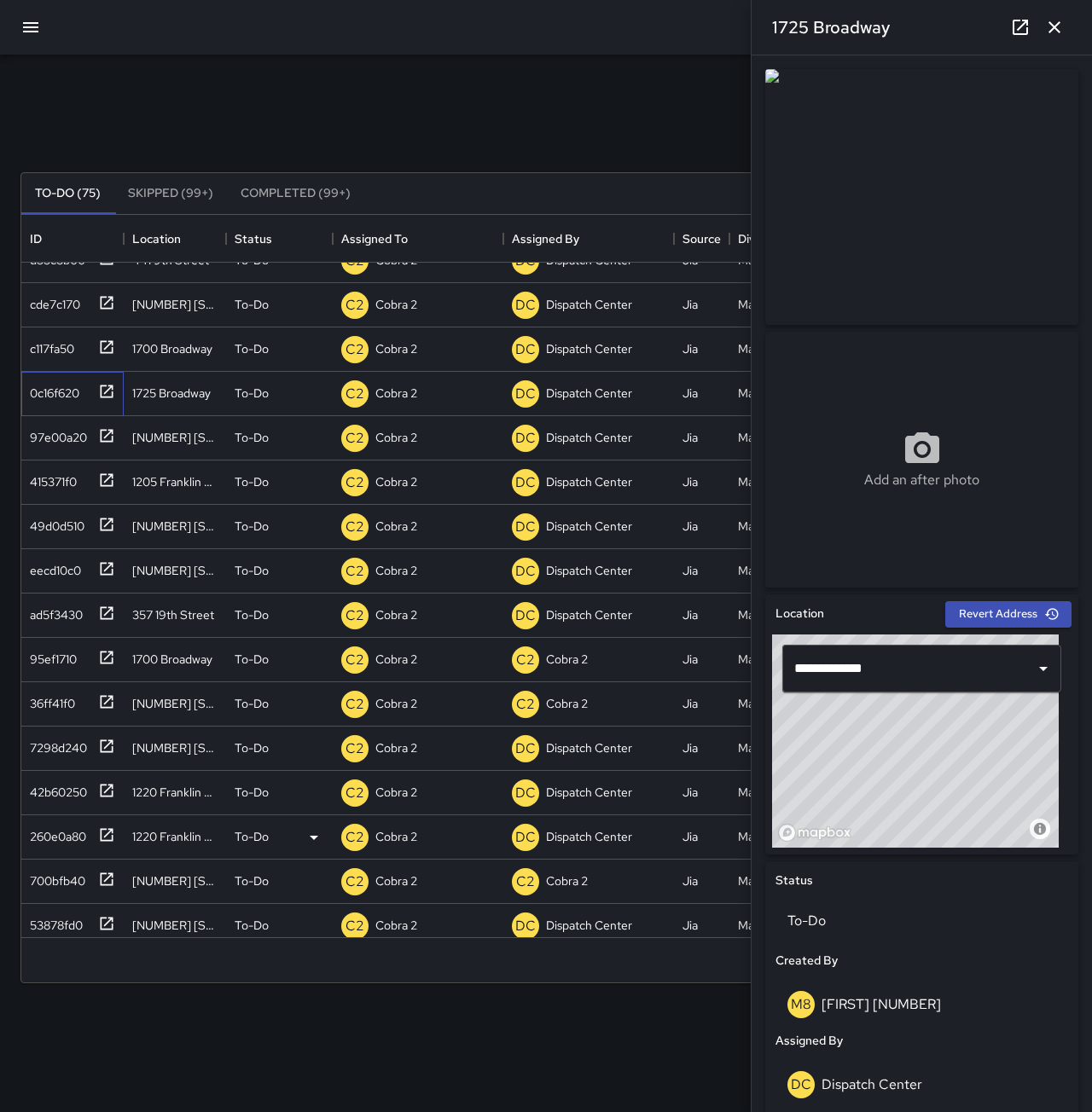 scroll, scrollTop: 597, scrollLeft: 0, axis: vertical 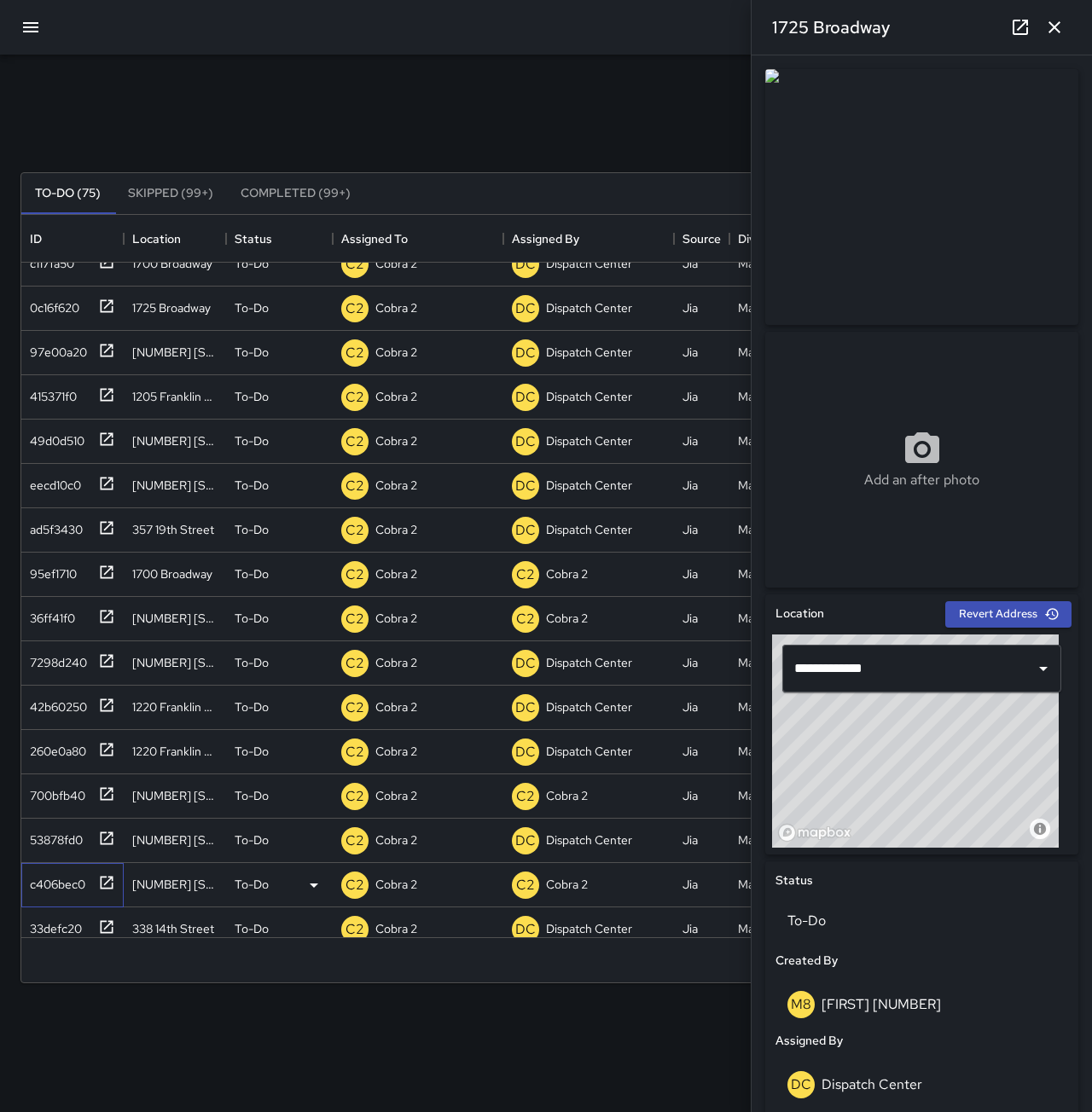 click 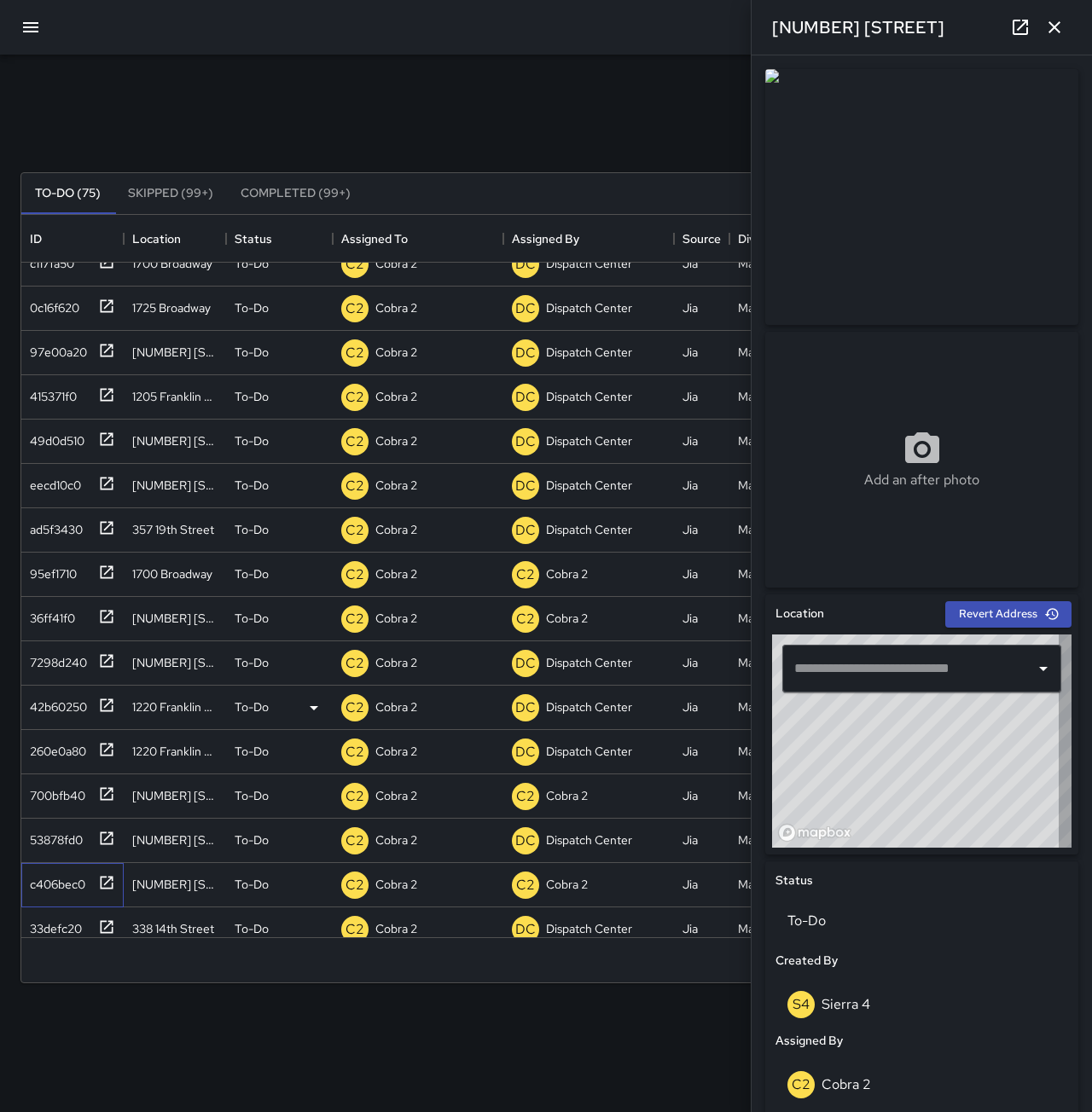 type on "**********" 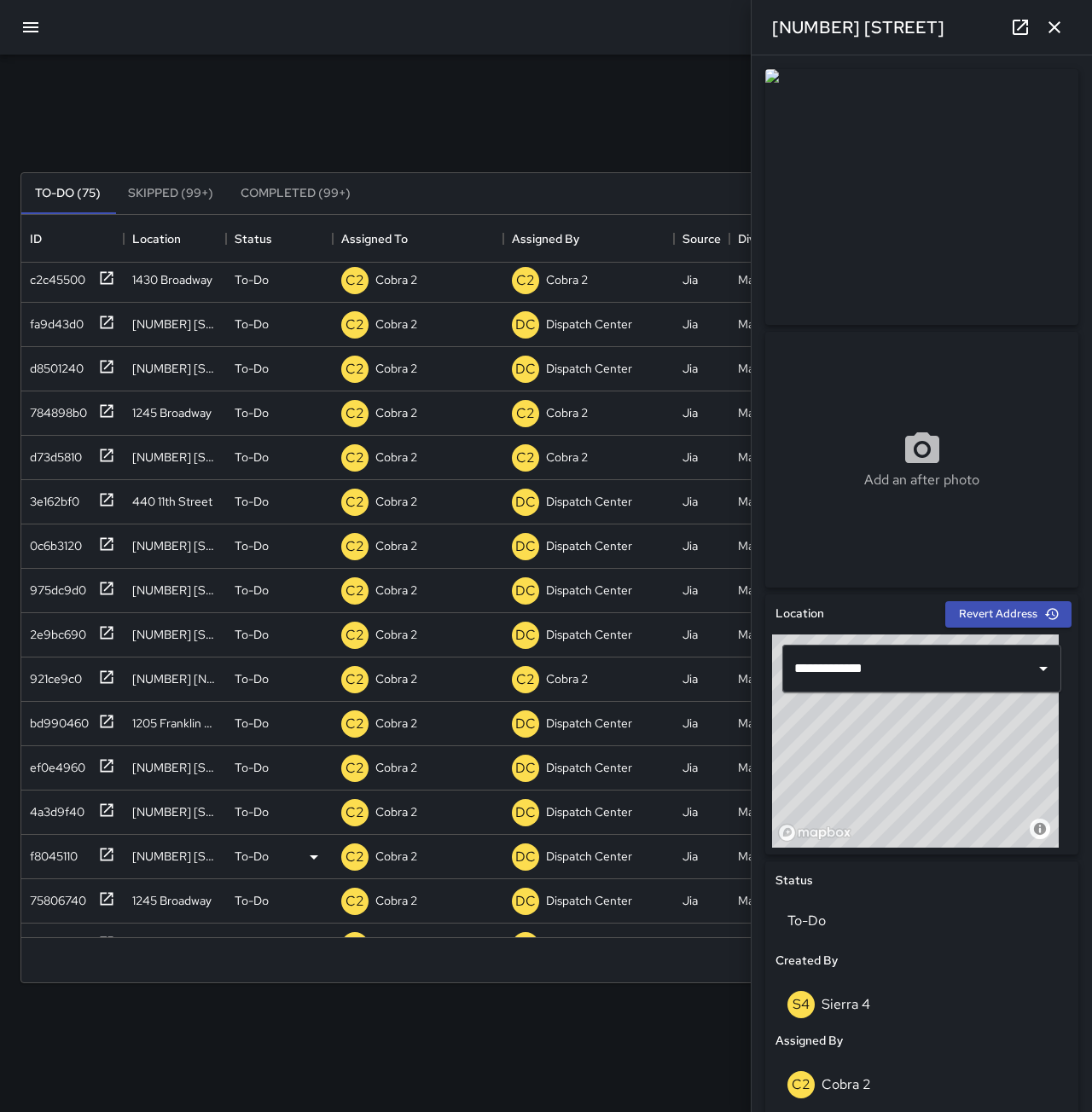 scroll, scrollTop: 1600, scrollLeft: 0, axis: vertical 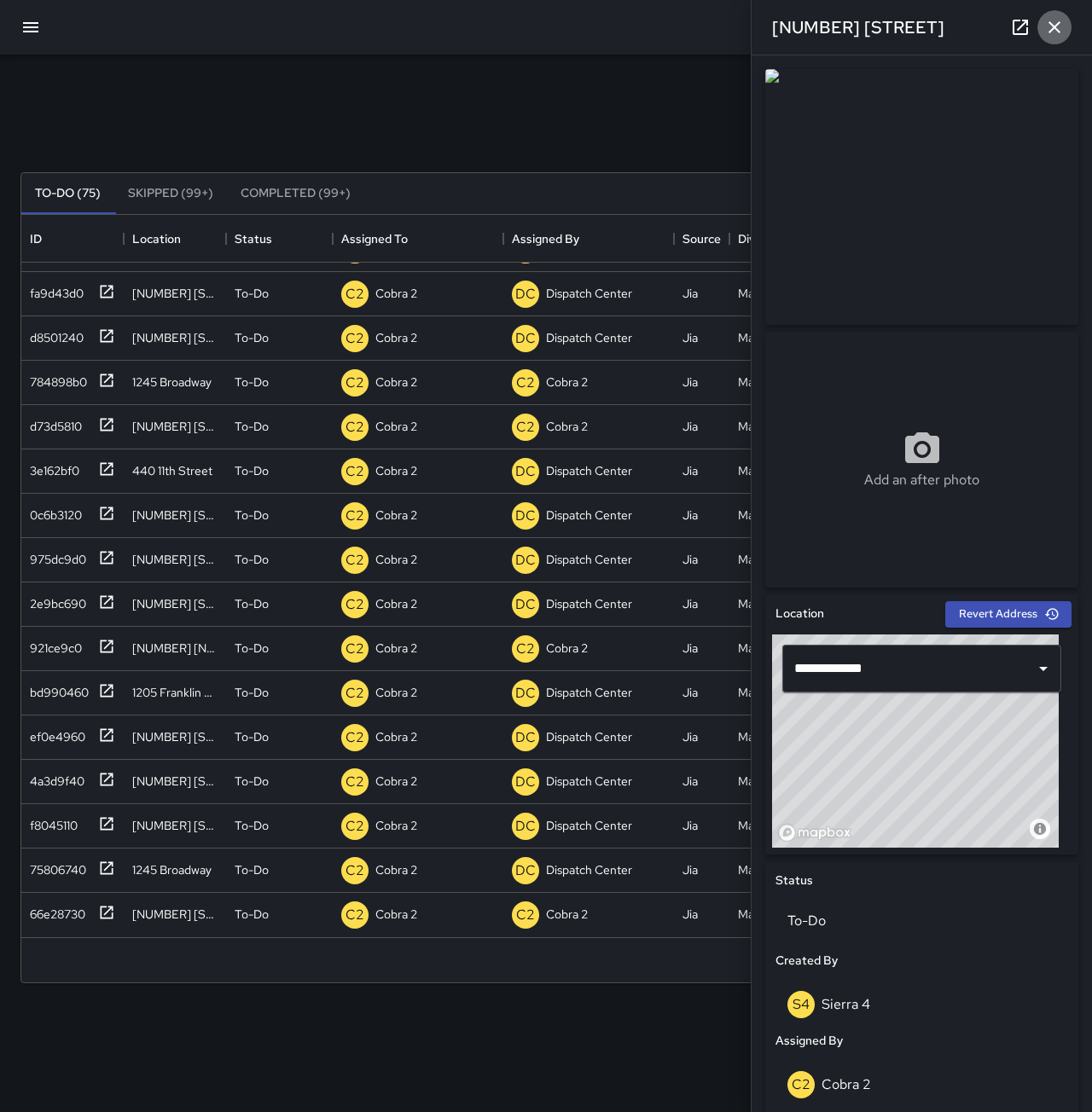 click at bounding box center [1054, 27] 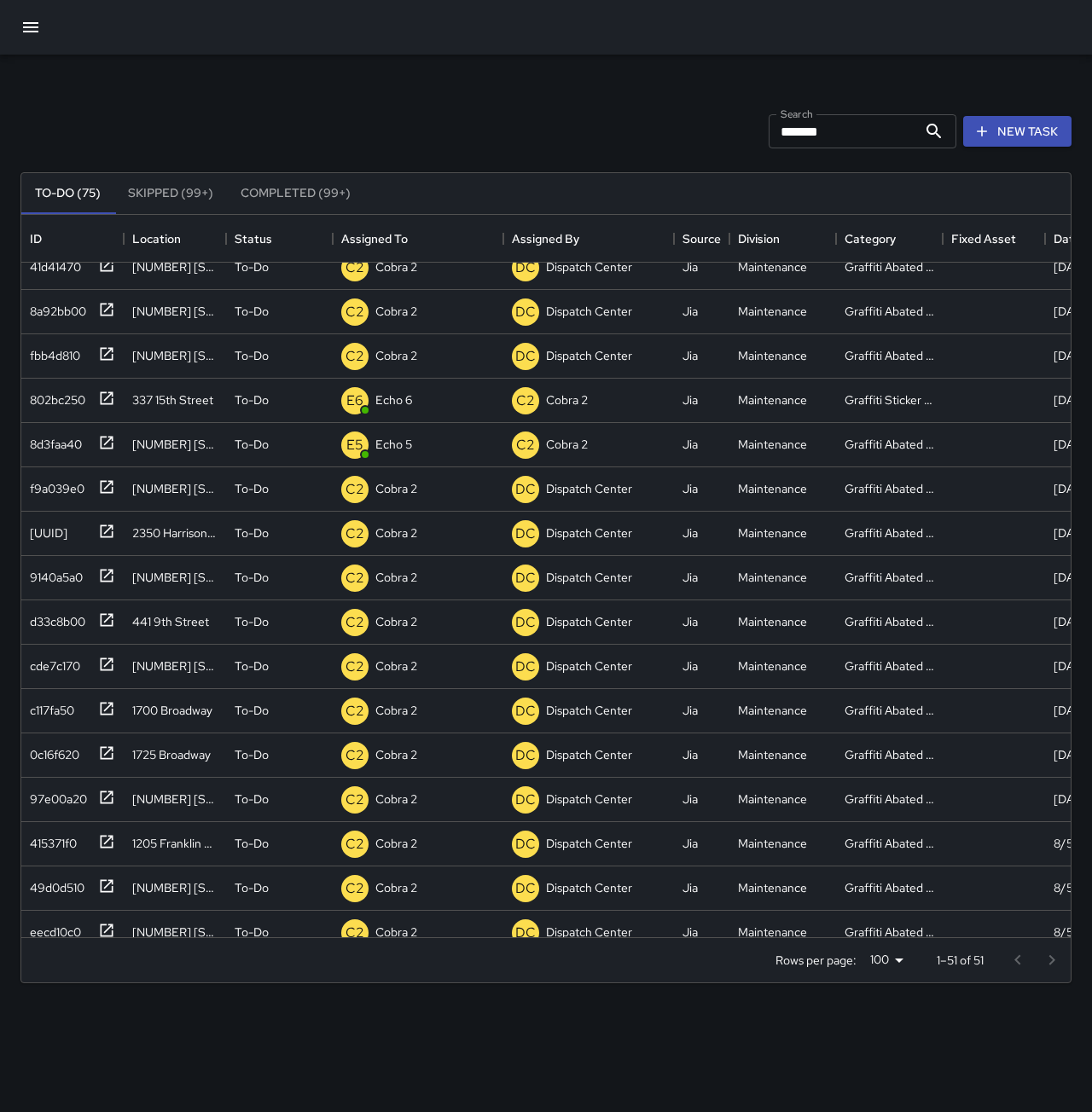 scroll, scrollTop: 0, scrollLeft: 0, axis: both 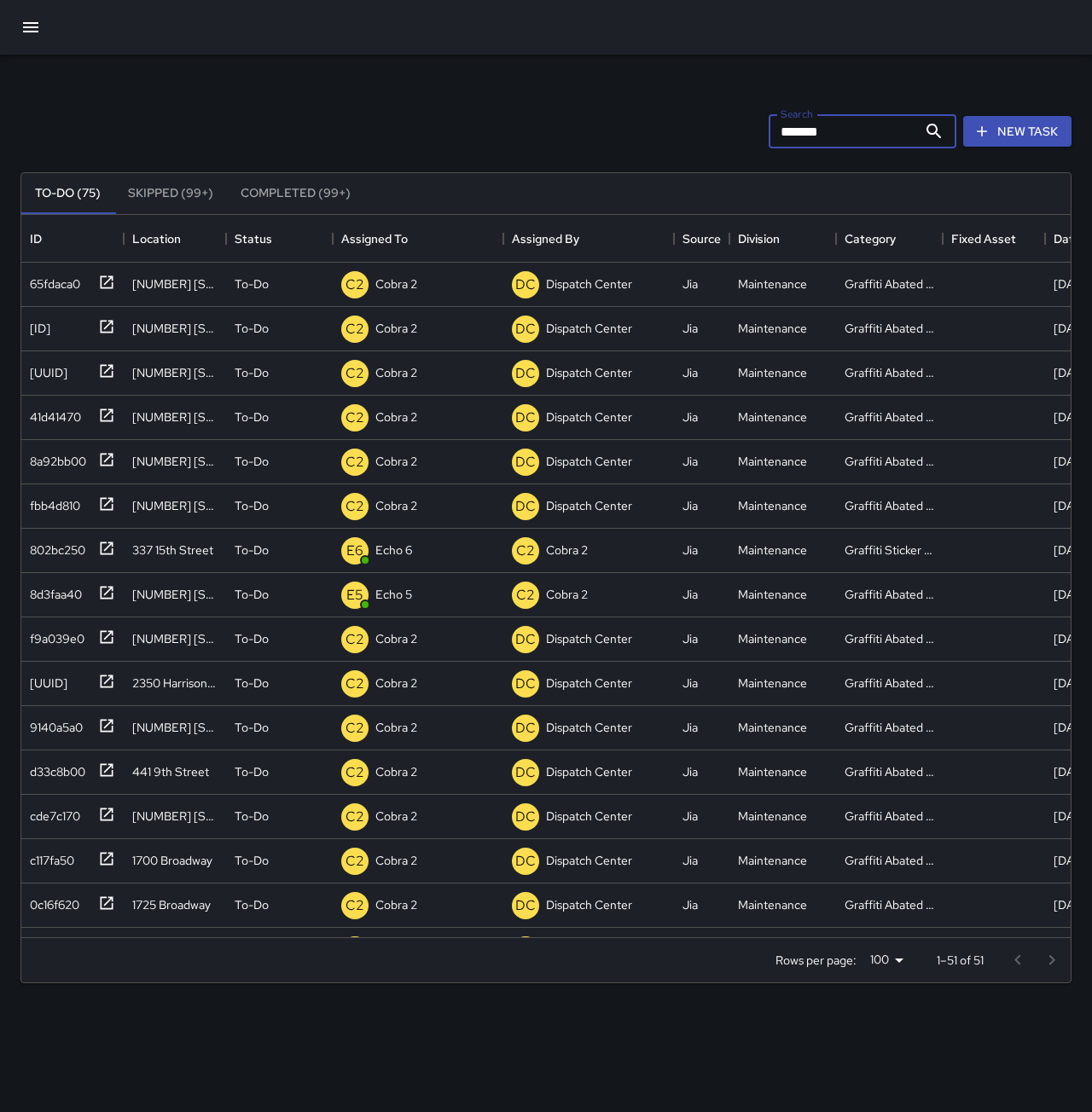 drag, startPoint x: 840, startPoint y: 132, endPoint x: 736, endPoint y: 140, distance: 104.30724 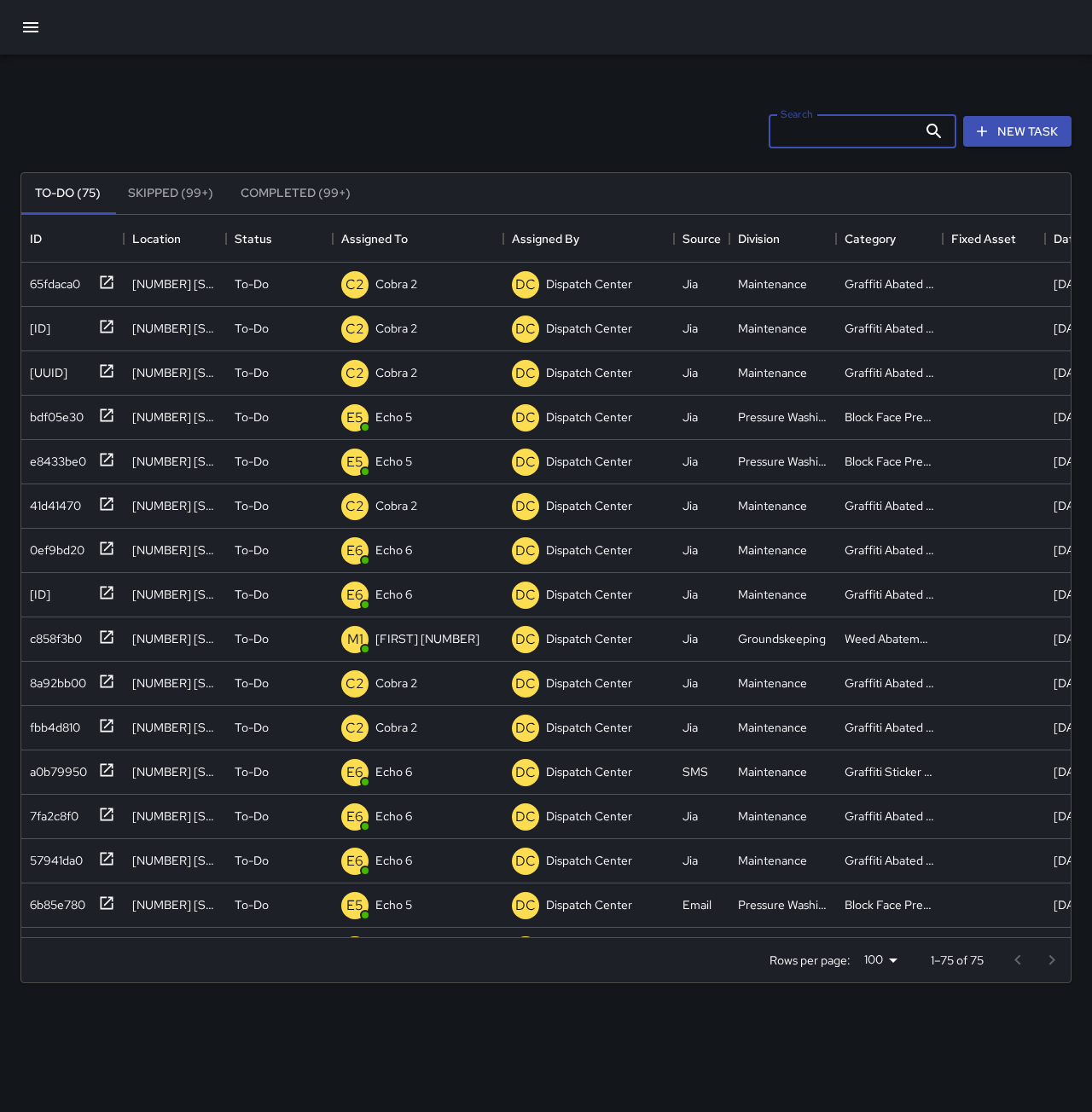 type 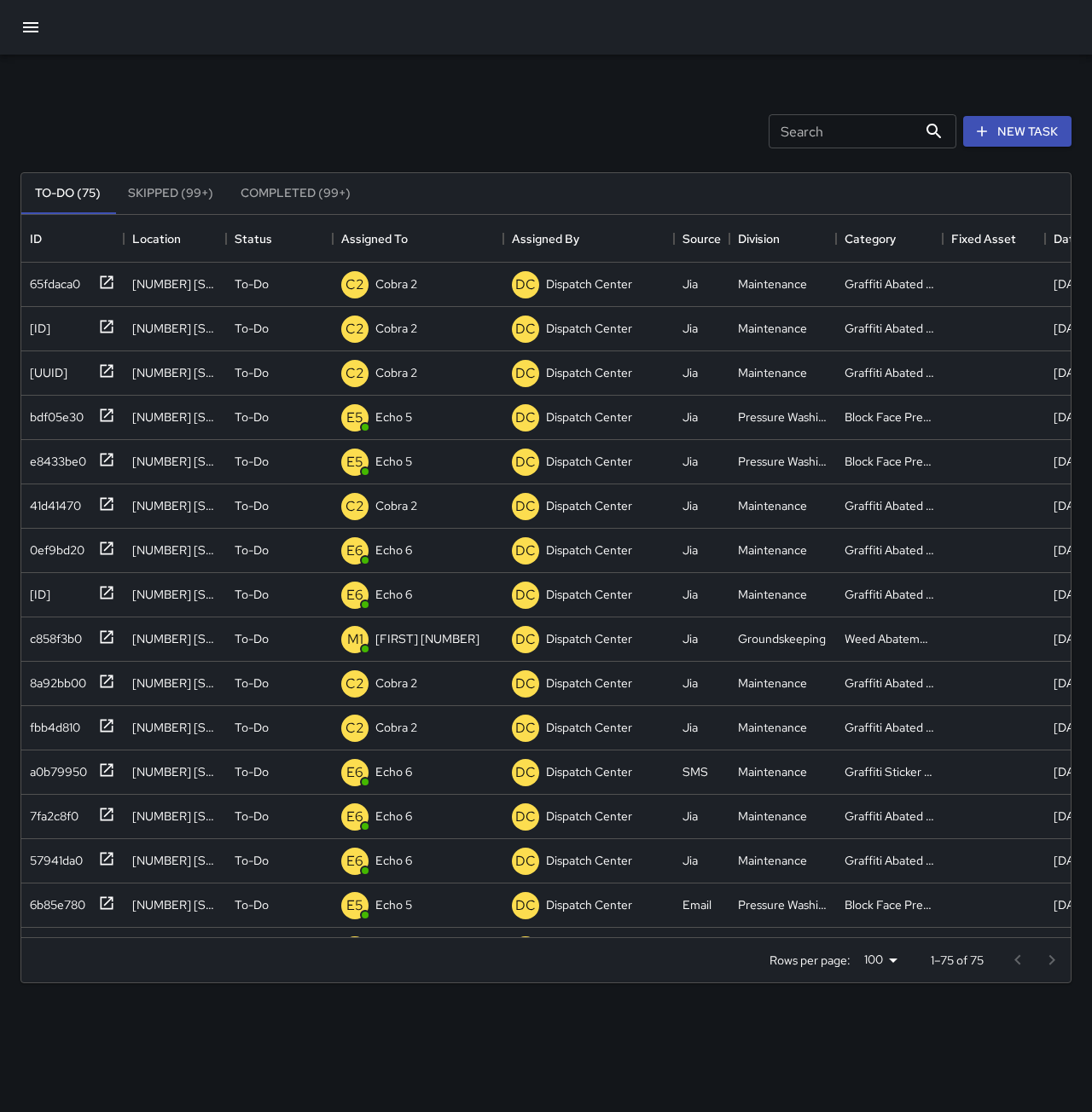 click on "**********" at bounding box center (546, 577) 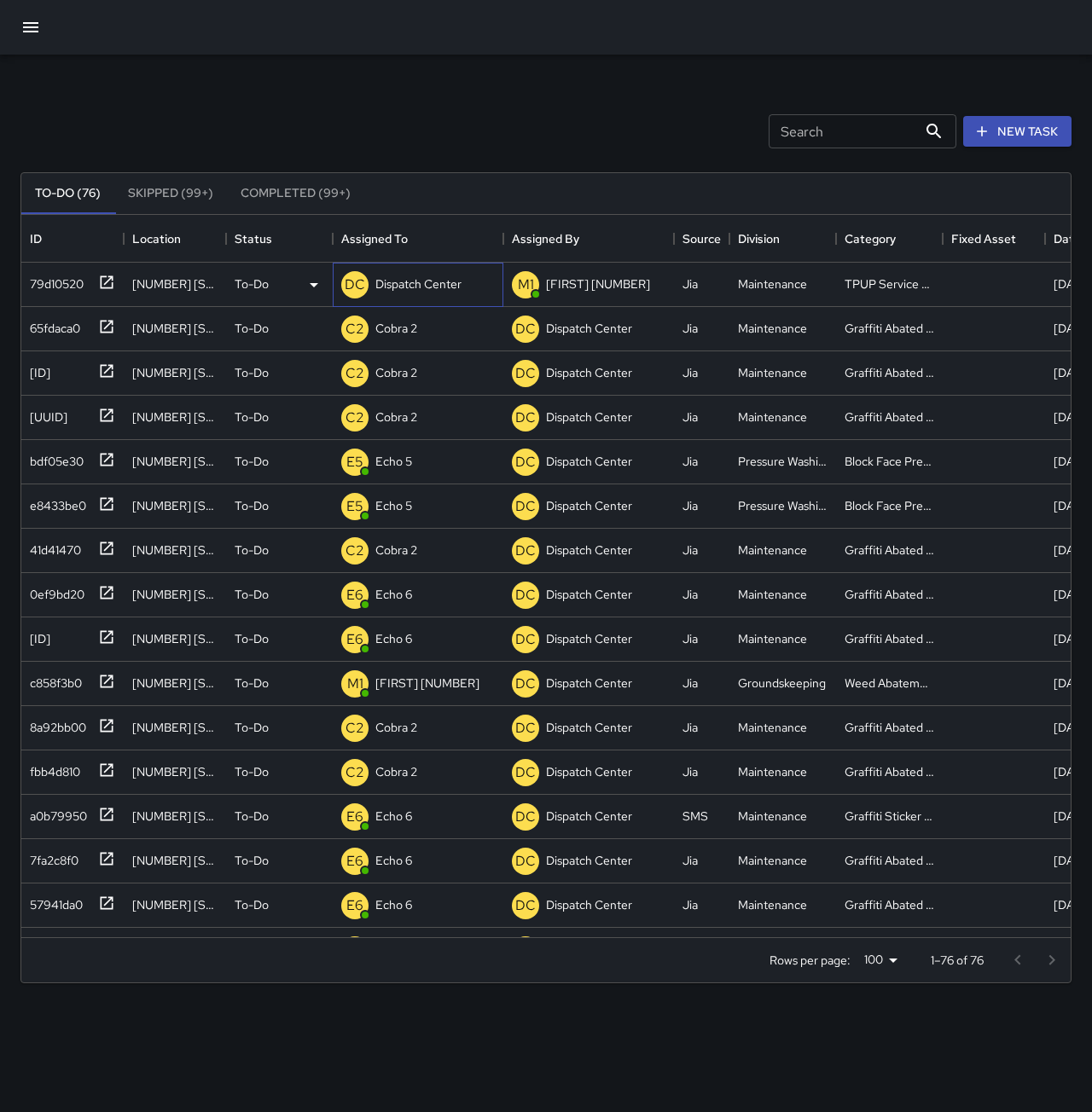 click on "Dispatch Center" at bounding box center [418, 284] 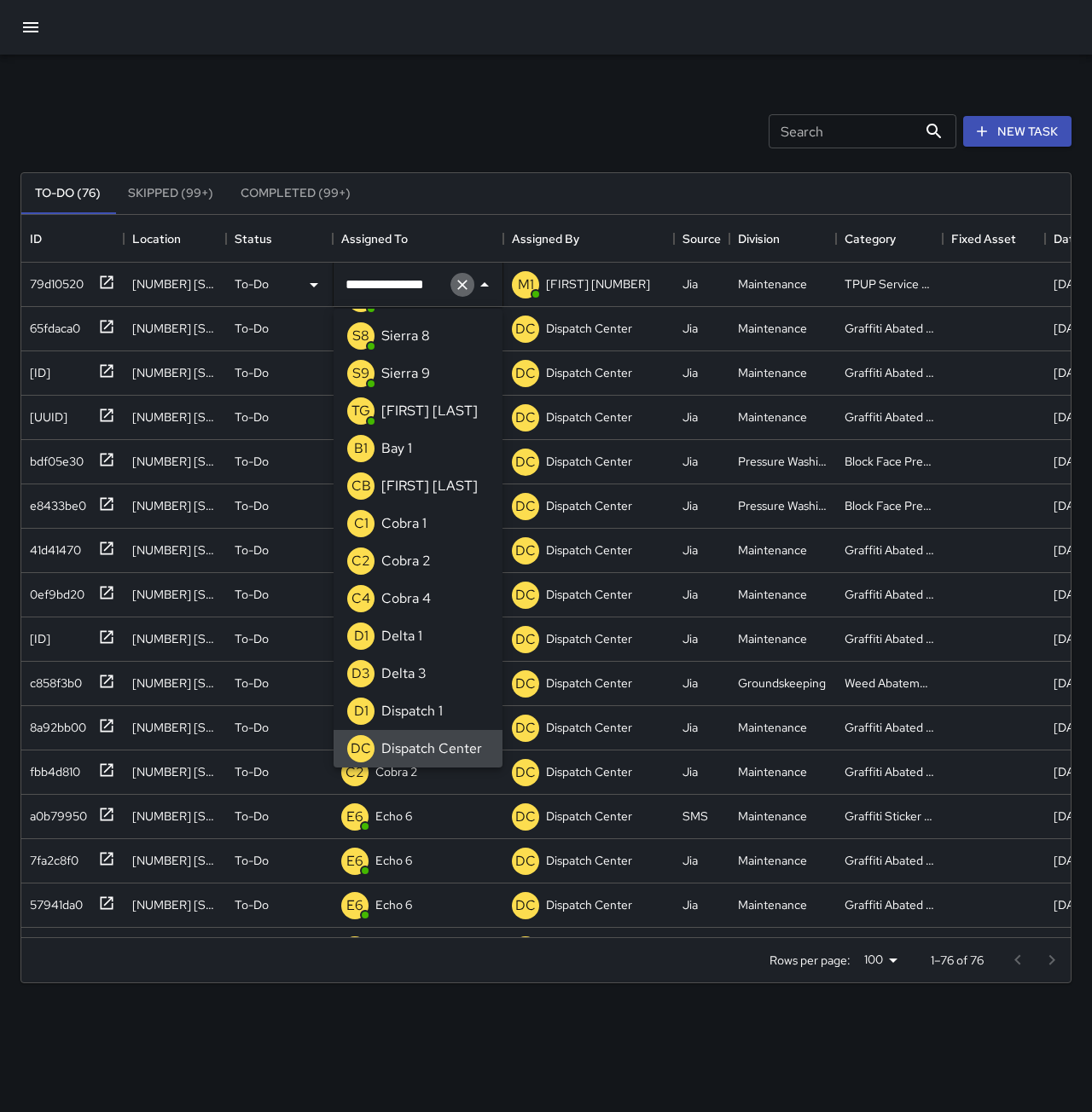 click 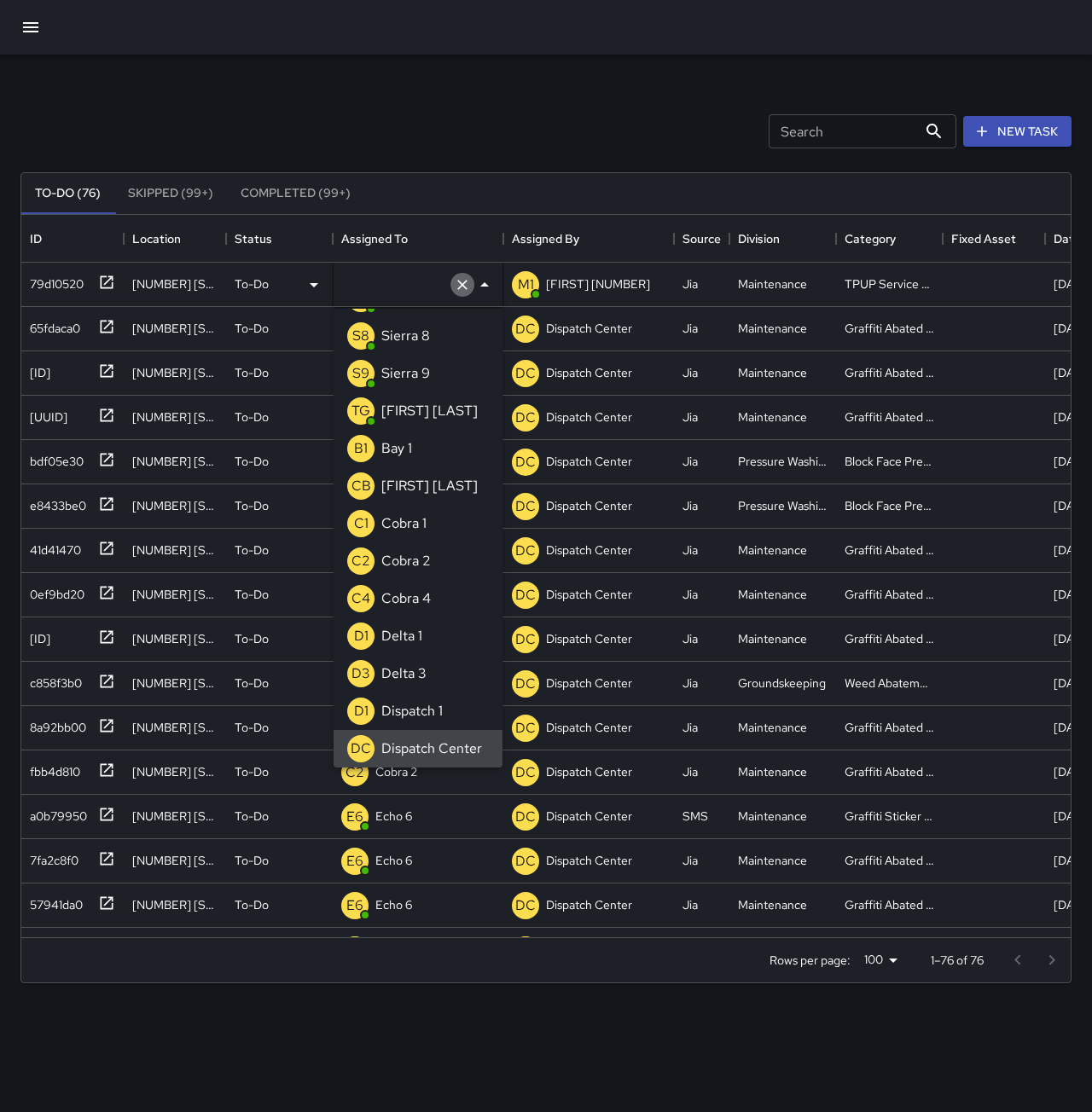 scroll, scrollTop: 7, scrollLeft: 0, axis: vertical 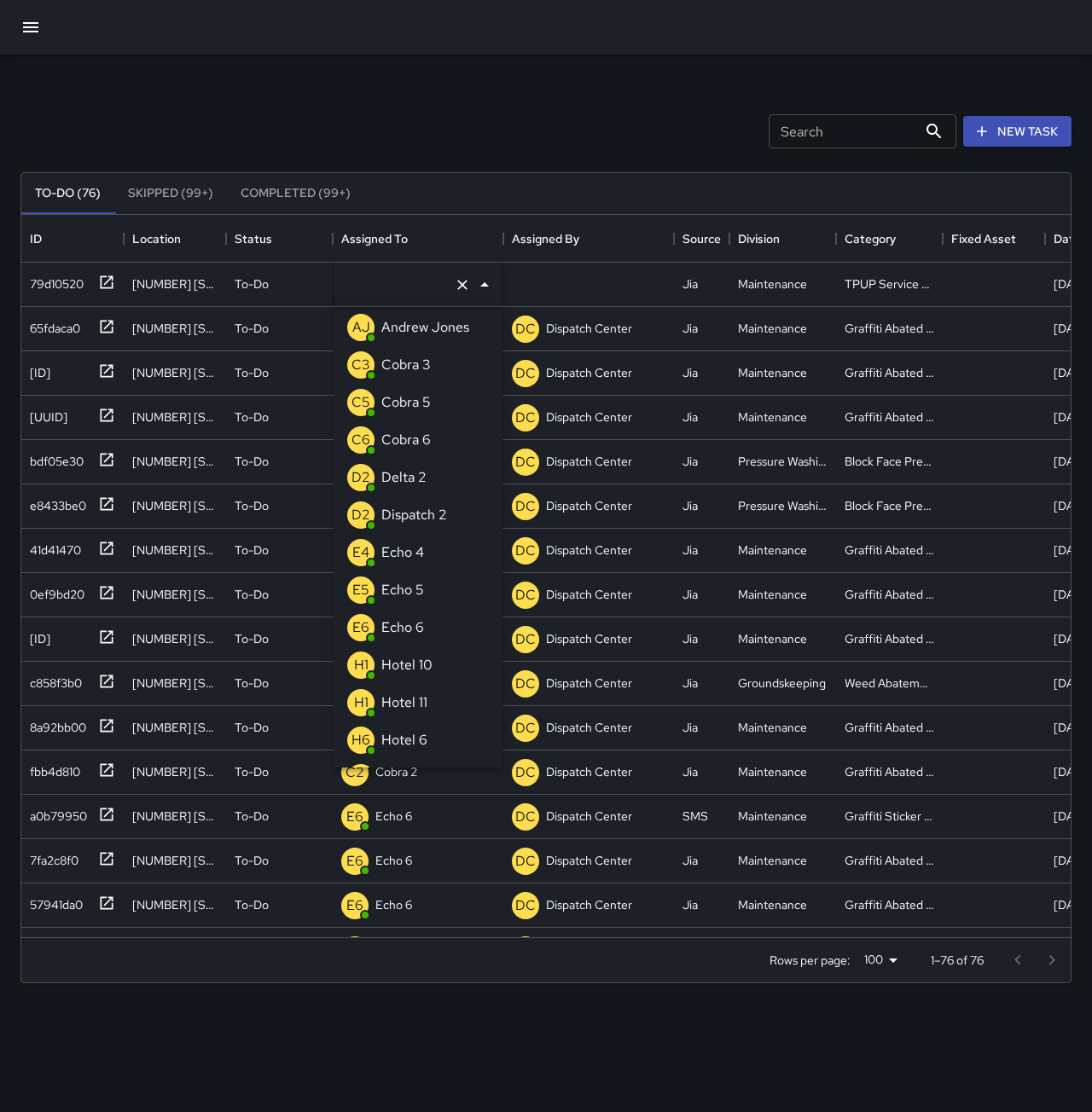 click on "E4 Echo 4" at bounding box center [418, 553] 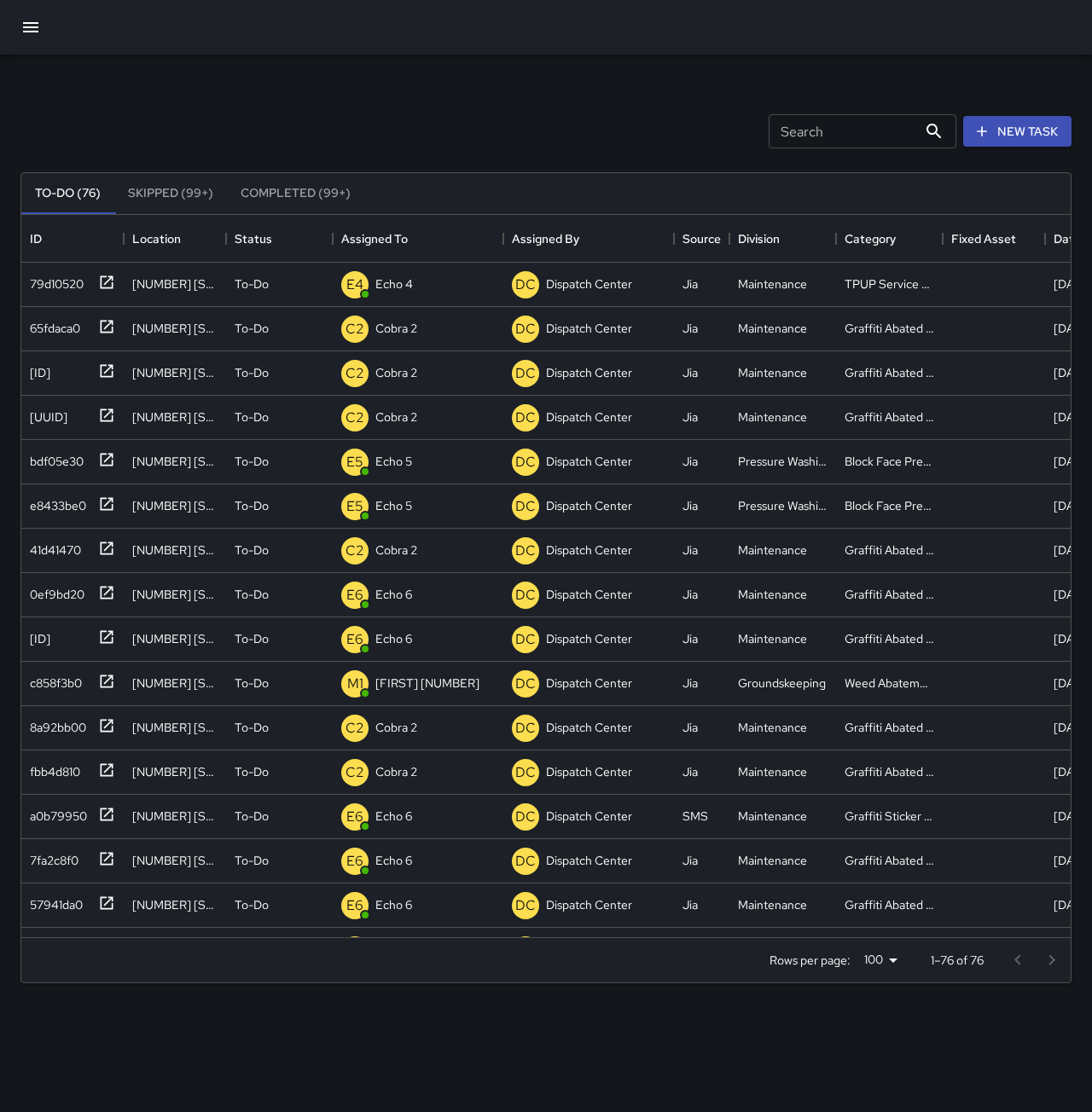 click on "Search Search New Task" at bounding box center (546, 131) 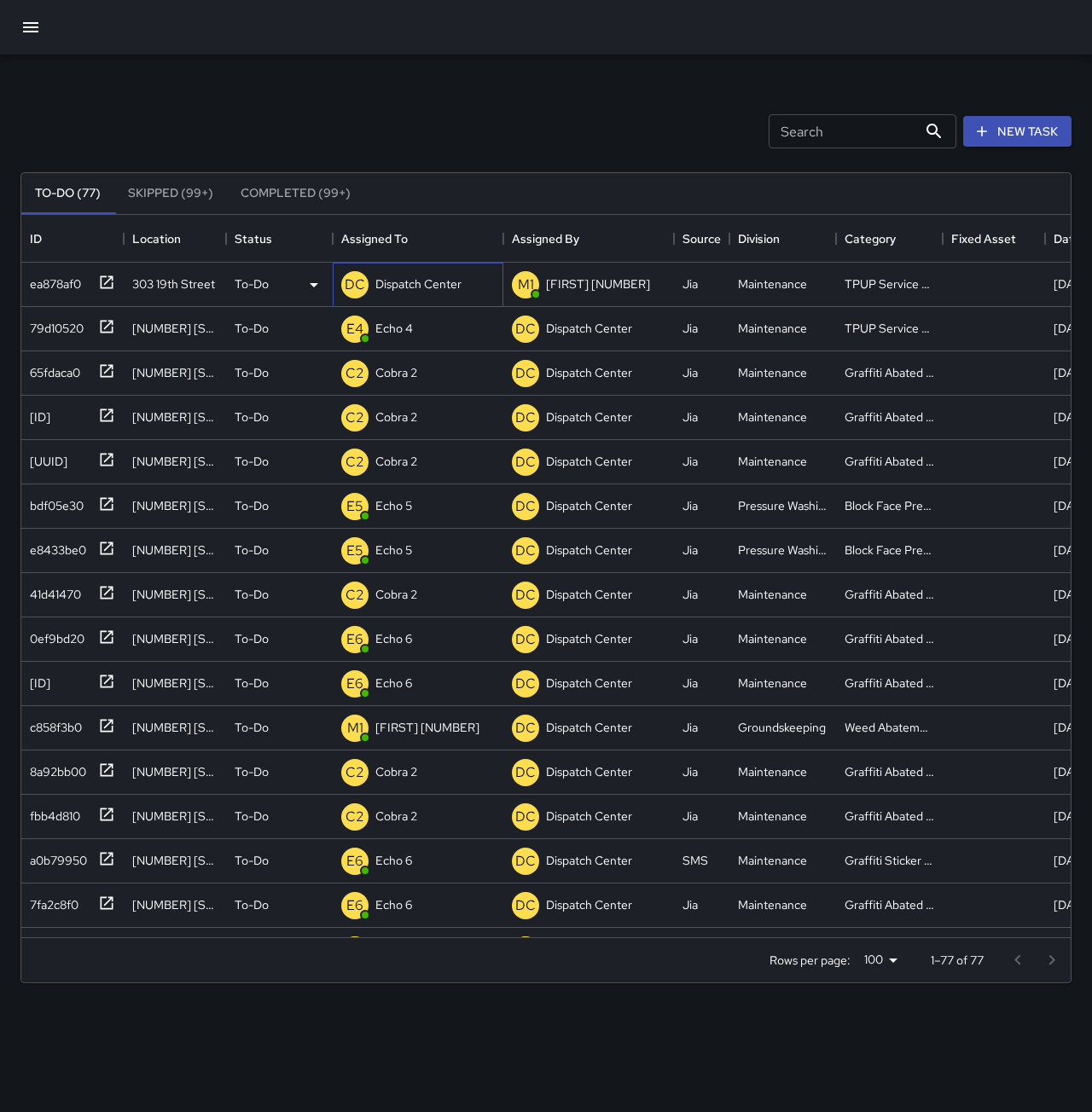 click on "DC Dispatch Center" at bounding box center [418, 285] 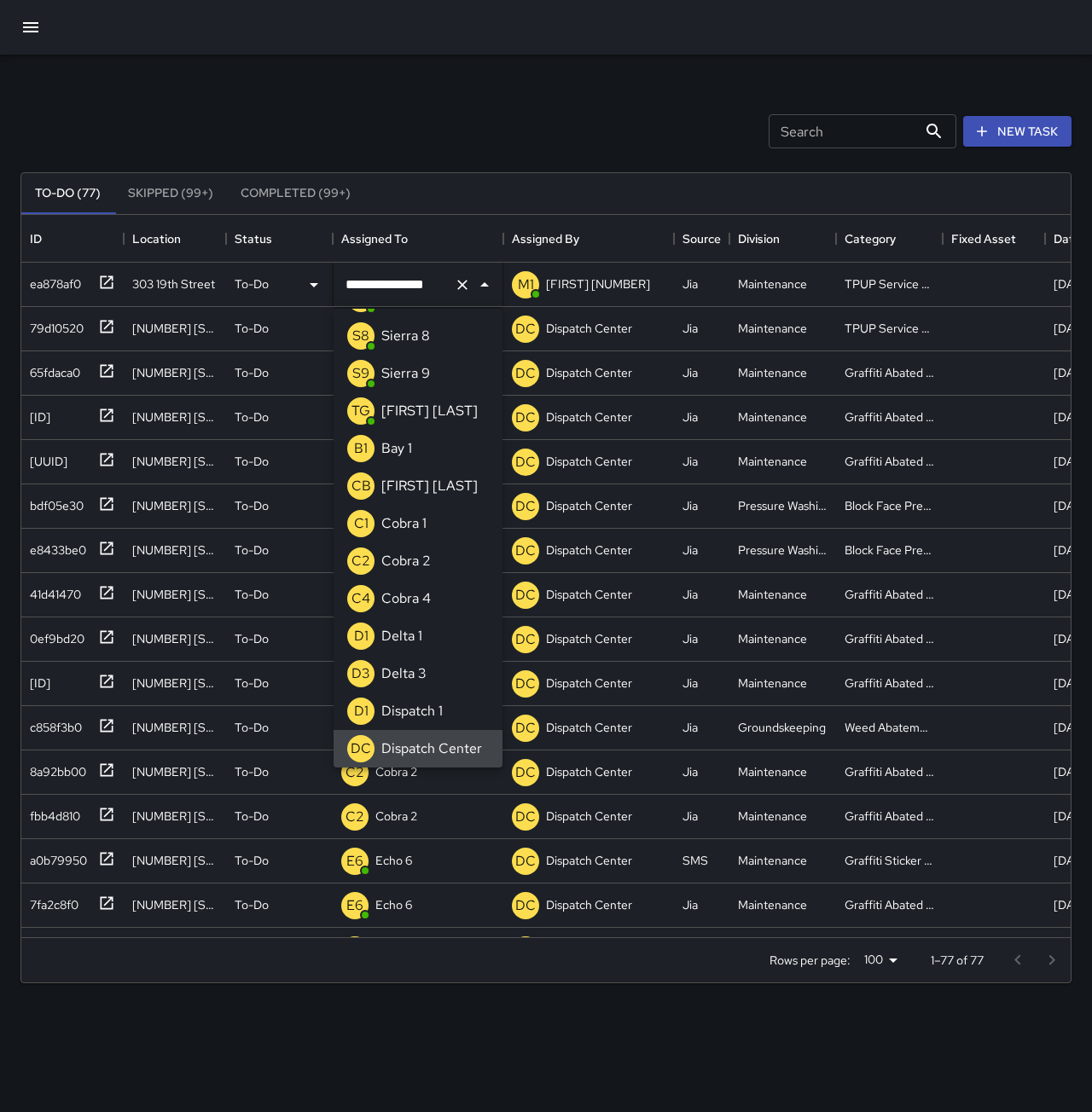 click 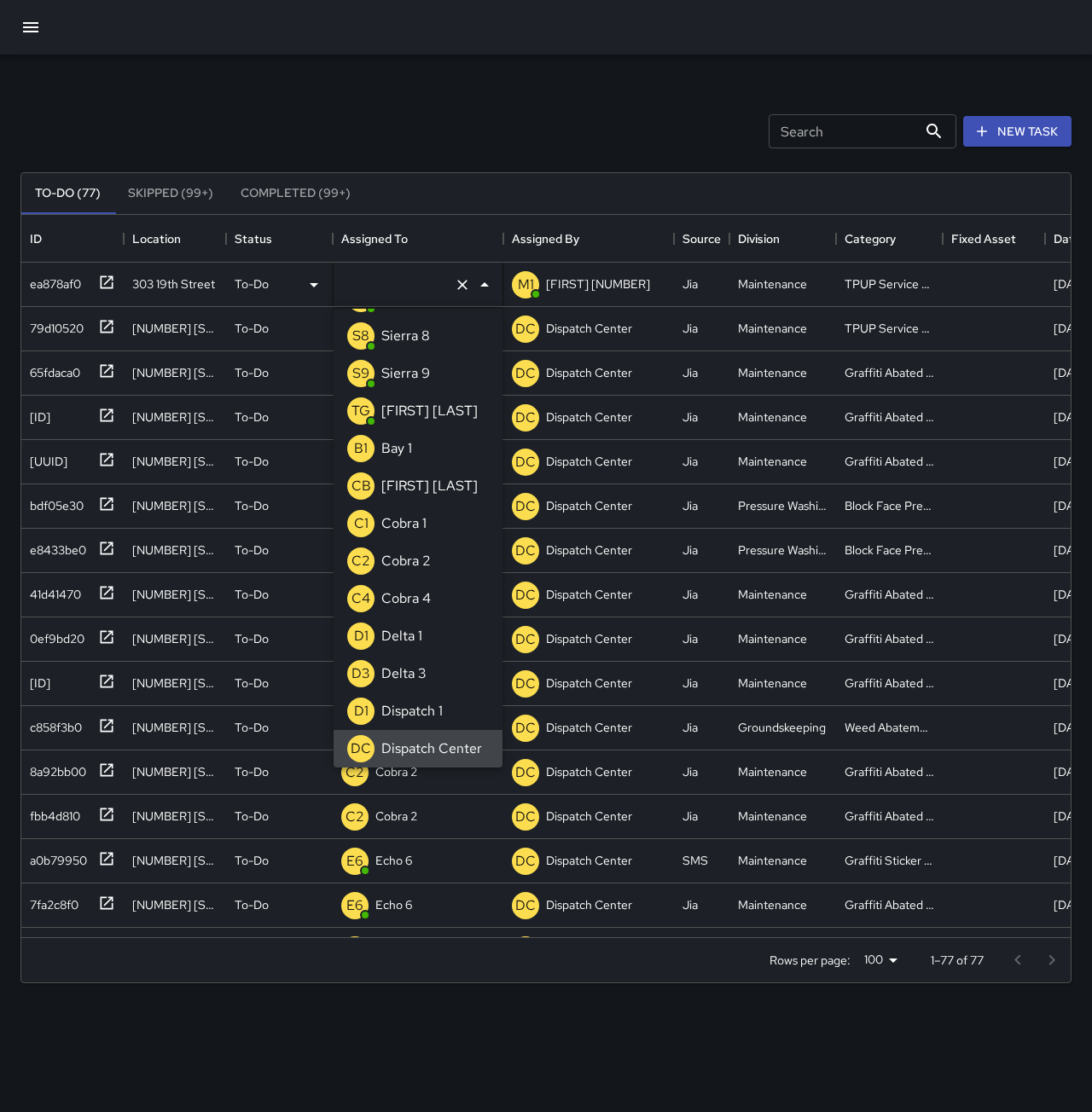 scroll, scrollTop: 7, scrollLeft: 0, axis: vertical 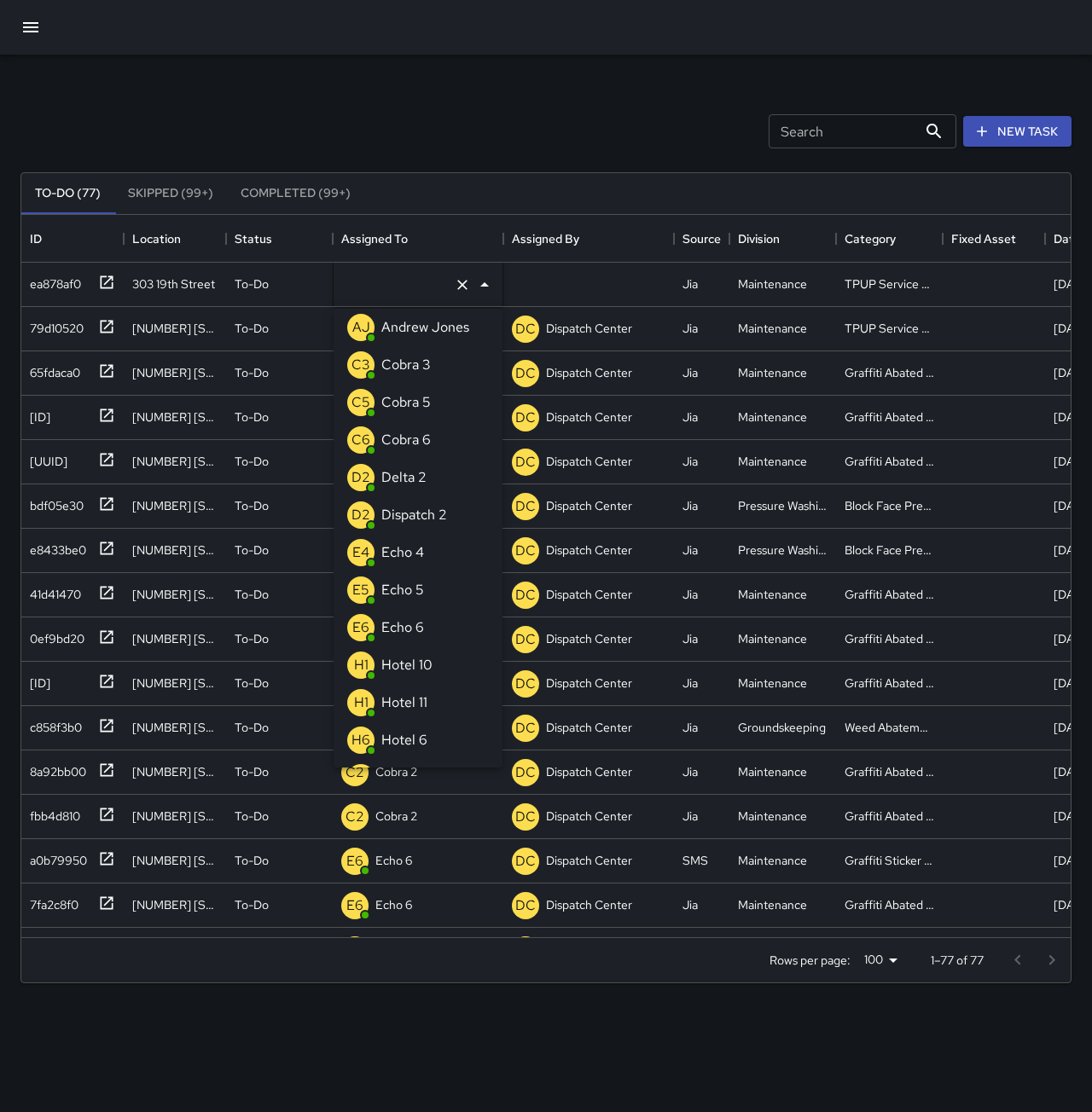 click on "E4 Echo 4" at bounding box center (418, 553) 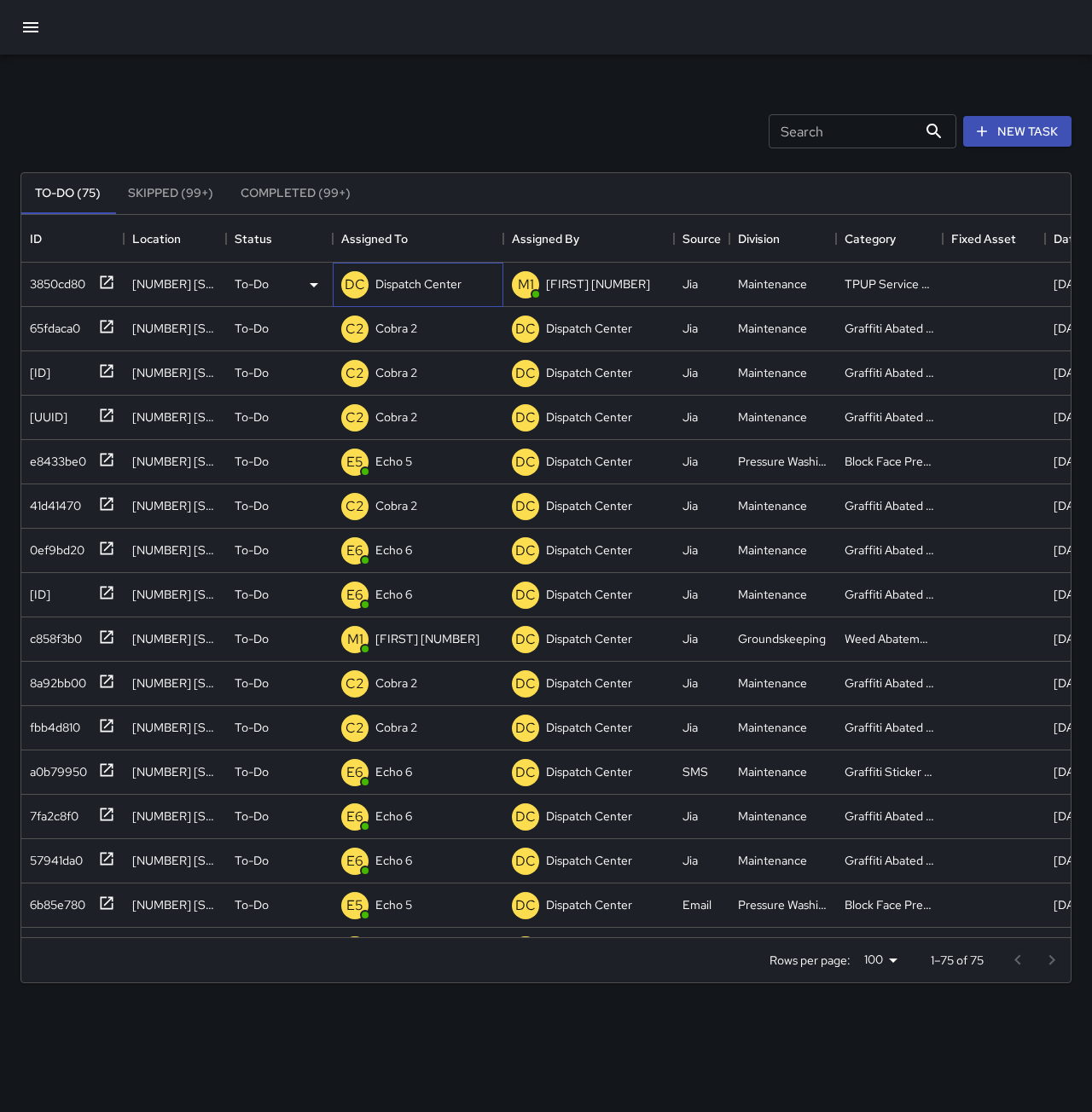 click on "Dispatch Center" at bounding box center (418, 284) 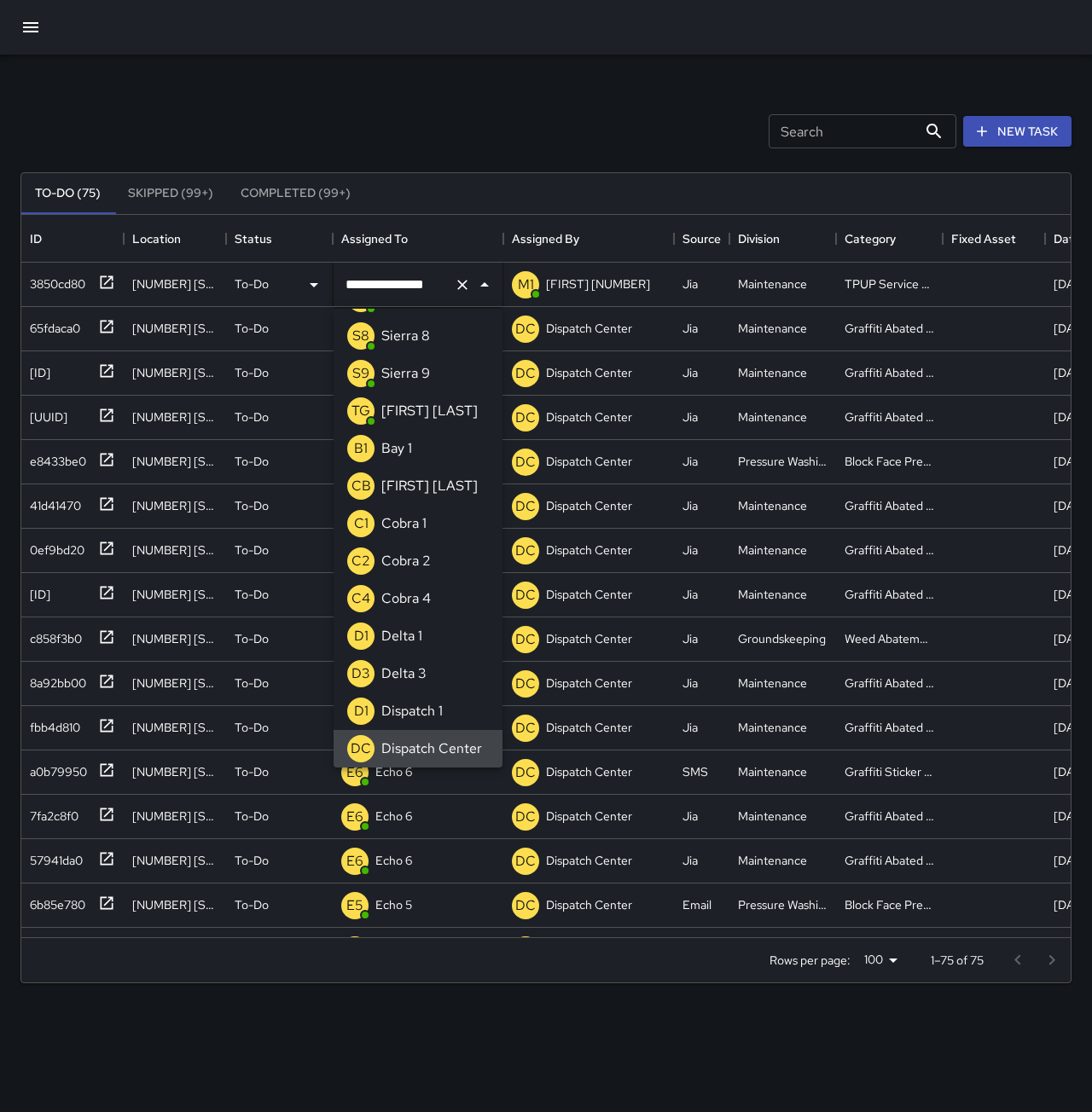 click 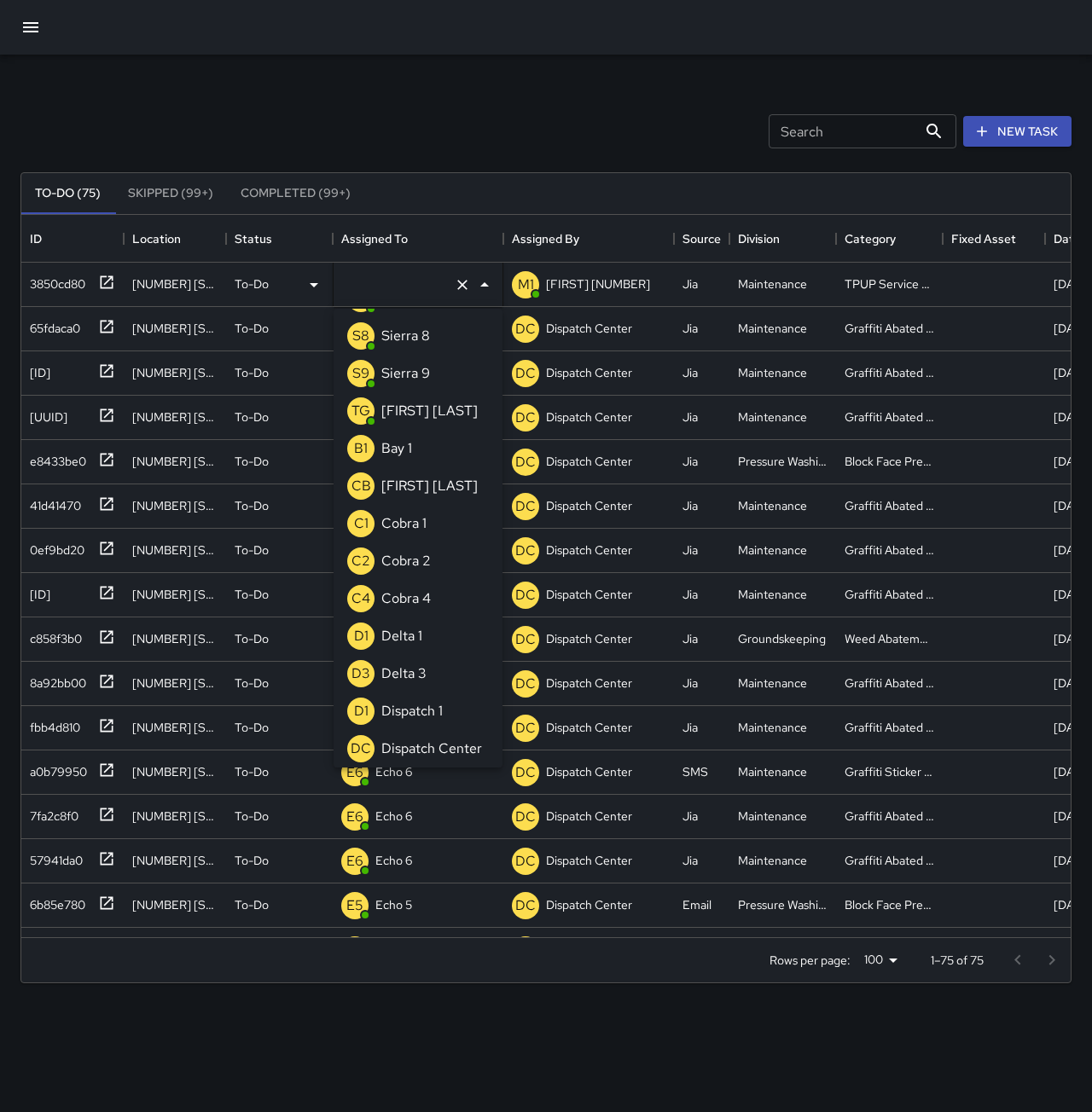 scroll, scrollTop: 7, scrollLeft: 0, axis: vertical 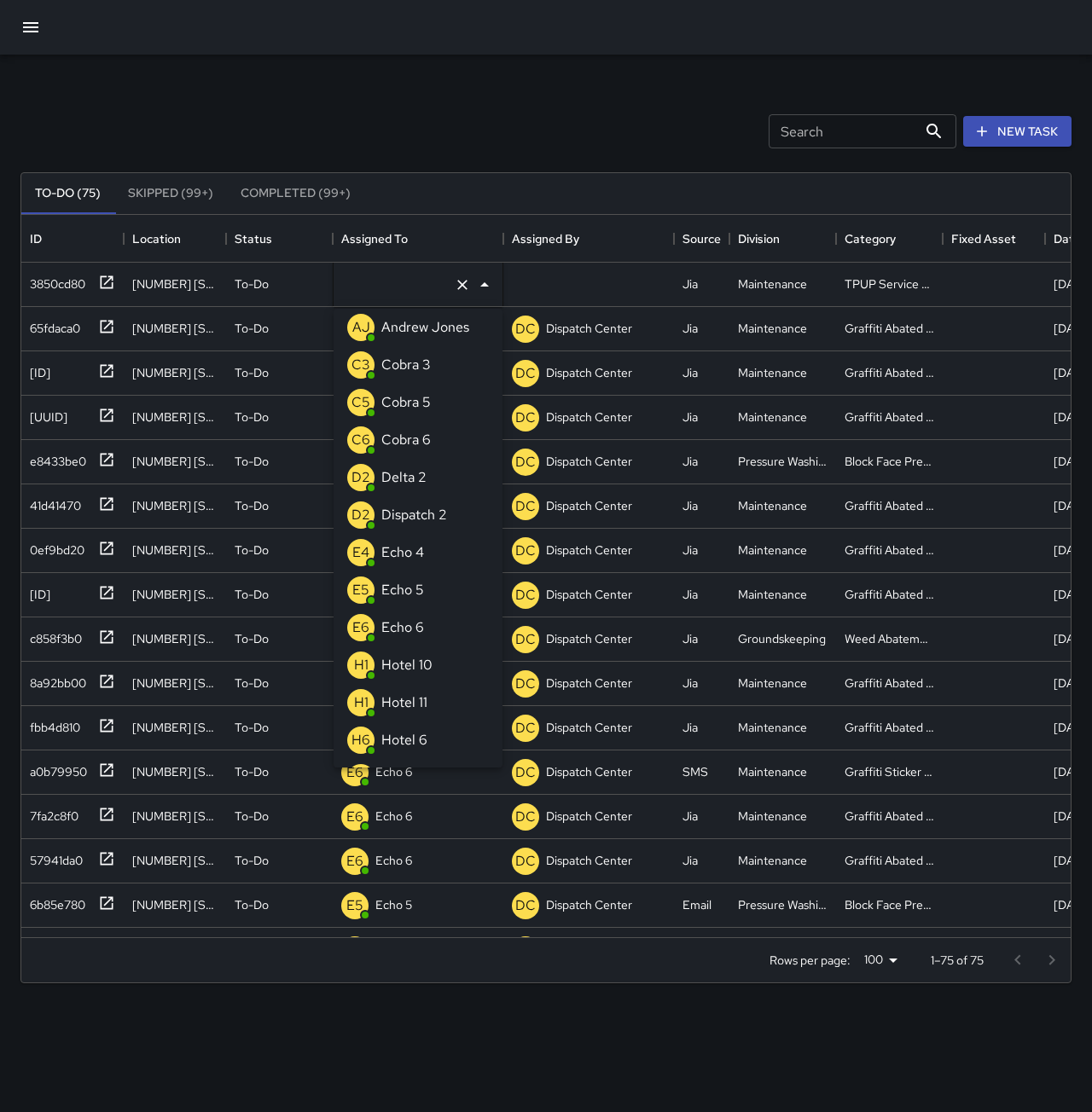 click on "E4 Echo 4" at bounding box center (418, 553) 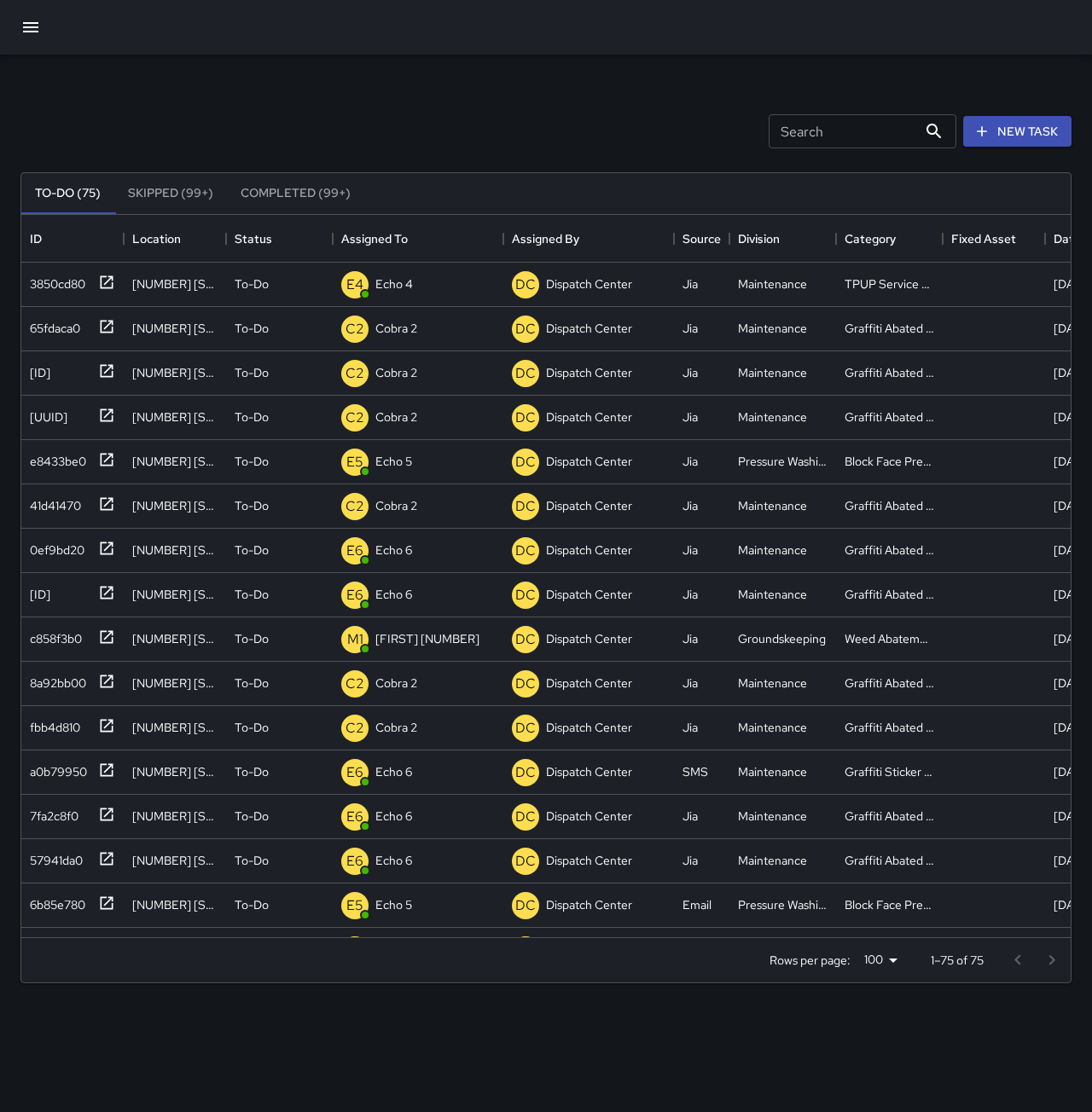 click on "Search Search New Task" at bounding box center (546, 131) 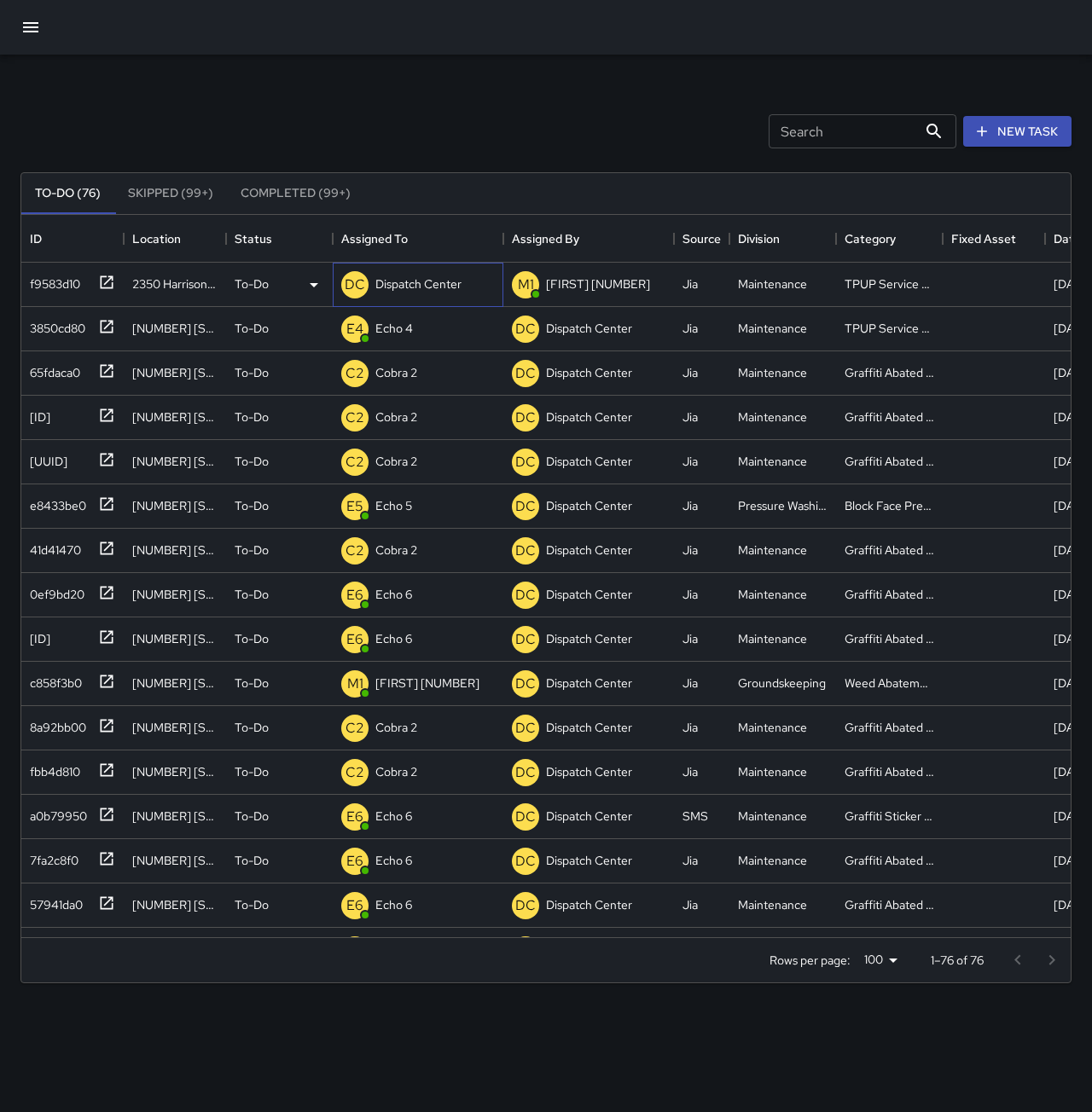 click on "Dispatch Center" at bounding box center [418, 284] 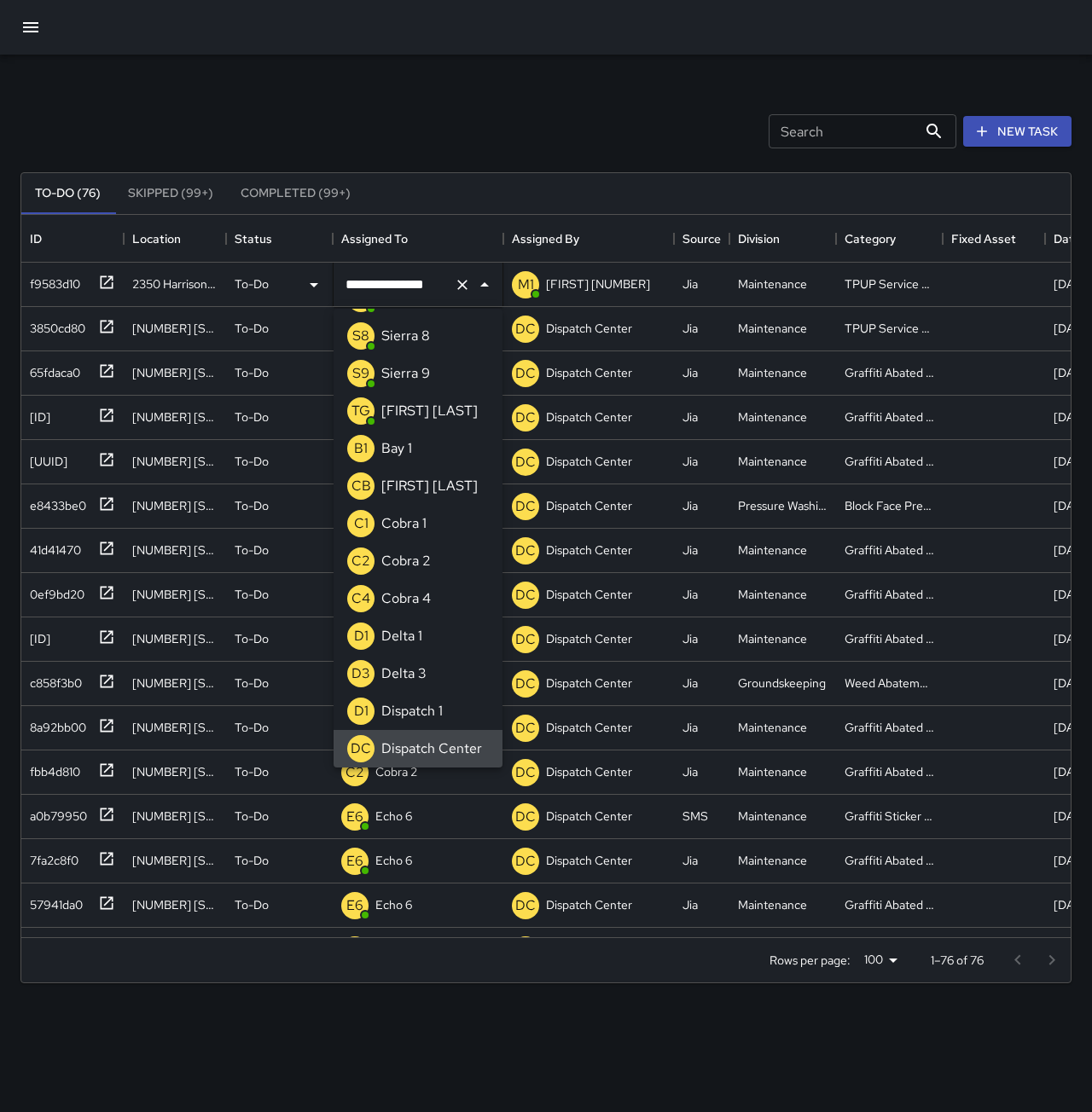 click 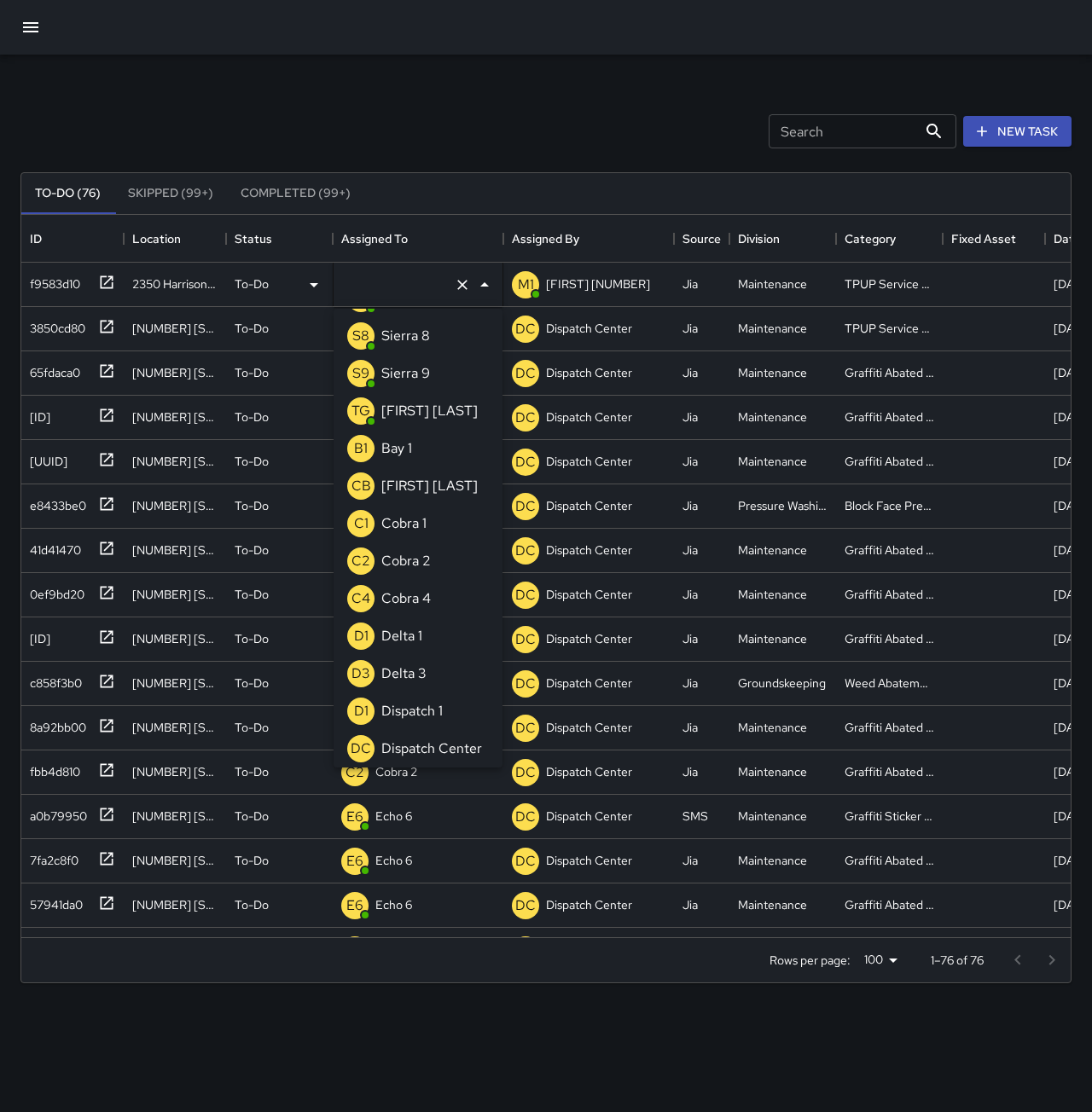 scroll, scrollTop: 7, scrollLeft: 0, axis: vertical 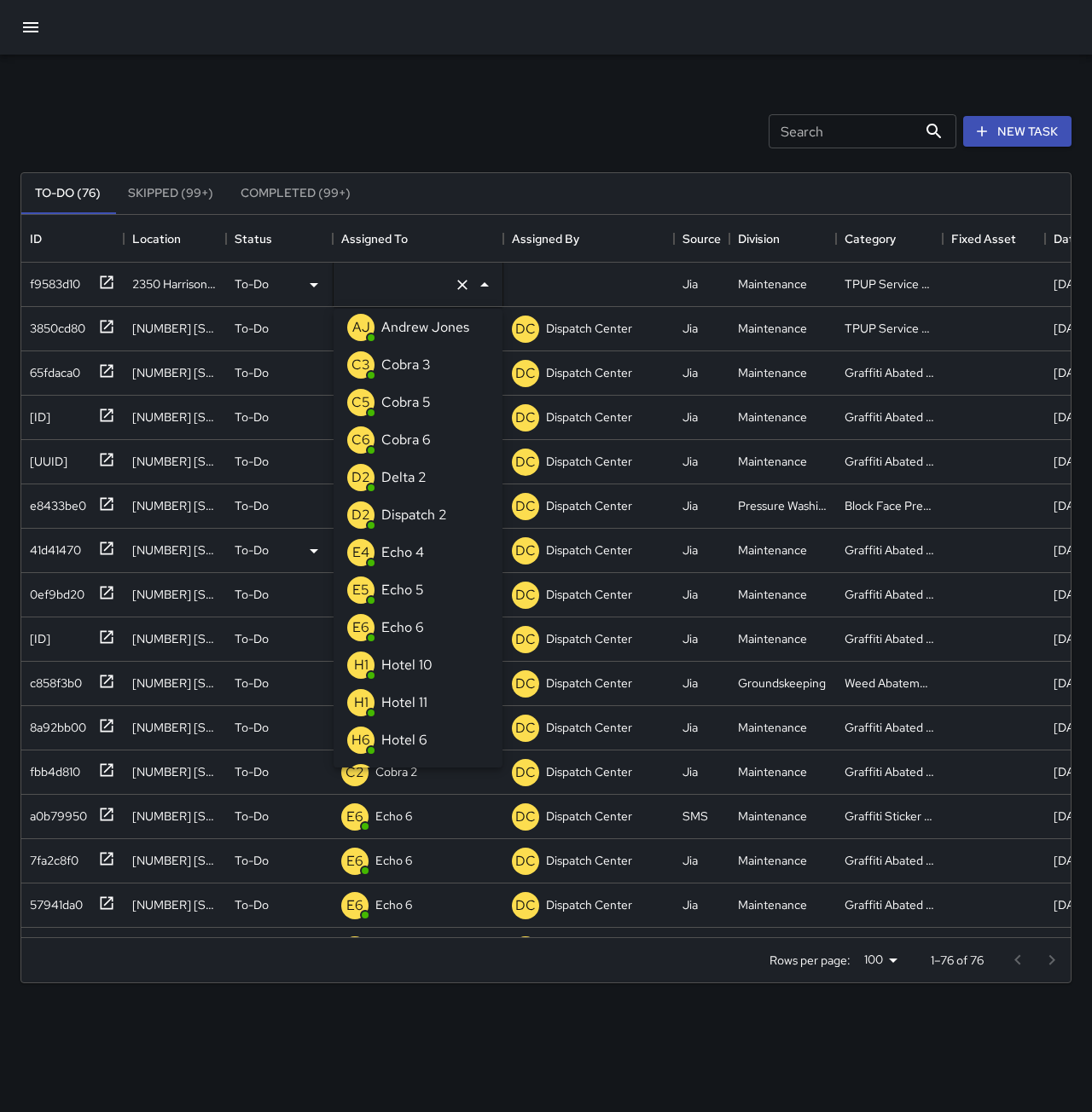 drag, startPoint x: 456, startPoint y: 553, endPoint x: 439, endPoint y: 548, distance: 17.720045 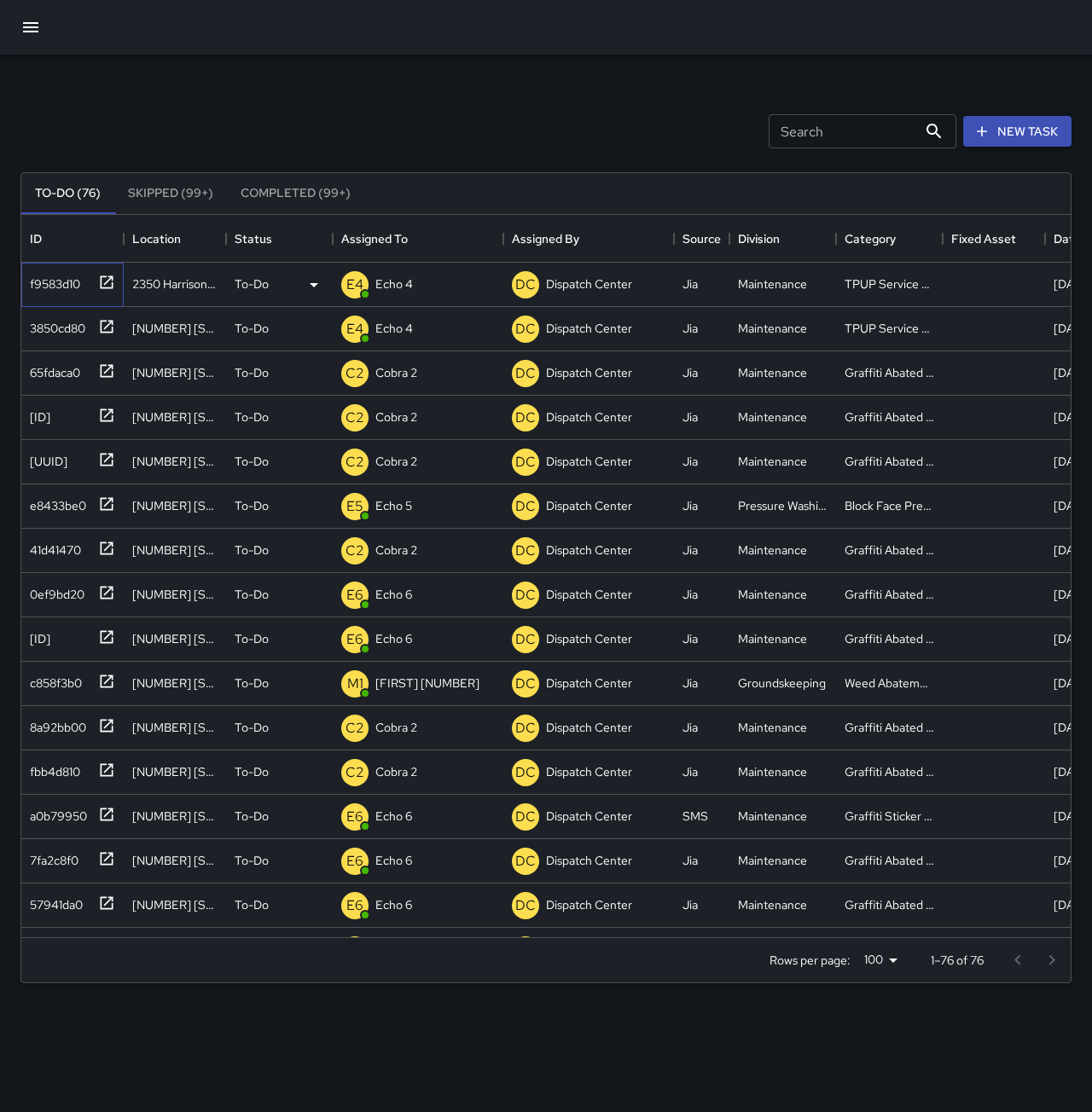 click 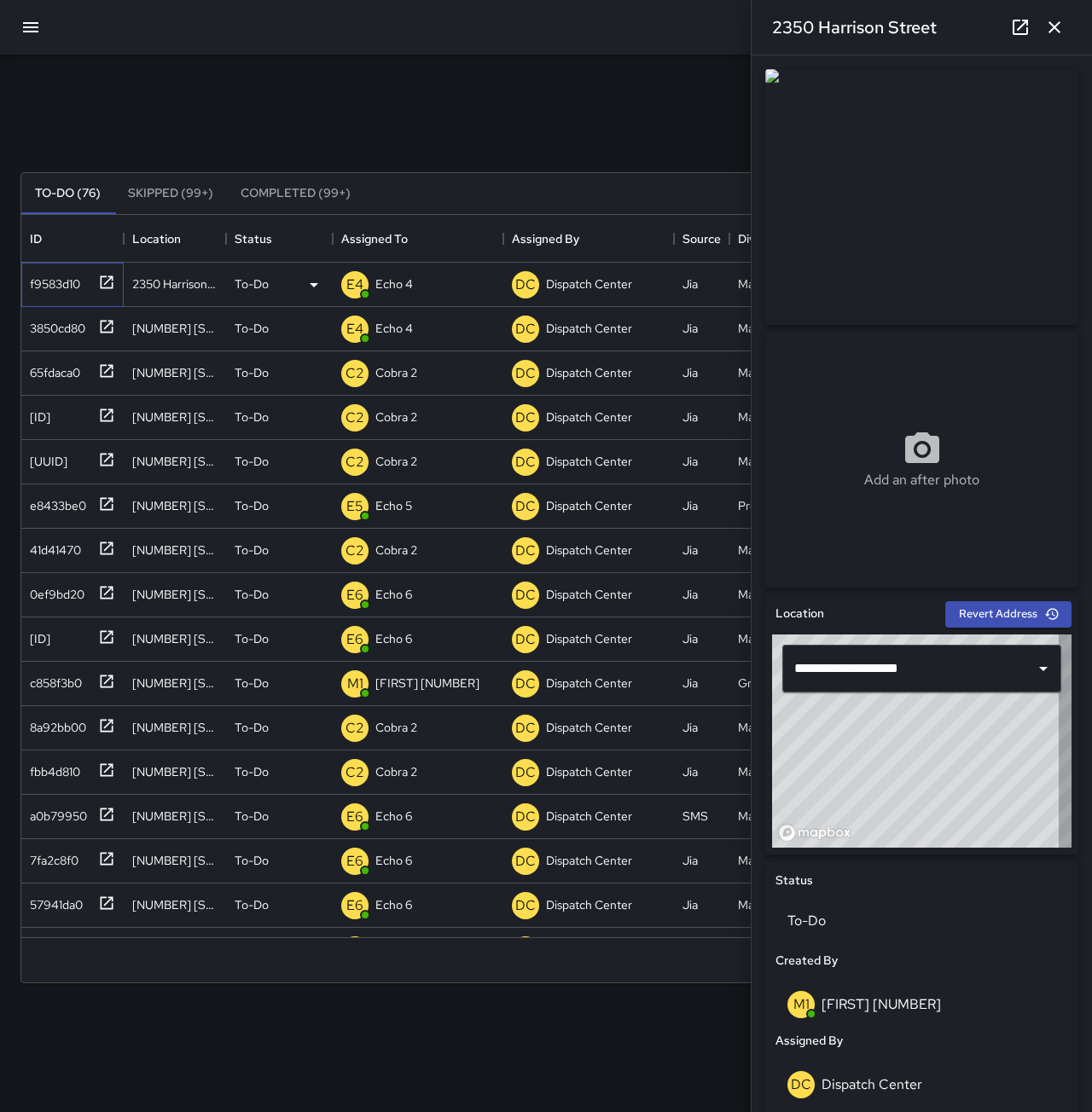 type on "**********" 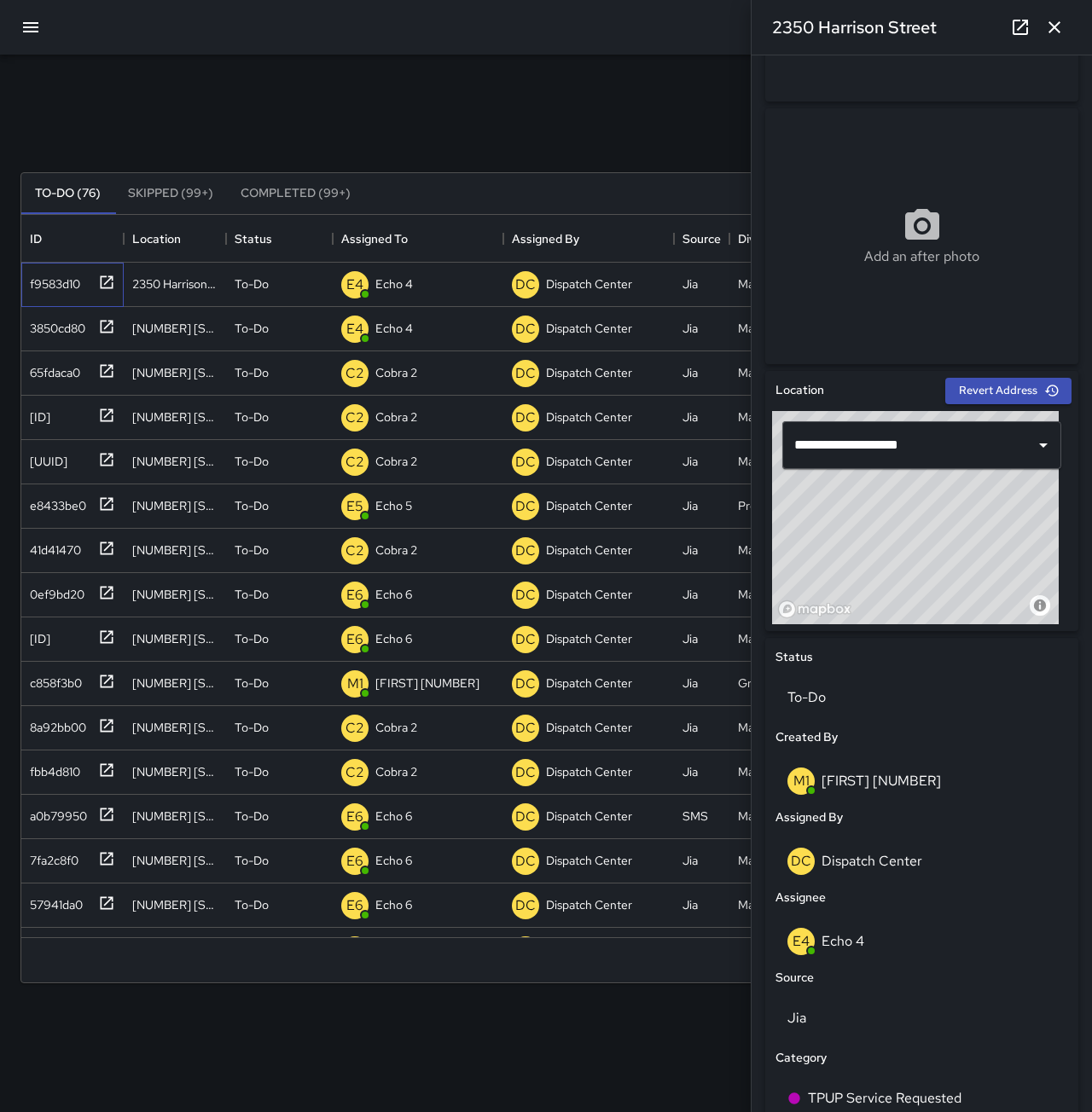scroll, scrollTop: 0, scrollLeft: 0, axis: both 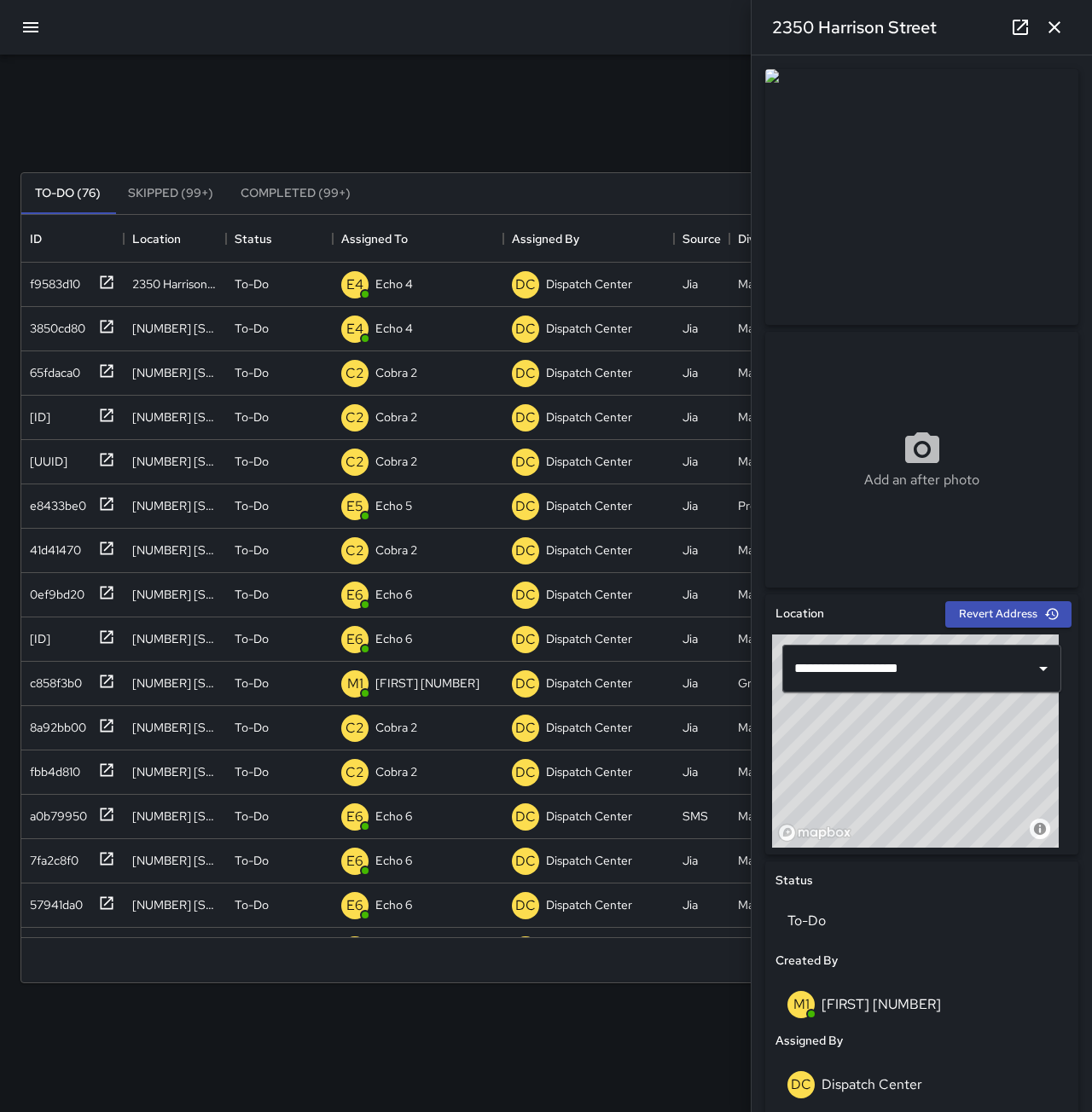 click 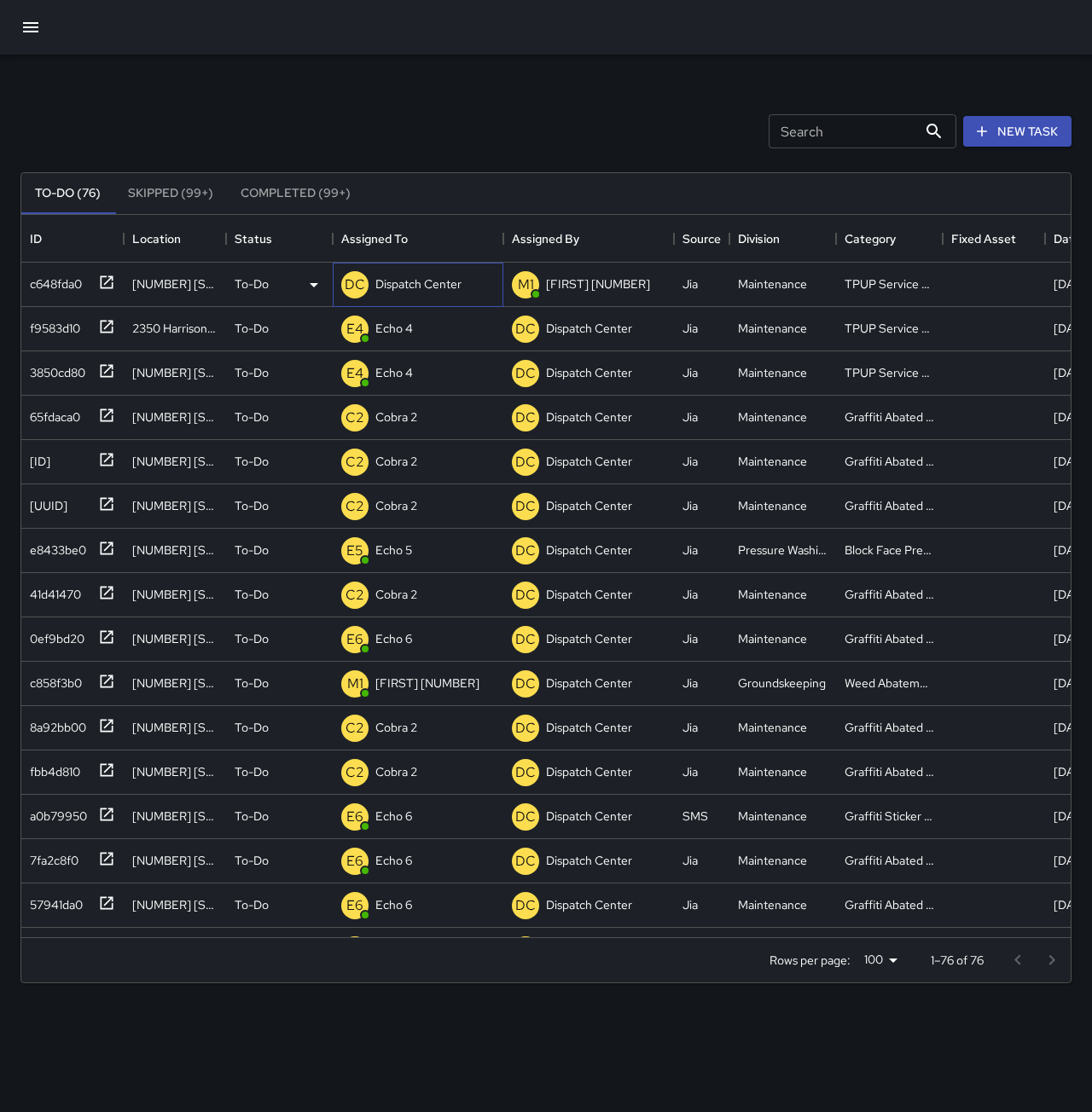 click on "DC Dispatch Center" at bounding box center (418, 285) 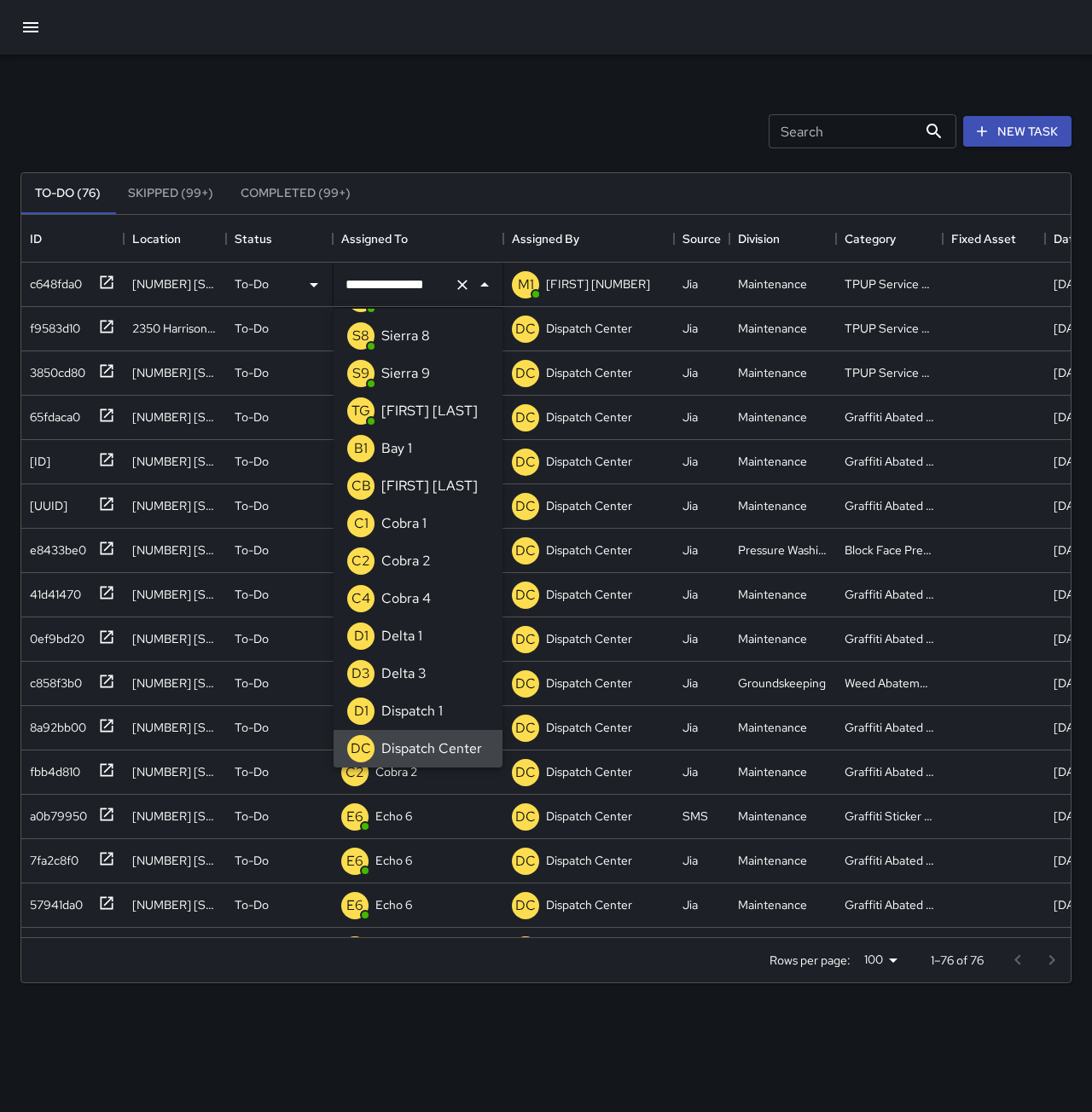 click 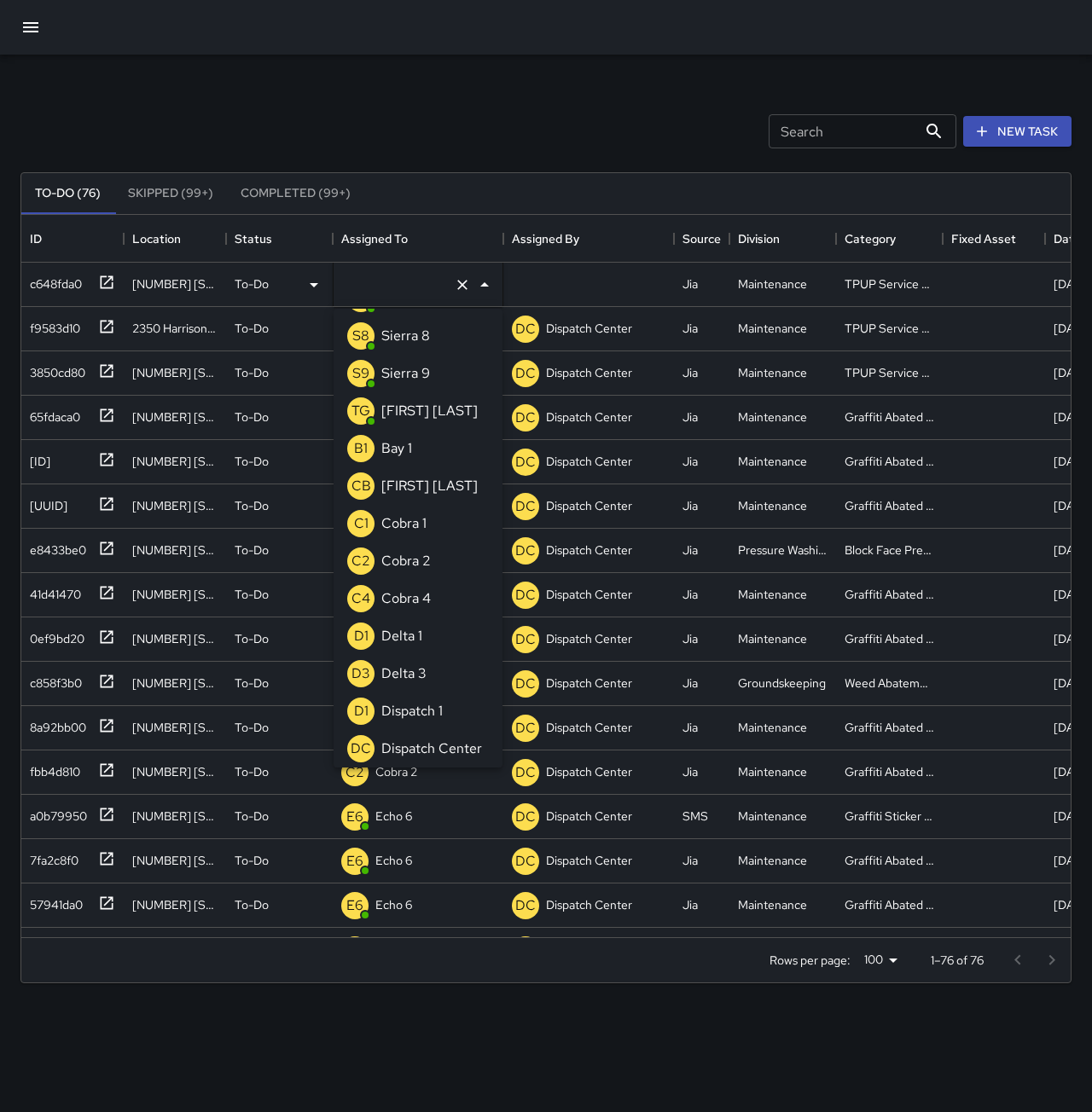 scroll, scrollTop: 7, scrollLeft: 0, axis: vertical 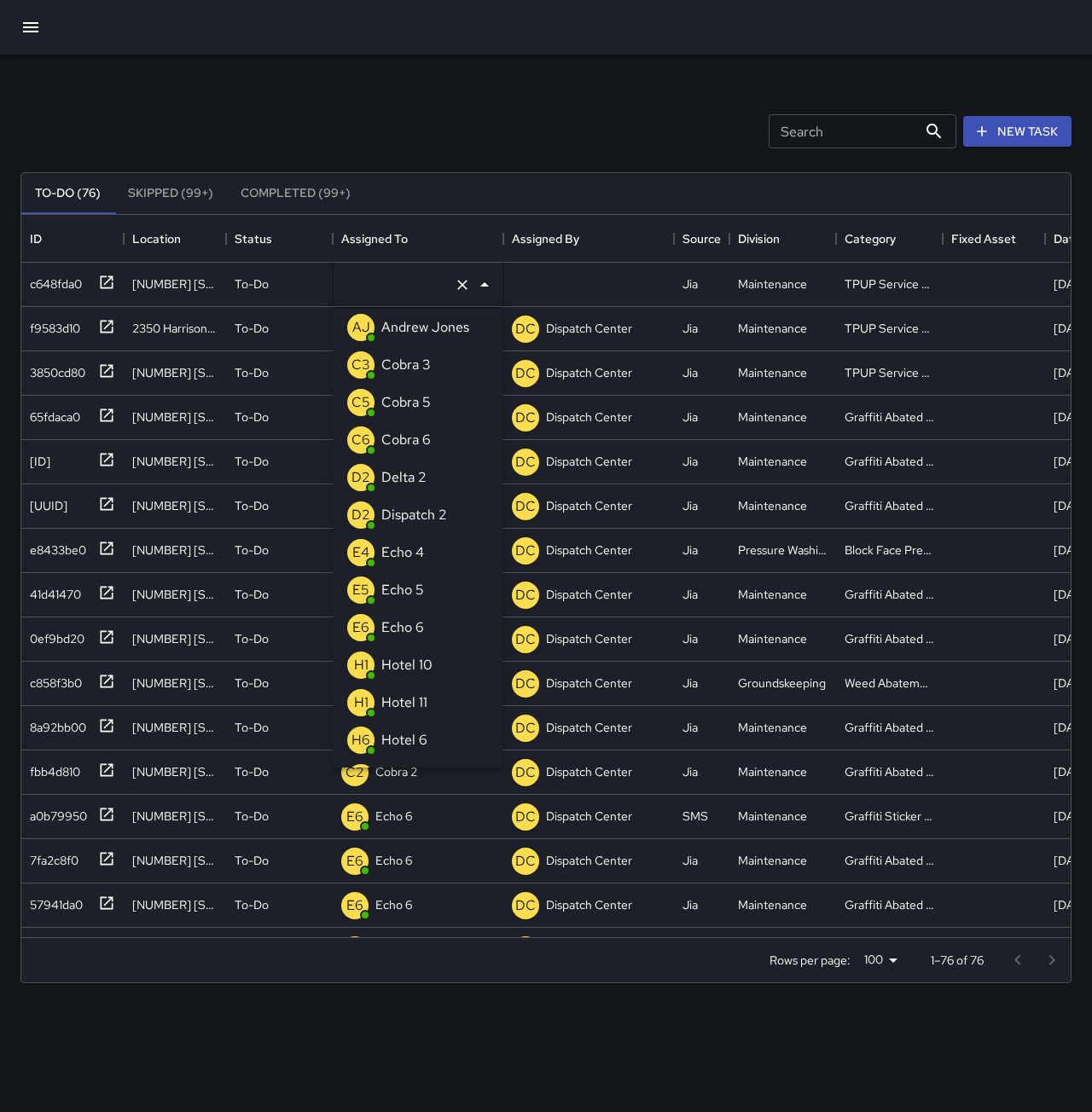 click on "E4 Echo 4" at bounding box center (418, 553) 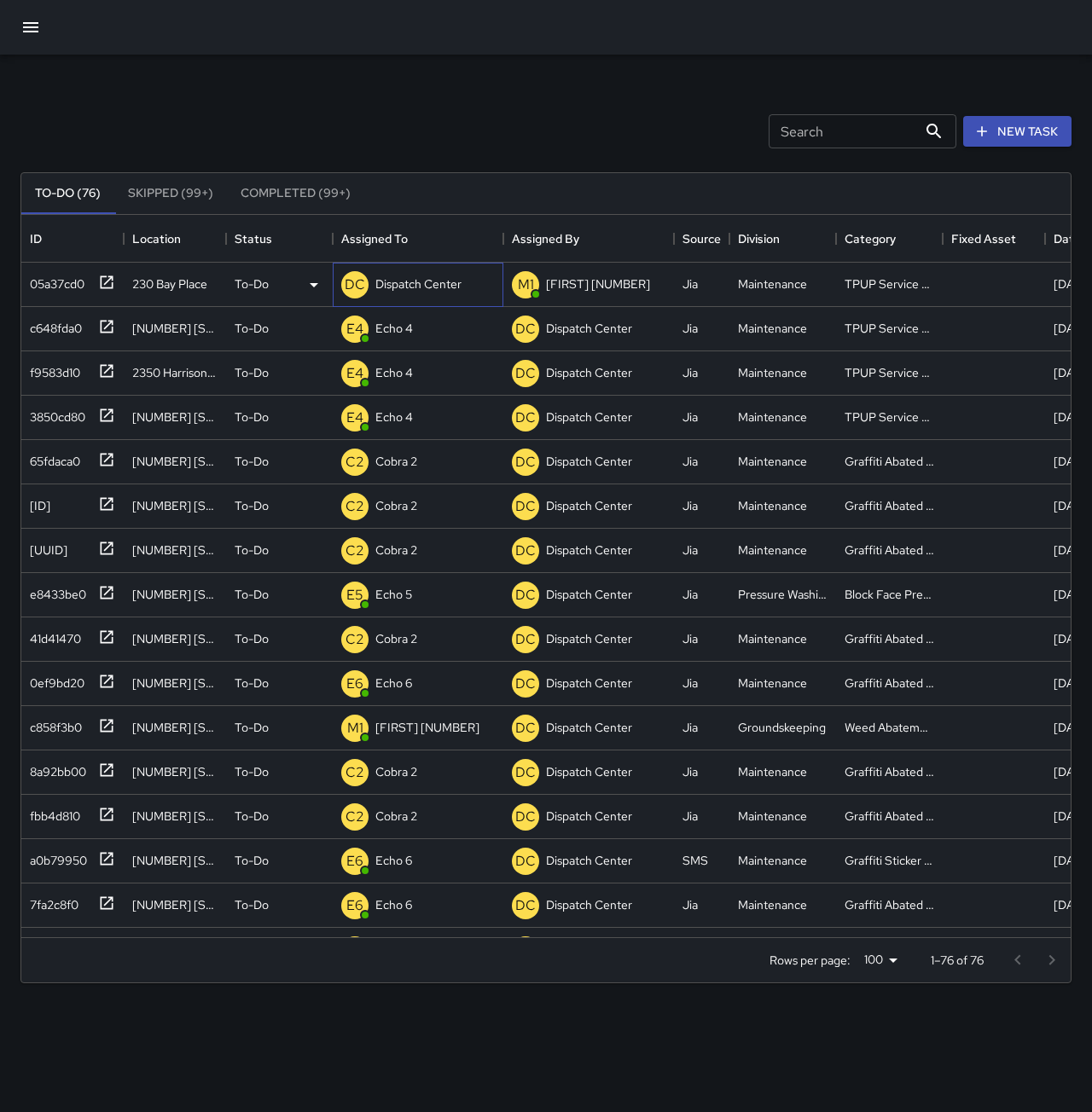 click on "Dispatch Center" at bounding box center [418, 284] 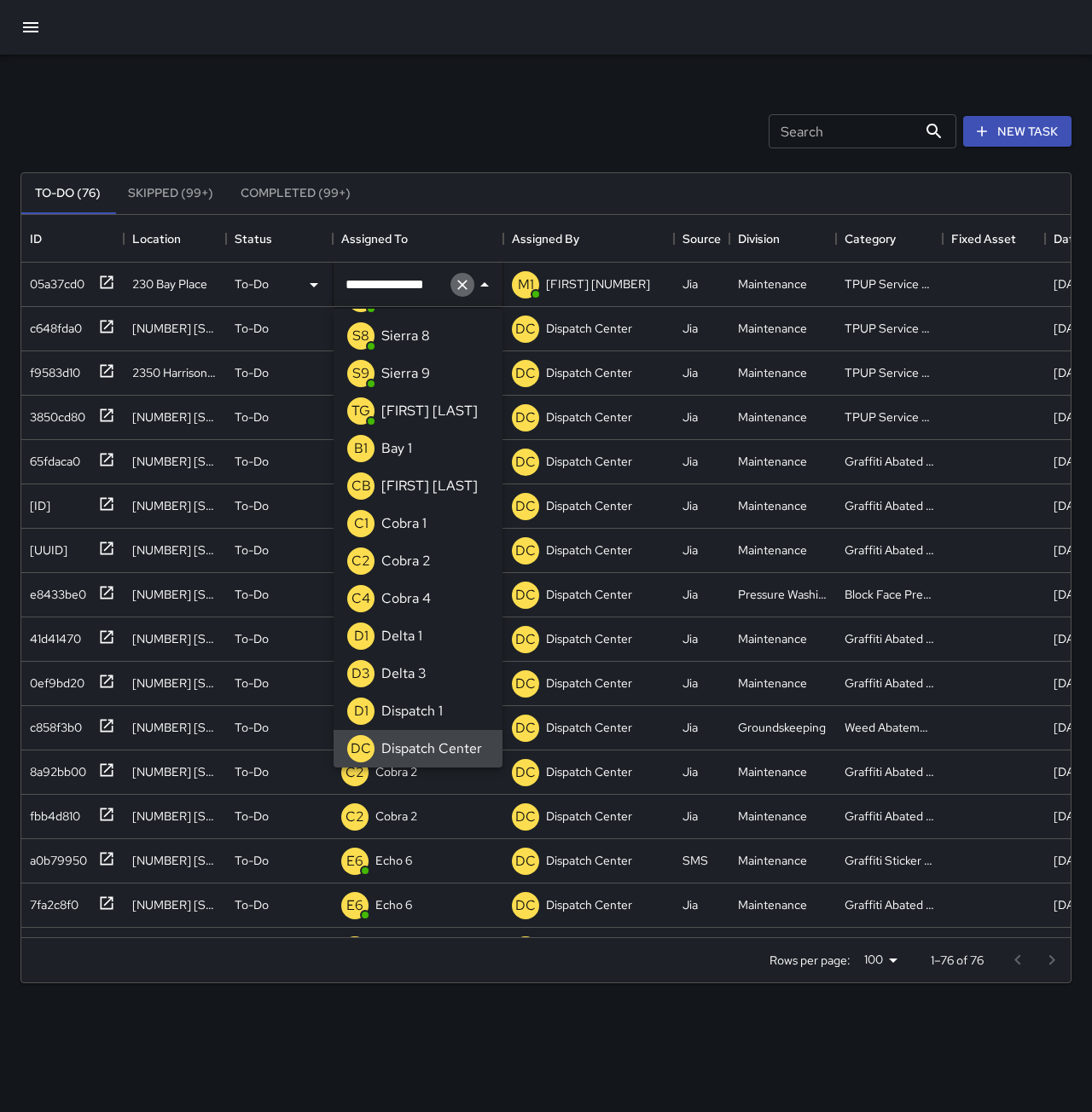 click at bounding box center [462, 285] 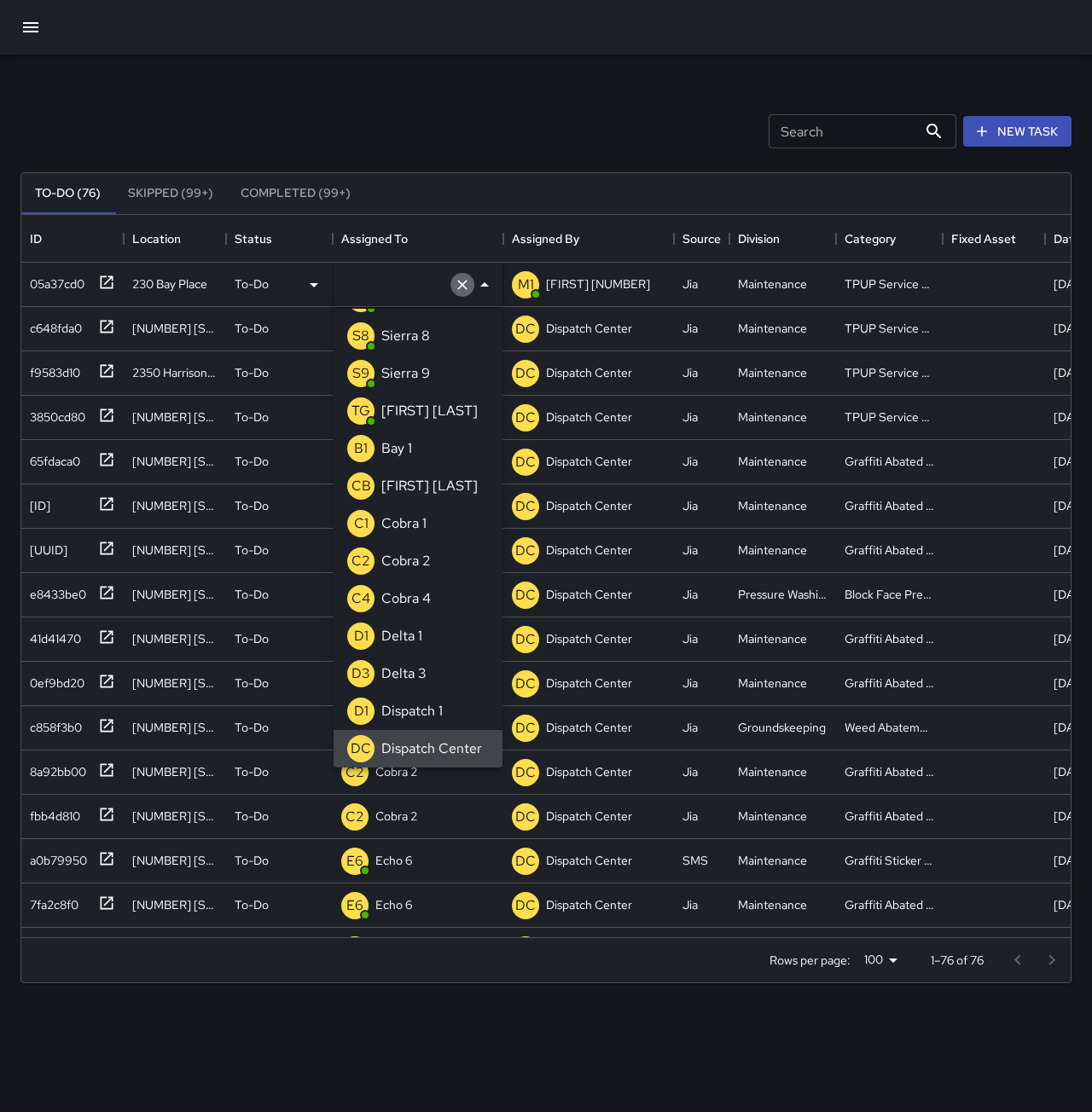 scroll, scrollTop: 7, scrollLeft: 0, axis: vertical 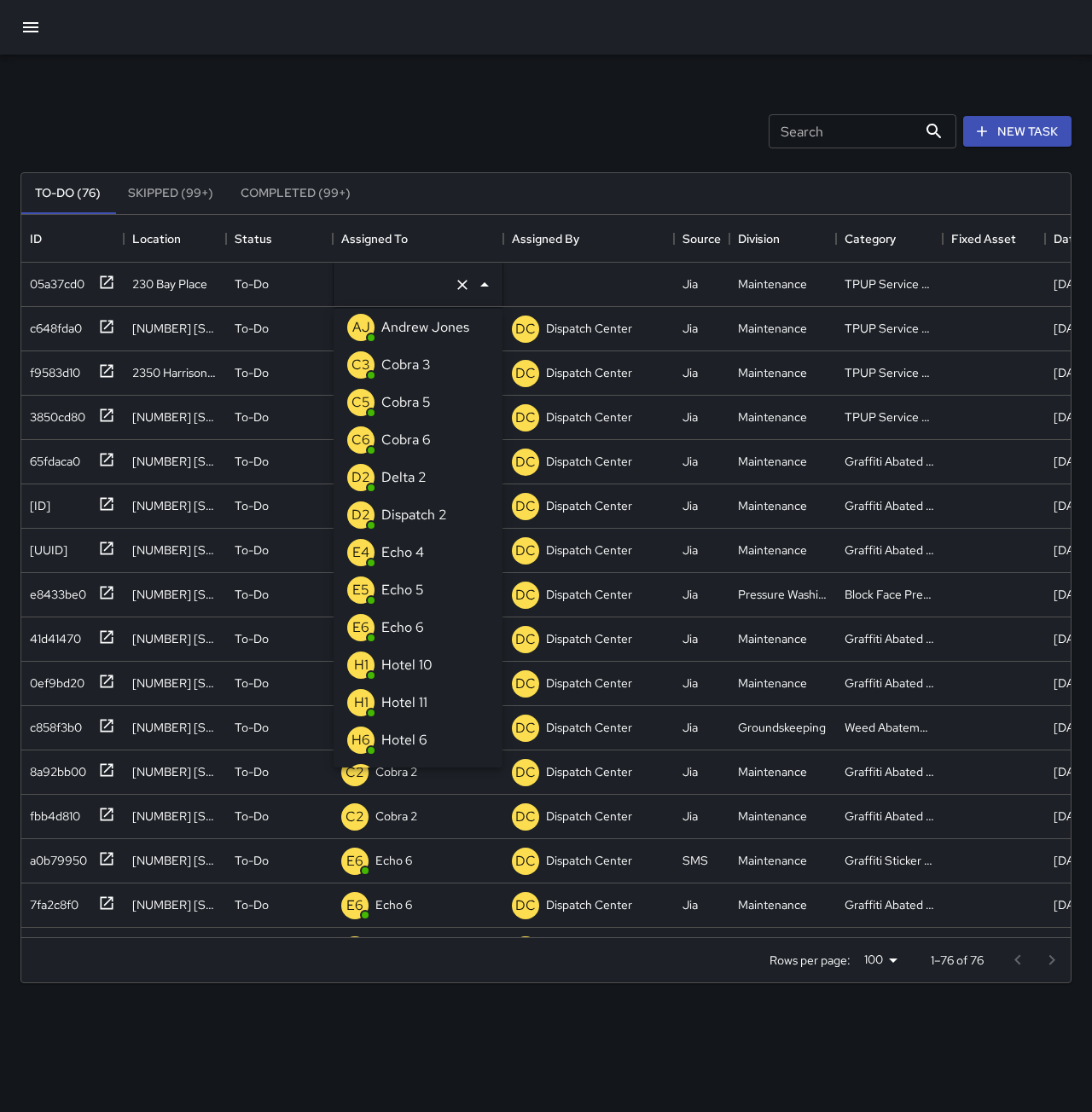 click on "E4 Echo 4" at bounding box center (418, 553) 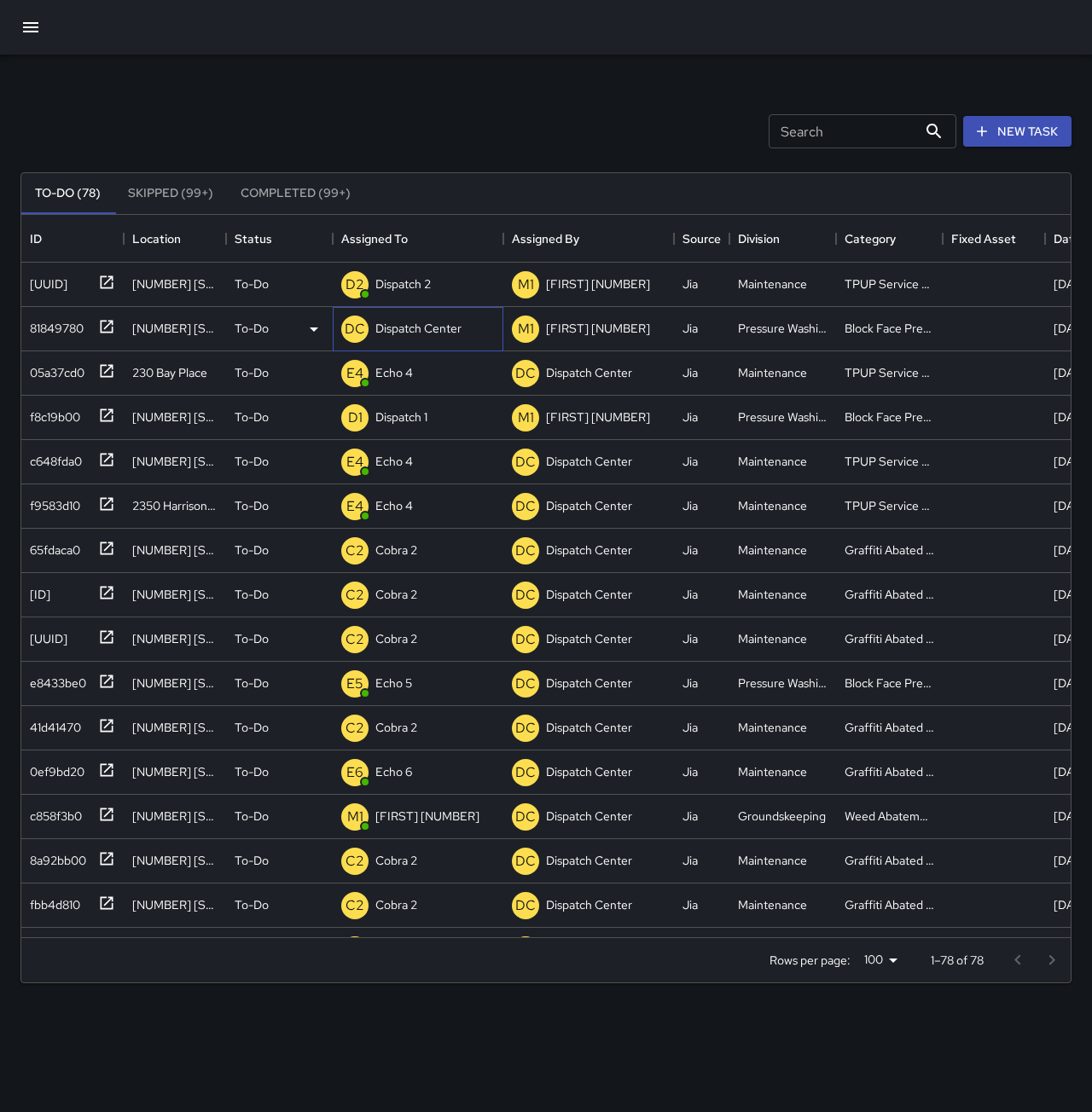 click on "Dispatch Center" at bounding box center [418, 328] 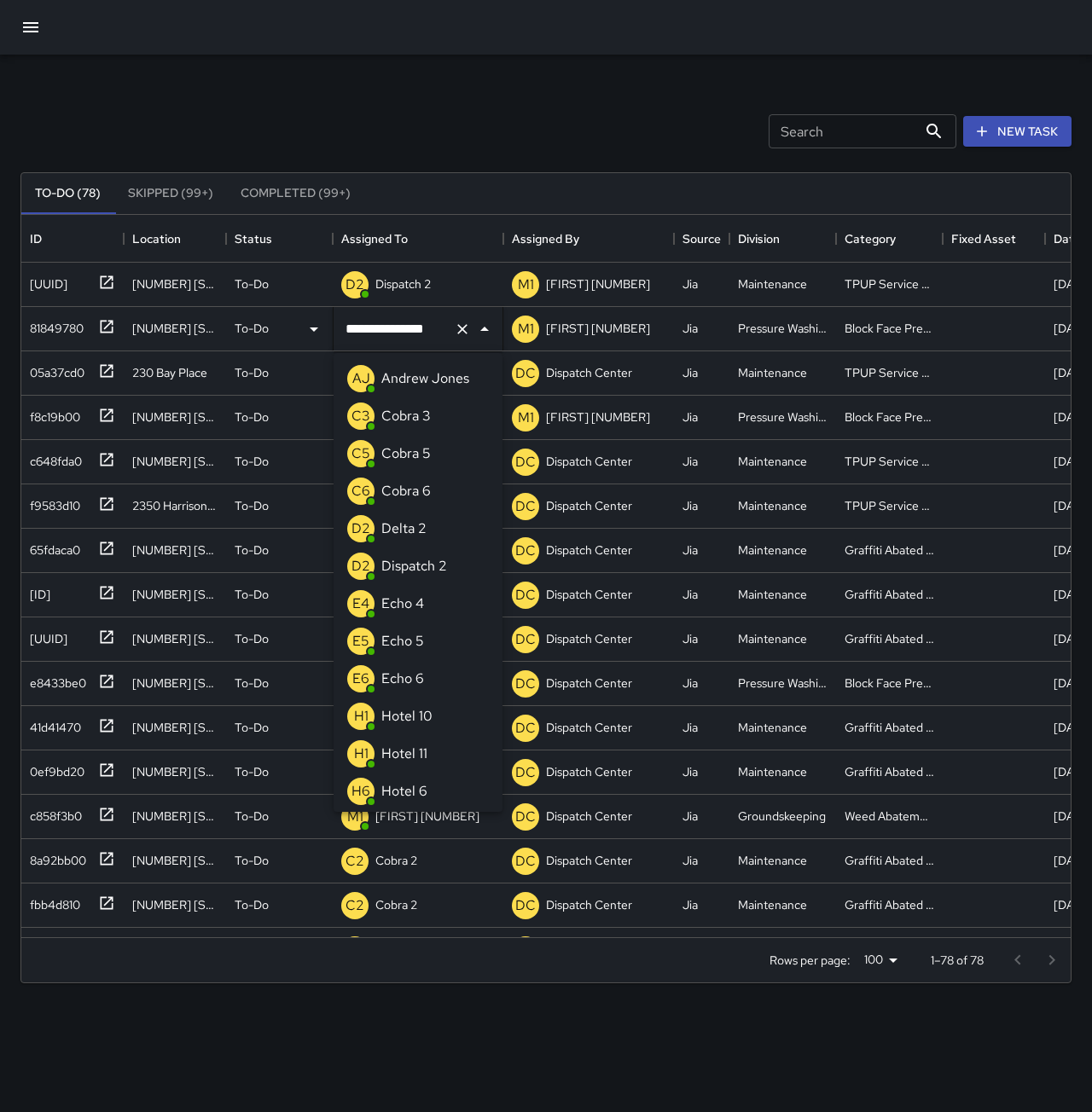 scroll, scrollTop: 936, scrollLeft: 0, axis: vertical 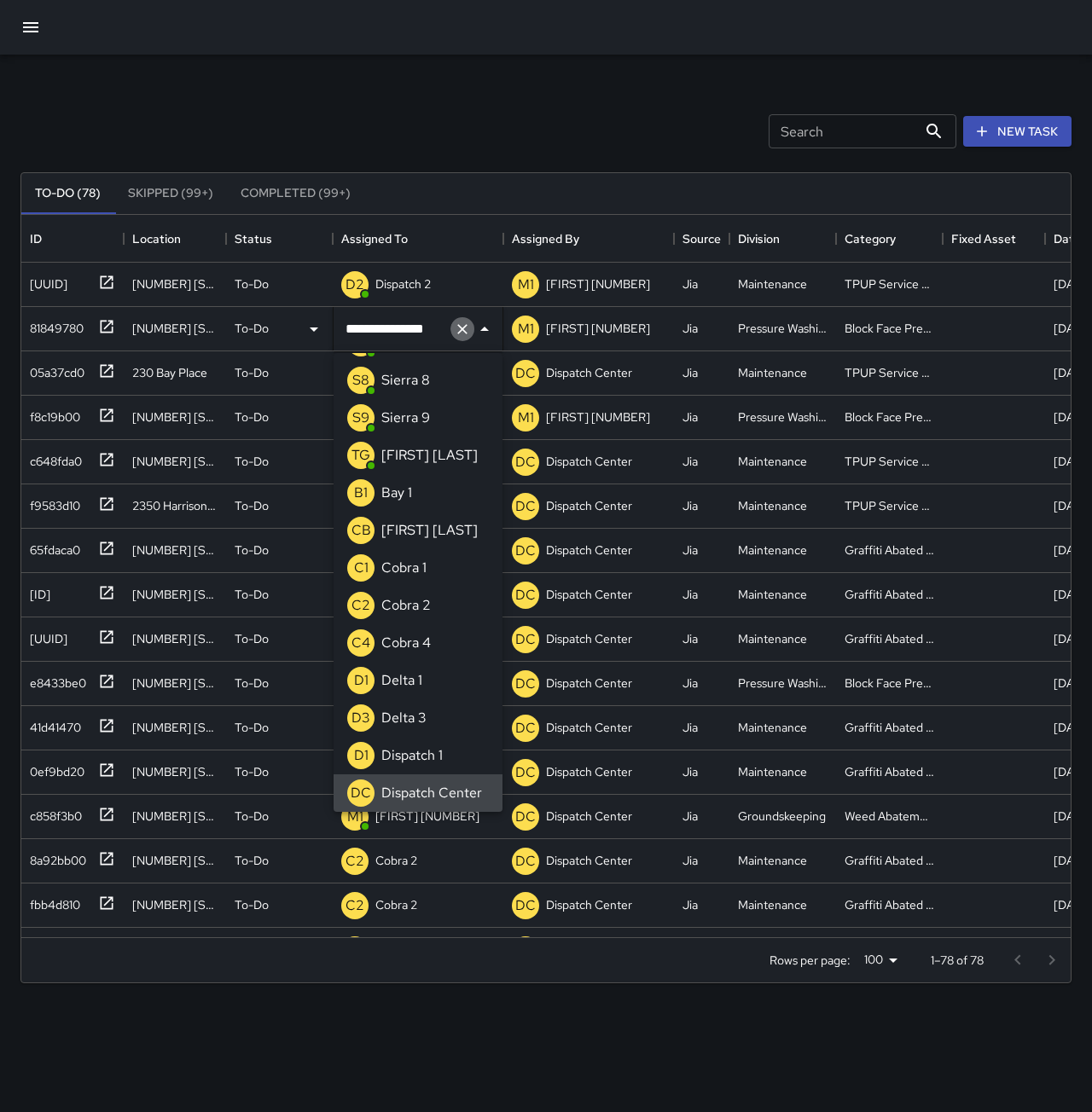 click 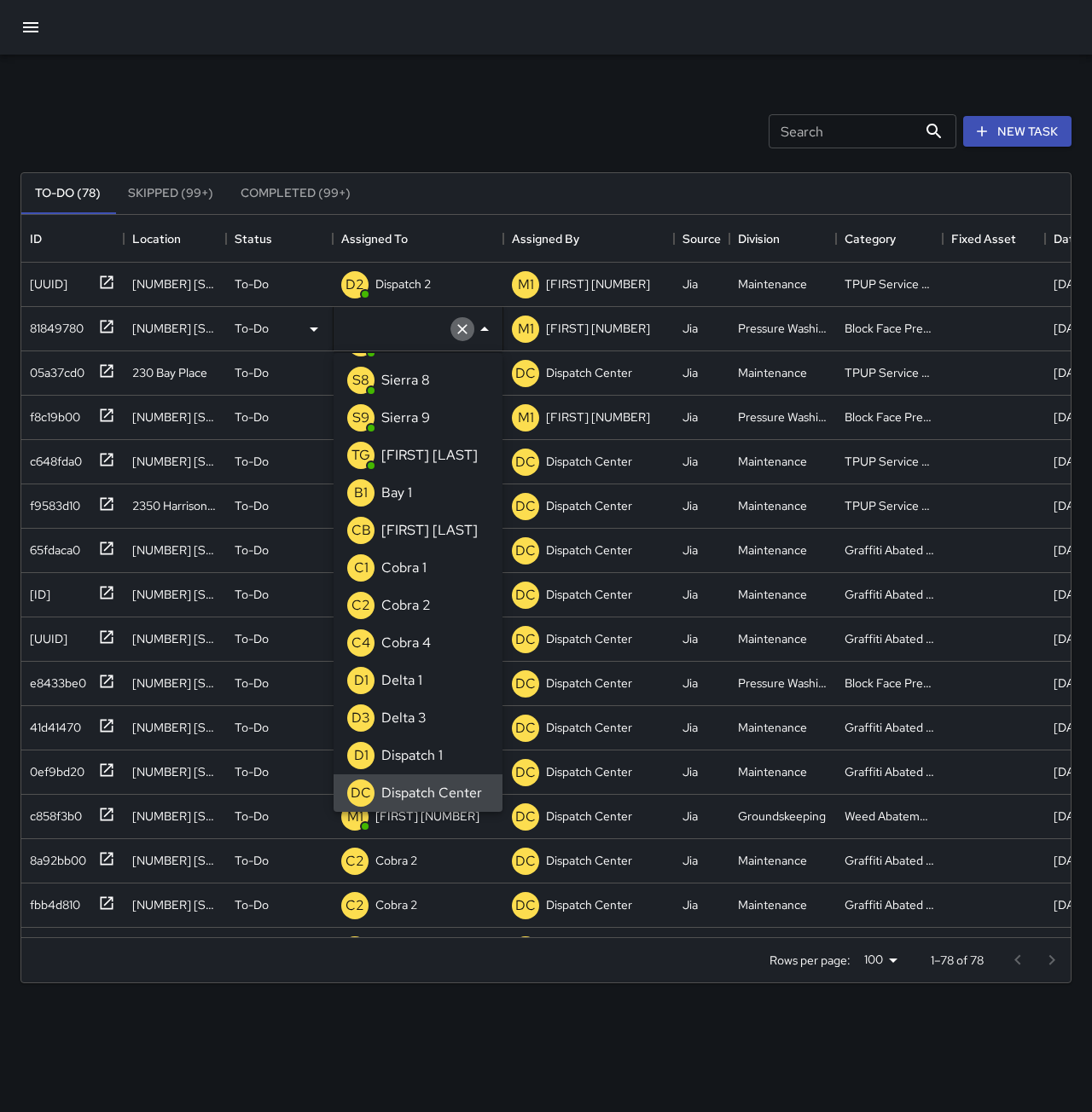 scroll, scrollTop: 7, scrollLeft: 0, axis: vertical 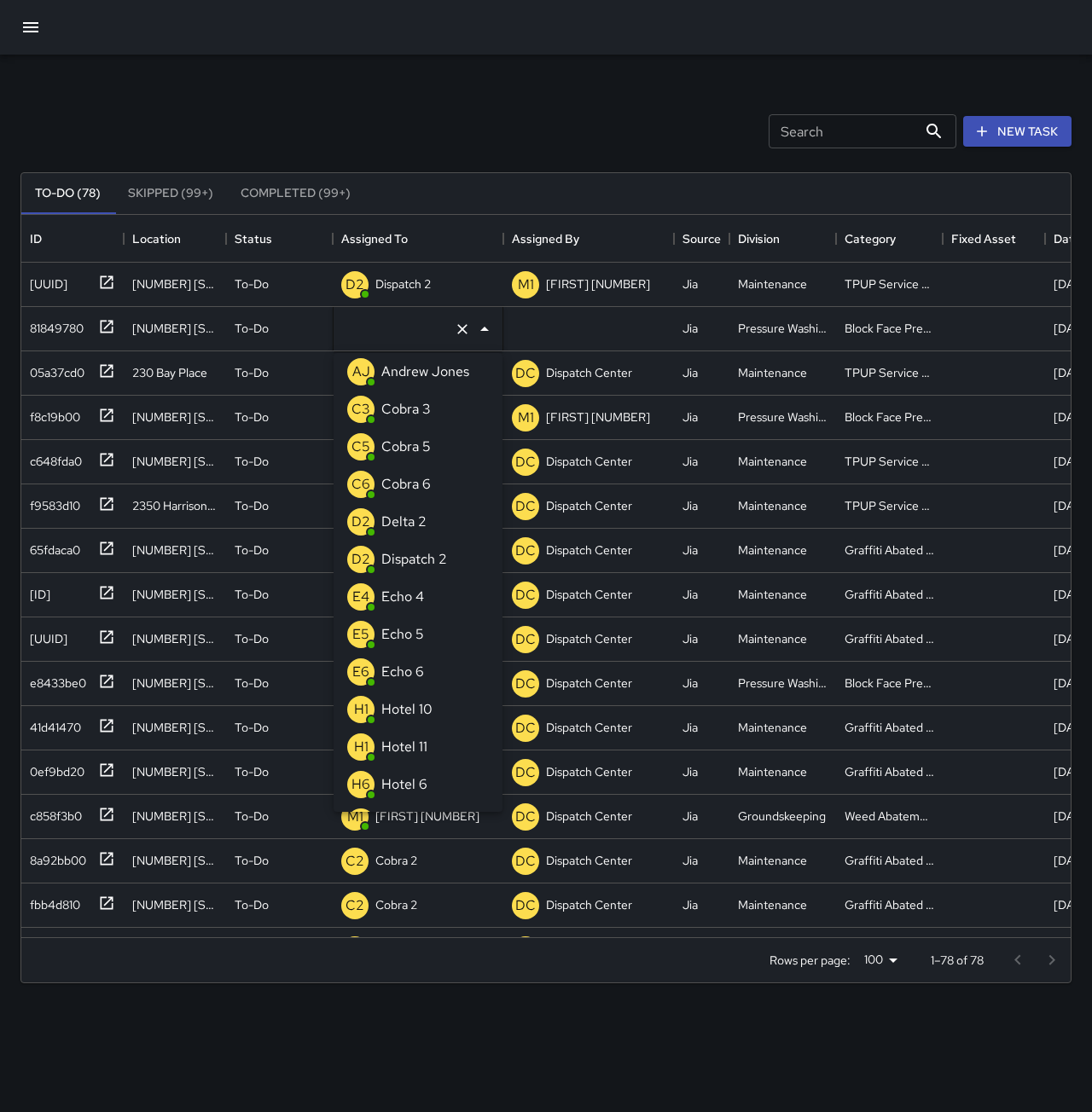 click on "E5 Echo 5" at bounding box center [418, 634] 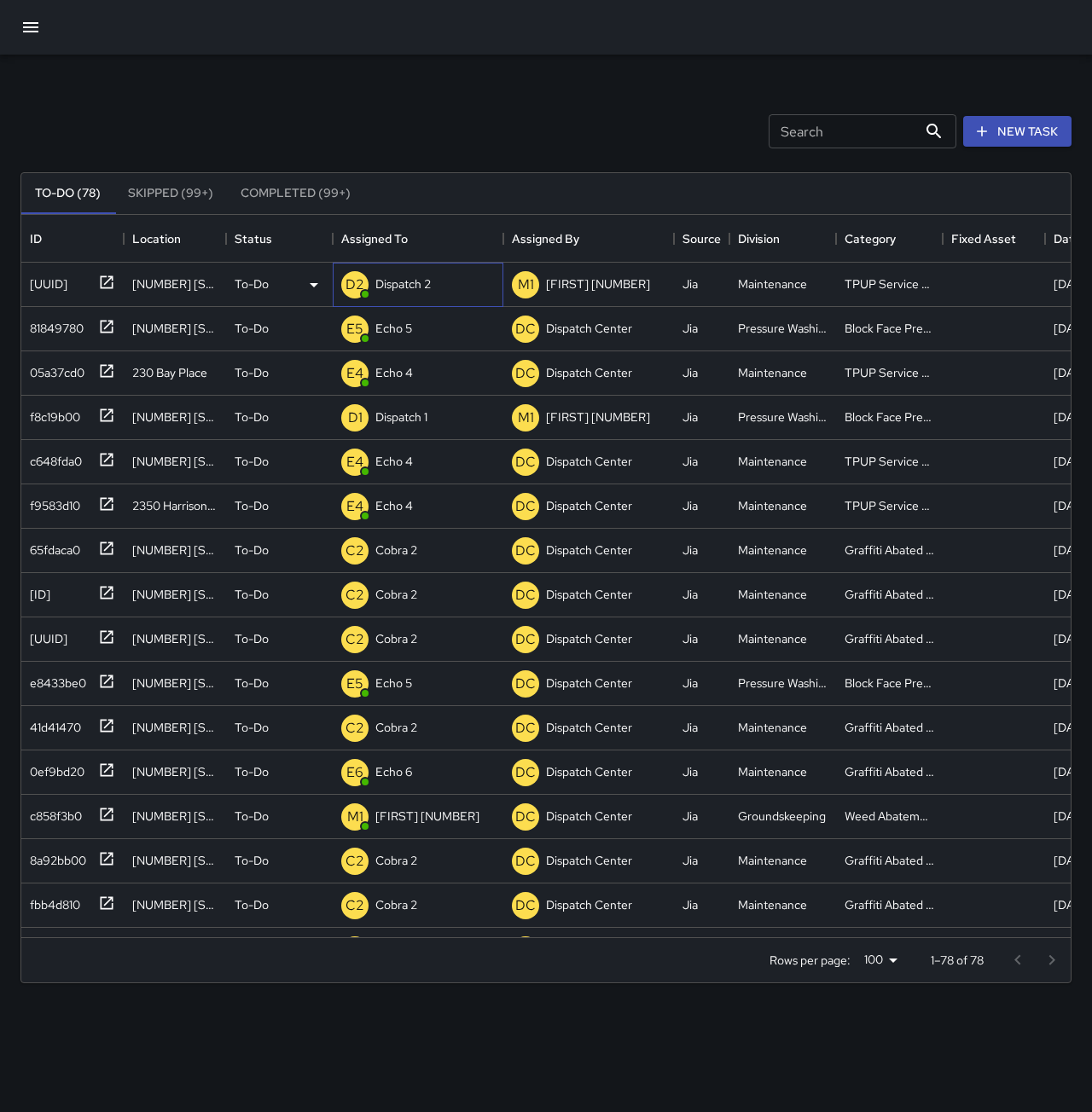 click on "Dispatch 2" at bounding box center [403, 284] 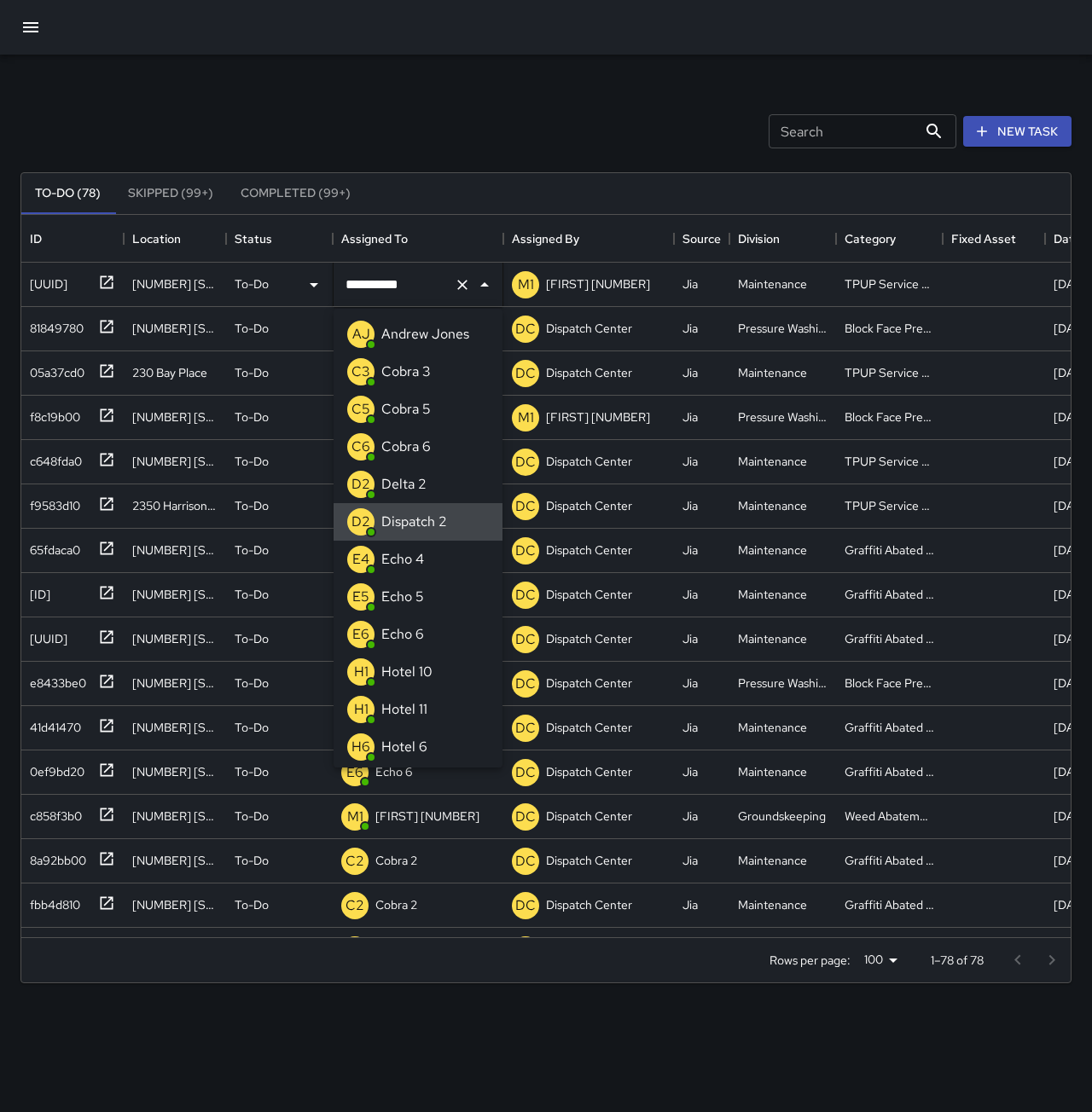 click 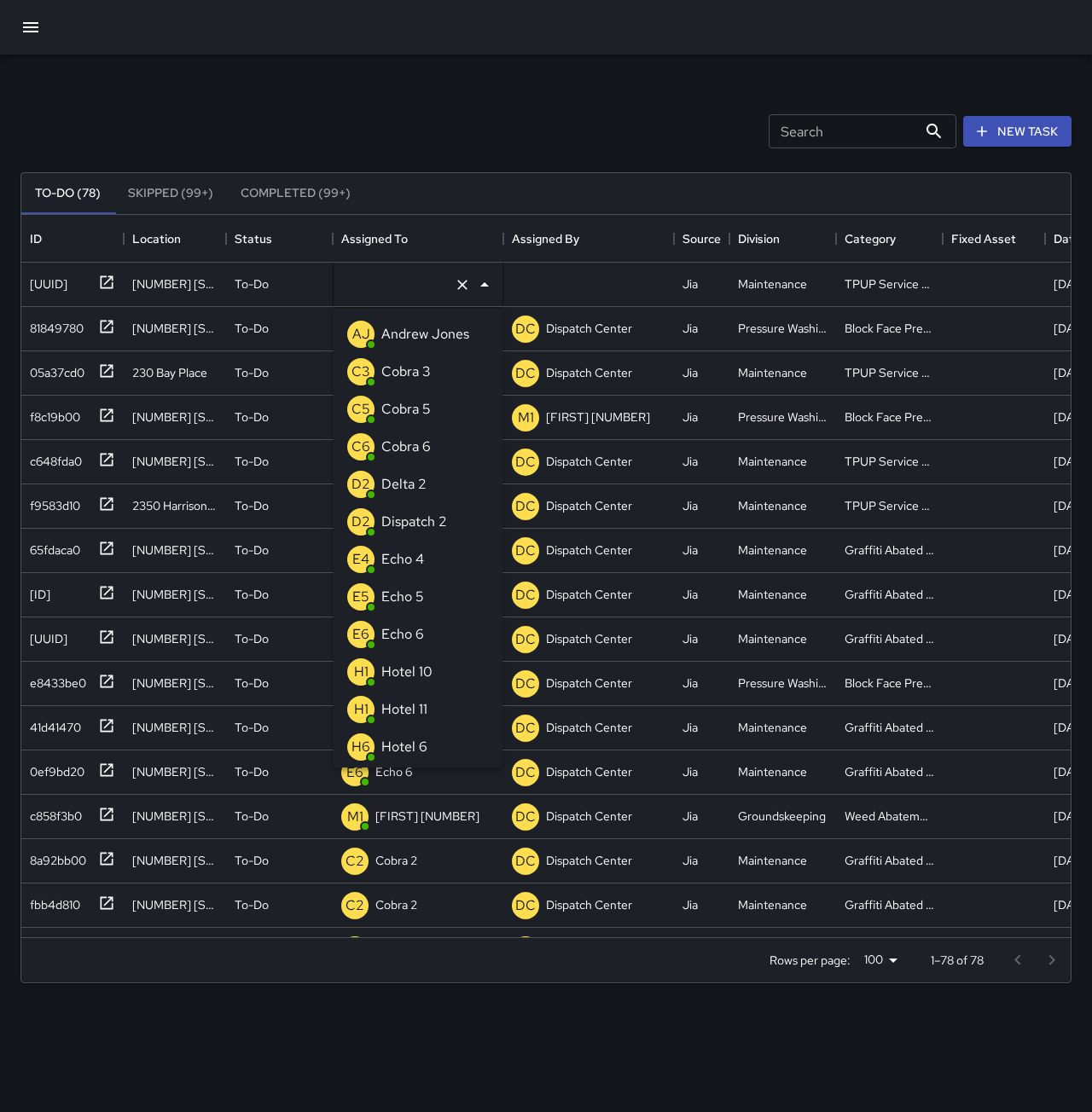 click on "E4 Echo 4" at bounding box center [418, 559] 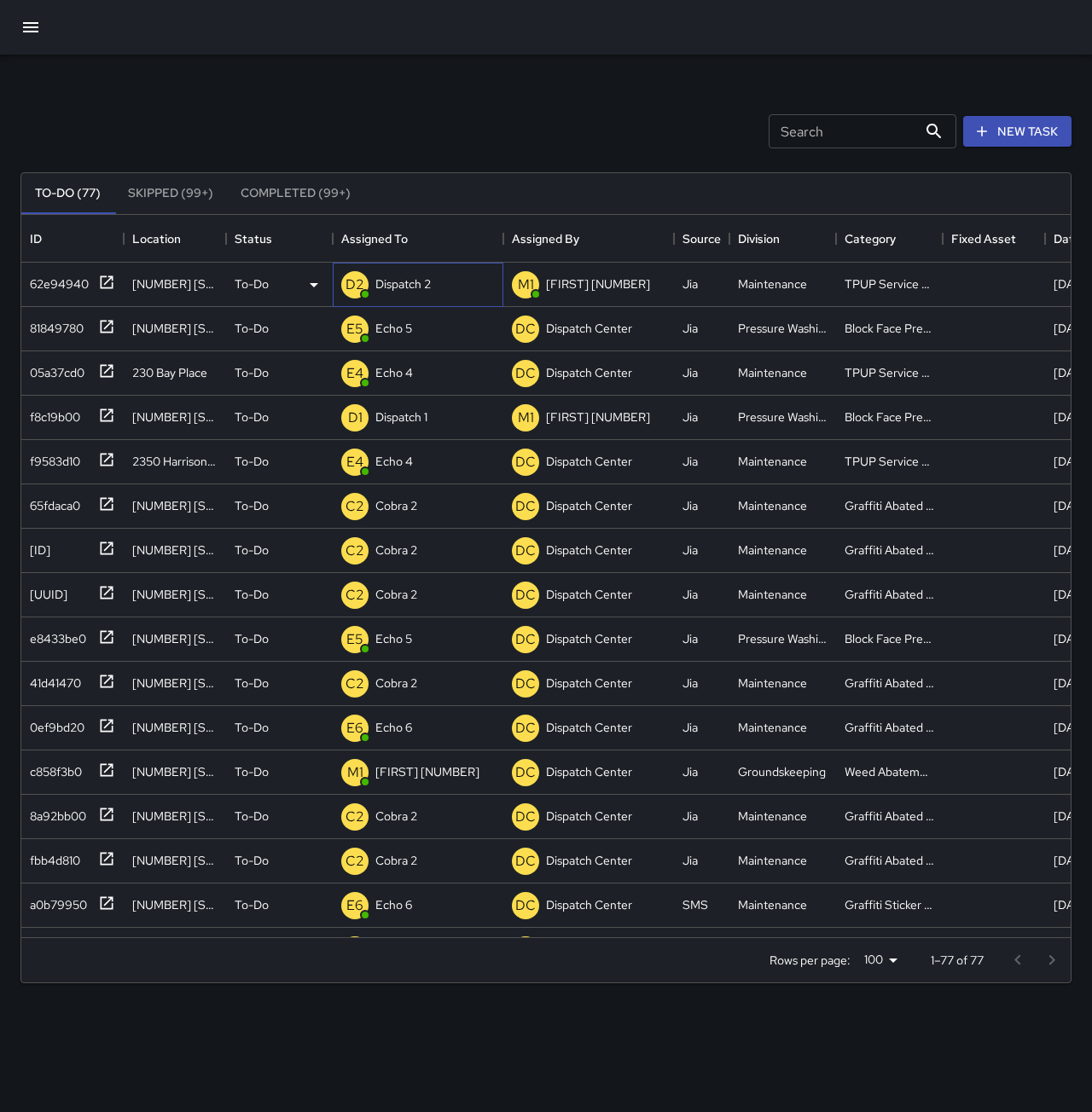 click on "Dispatch 2" at bounding box center [403, 284] 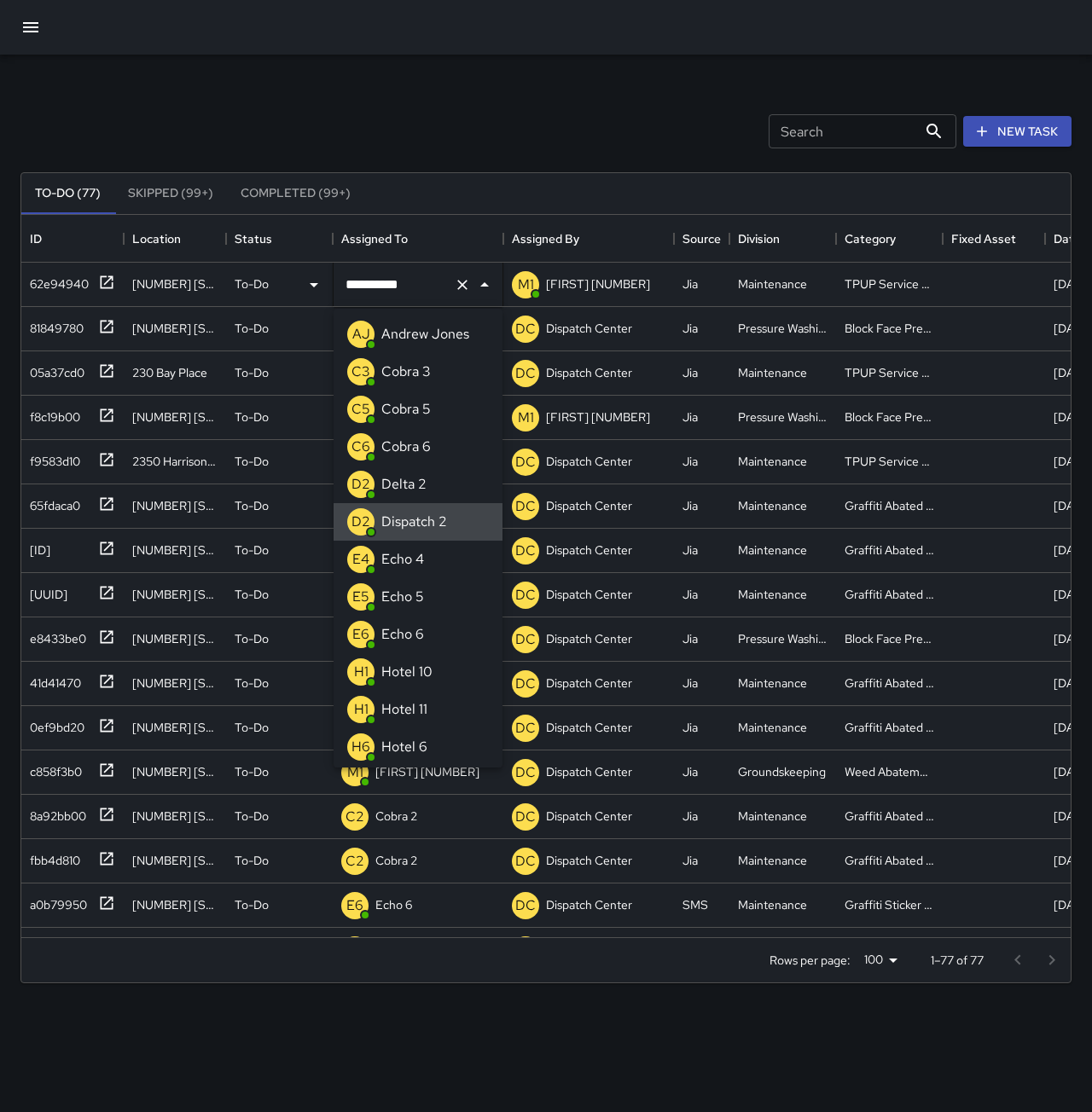 click 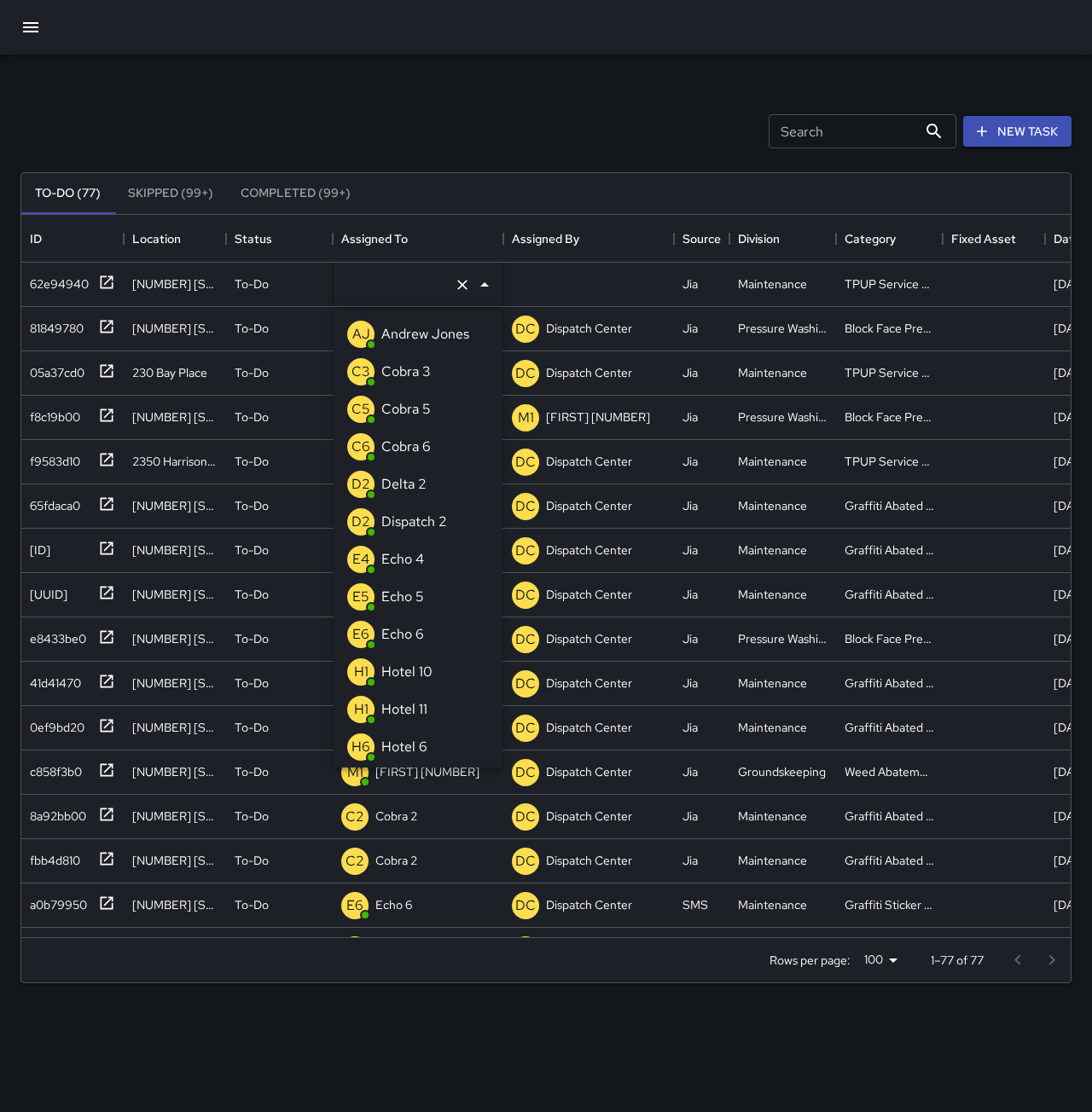 click on "E4 Echo 4" at bounding box center (418, 559) 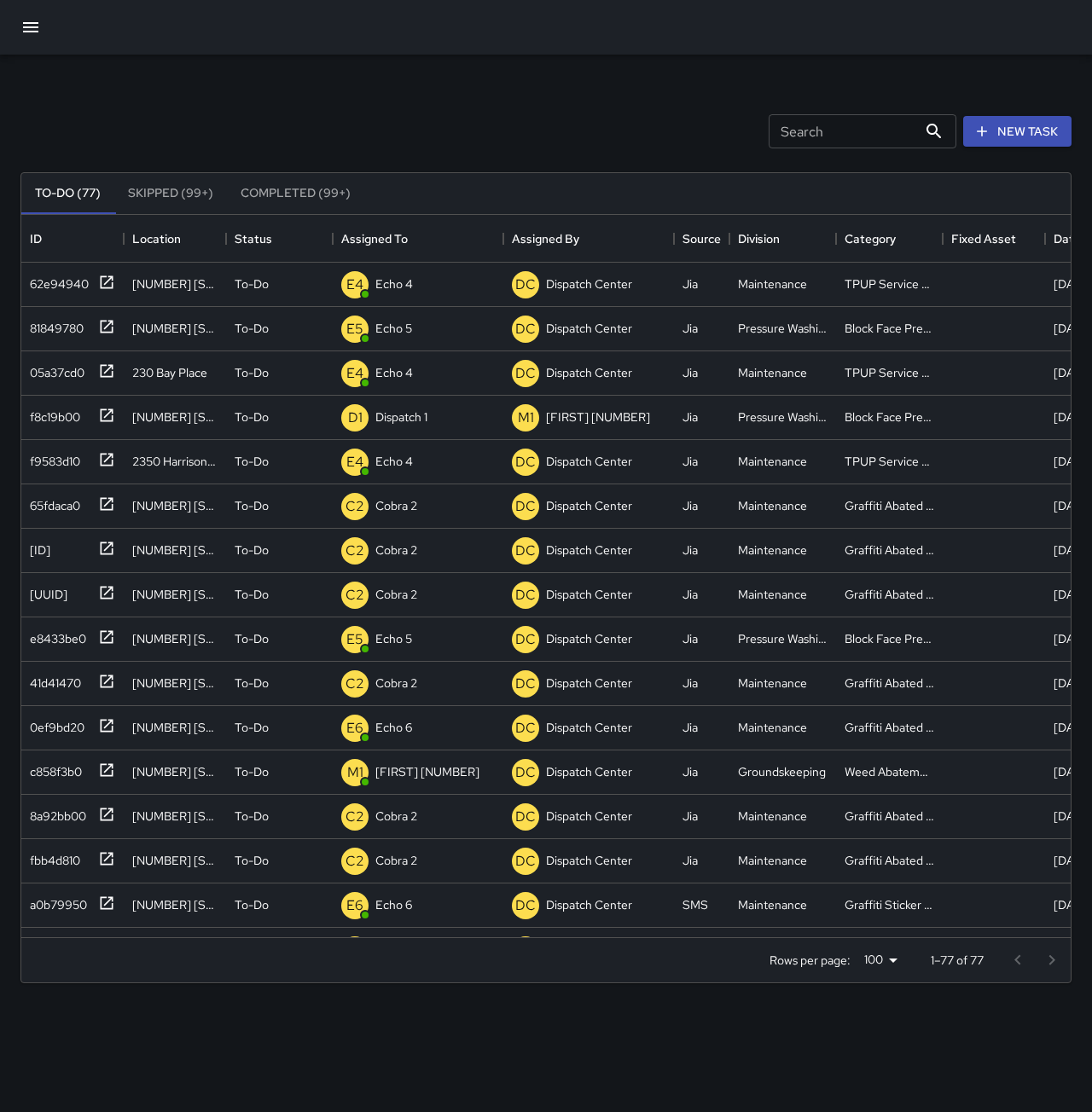 click on "Search Search New Task" at bounding box center (546, 131) 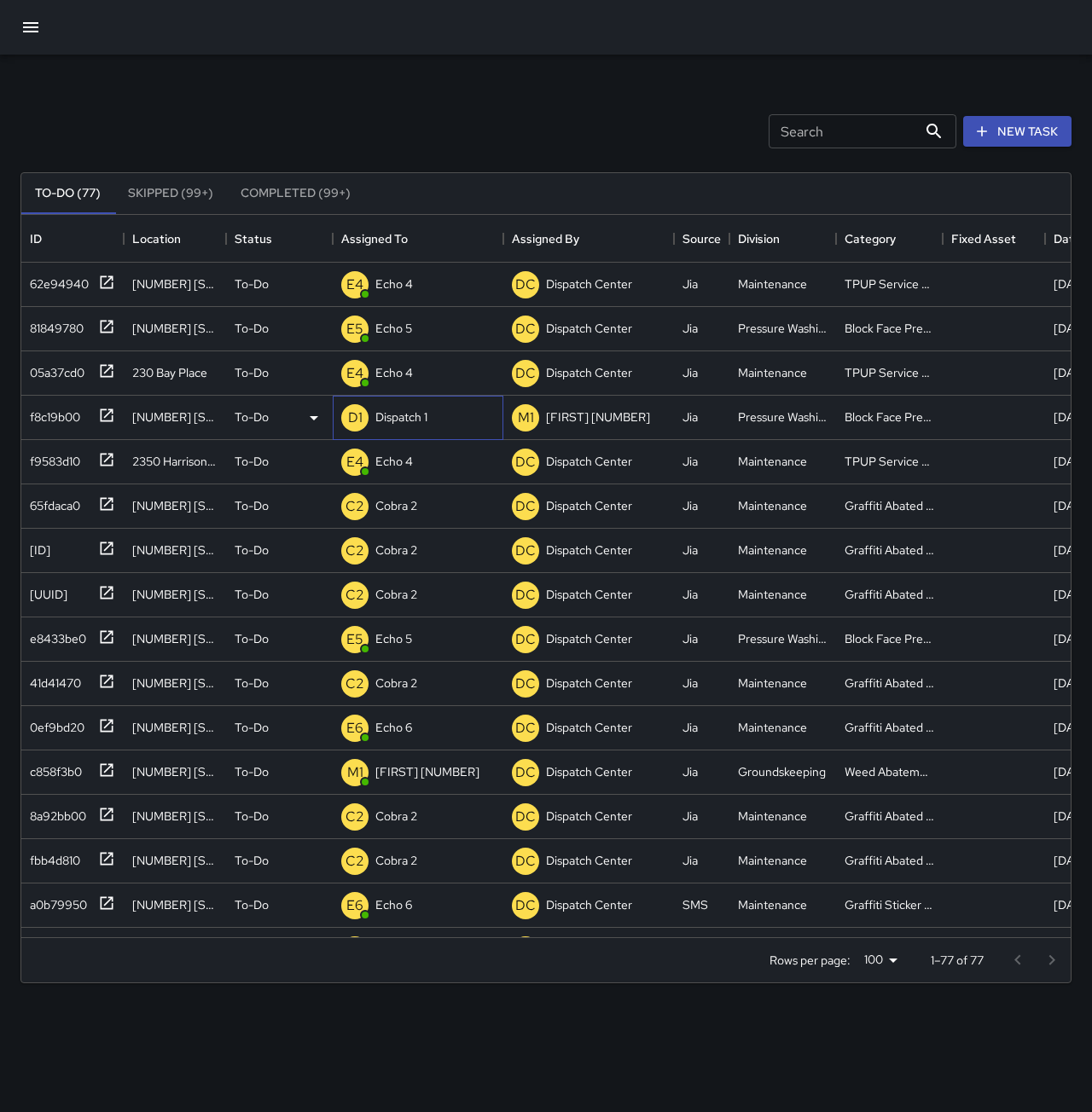 click on "Dispatch 1" at bounding box center (401, 417) 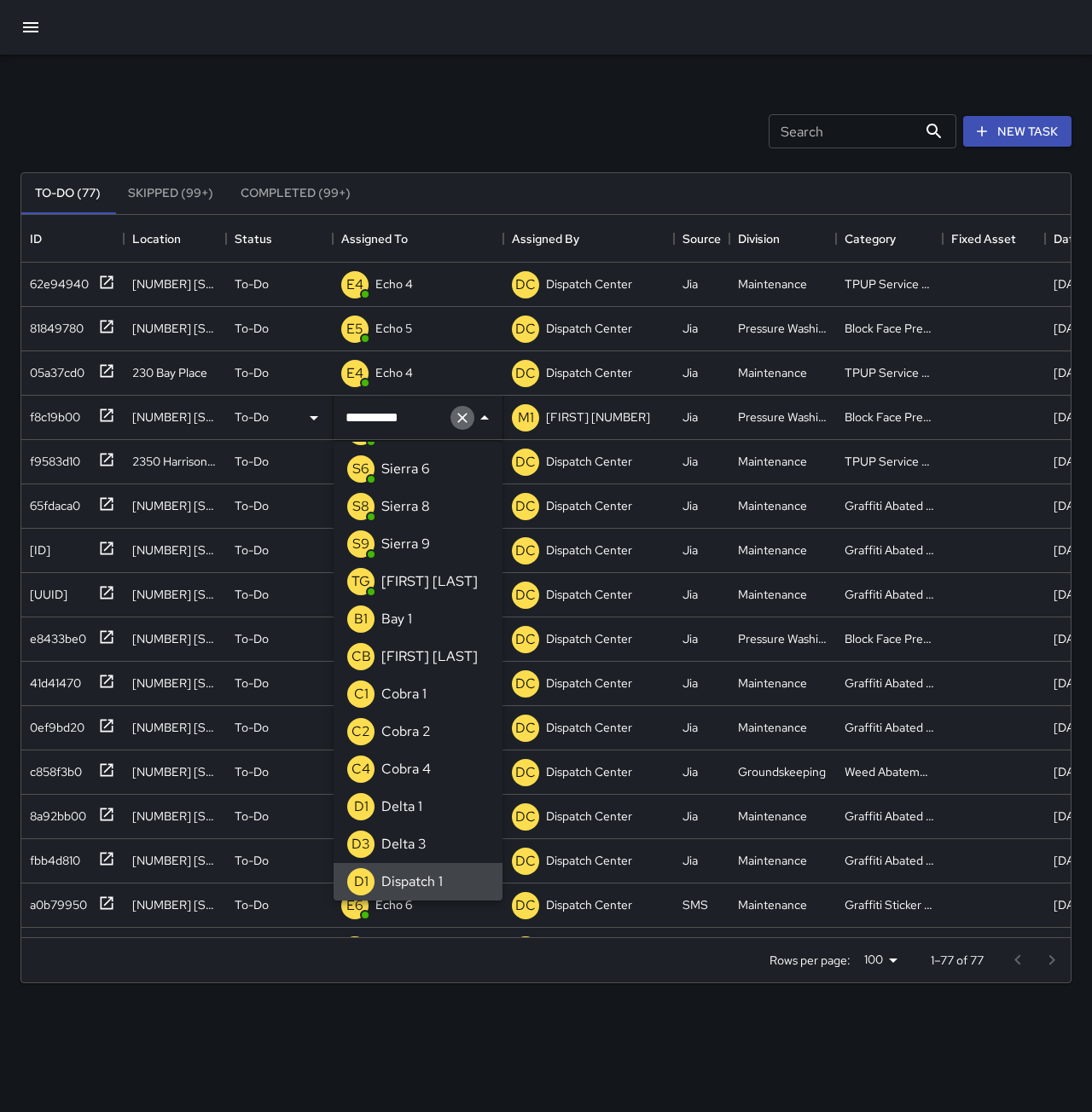 click 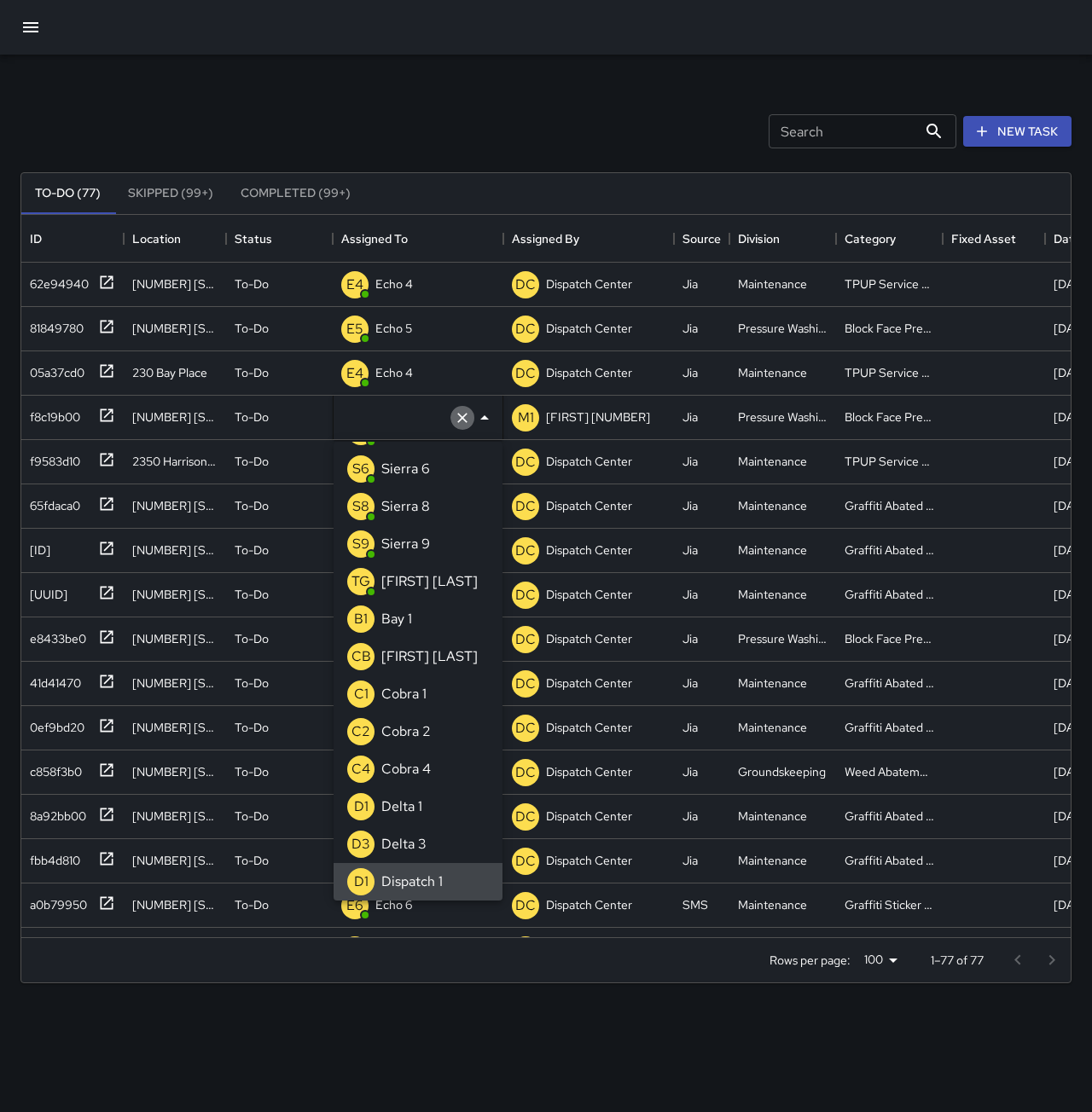 scroll, scrollTop: 7, scrollLeft: 0, axis: vertical 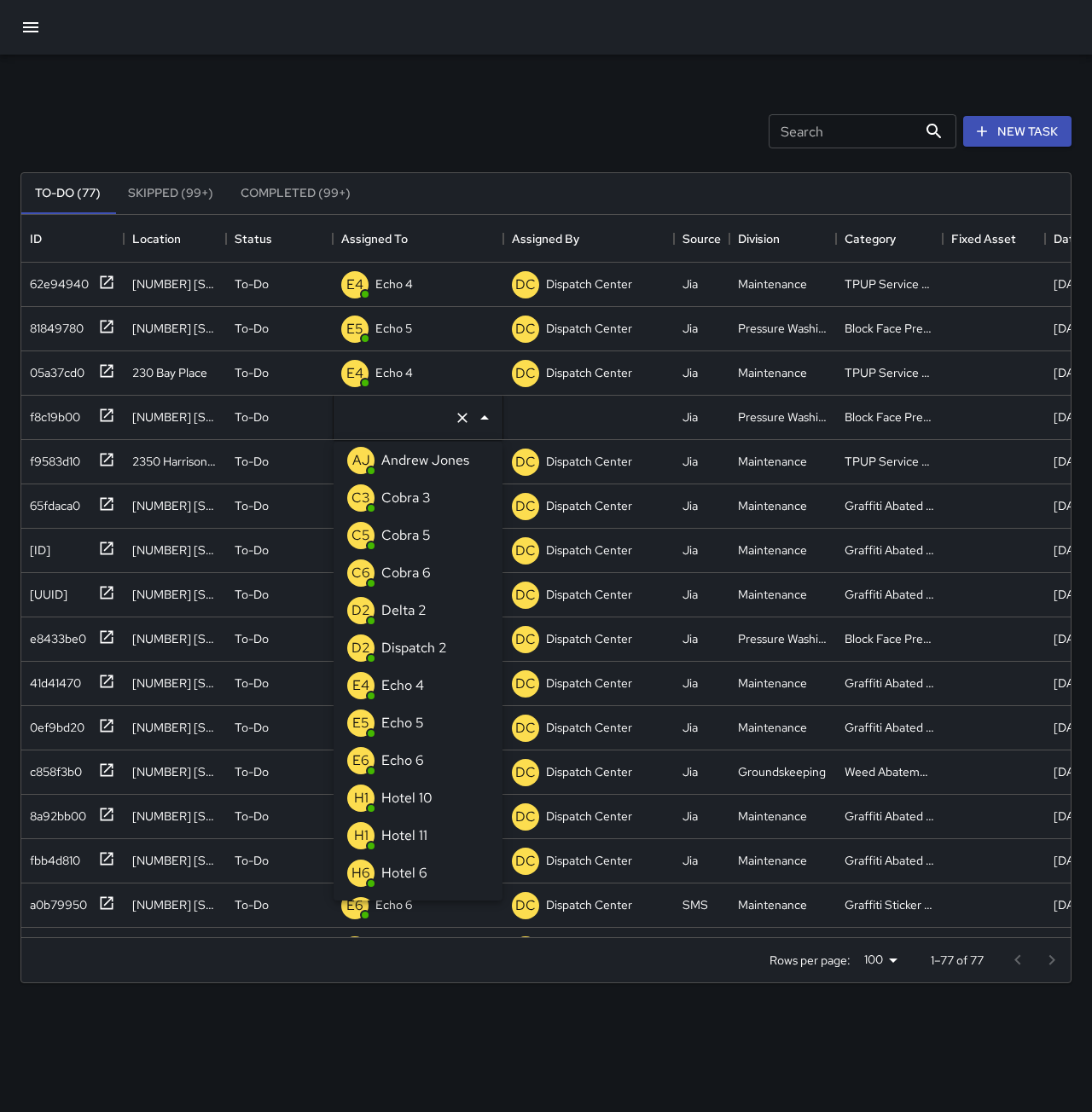 click on "Echo 5" at bounding box center [403, 723] 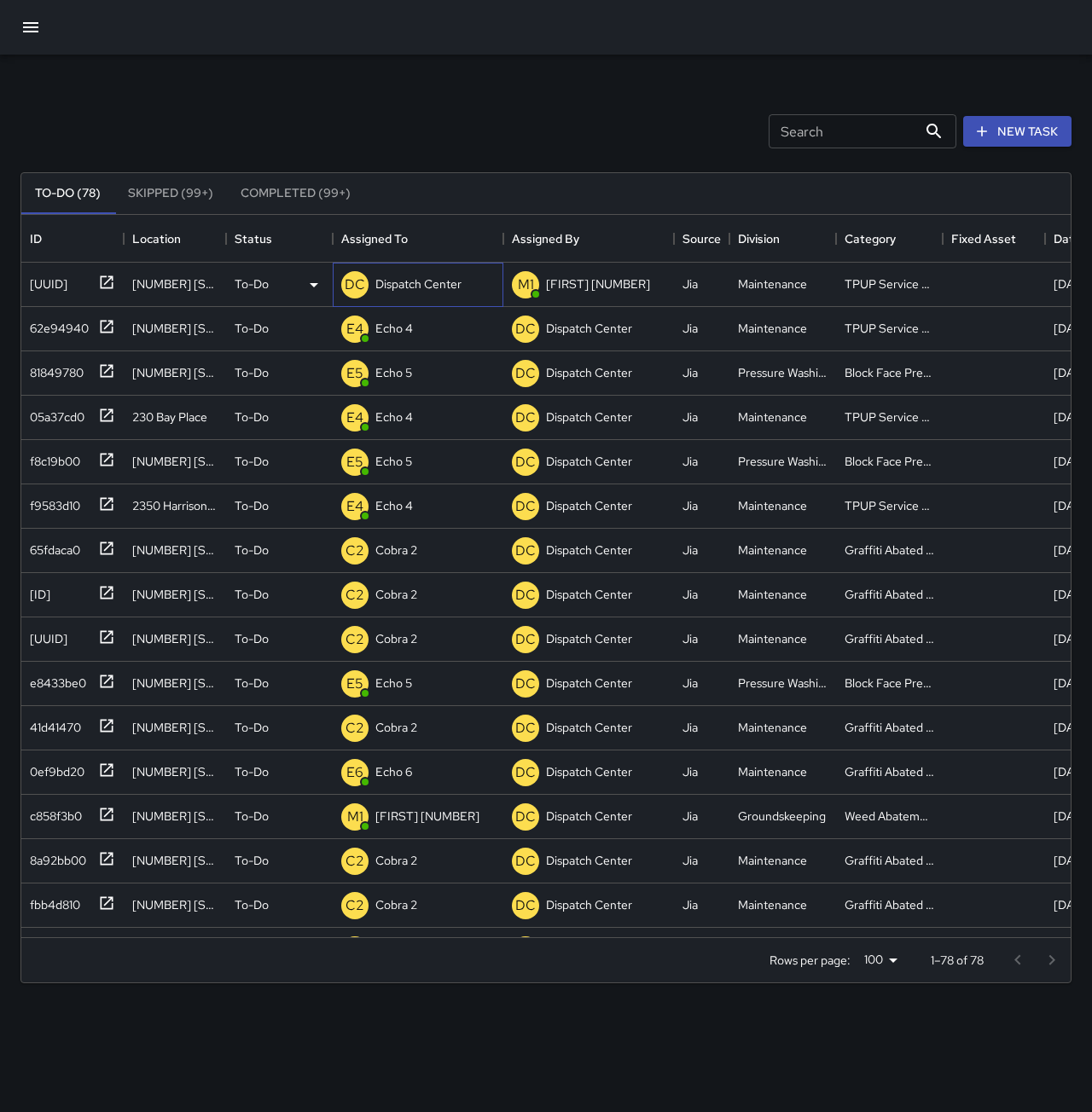 click on "Dispatch Center" at bounding box center (418, 284) 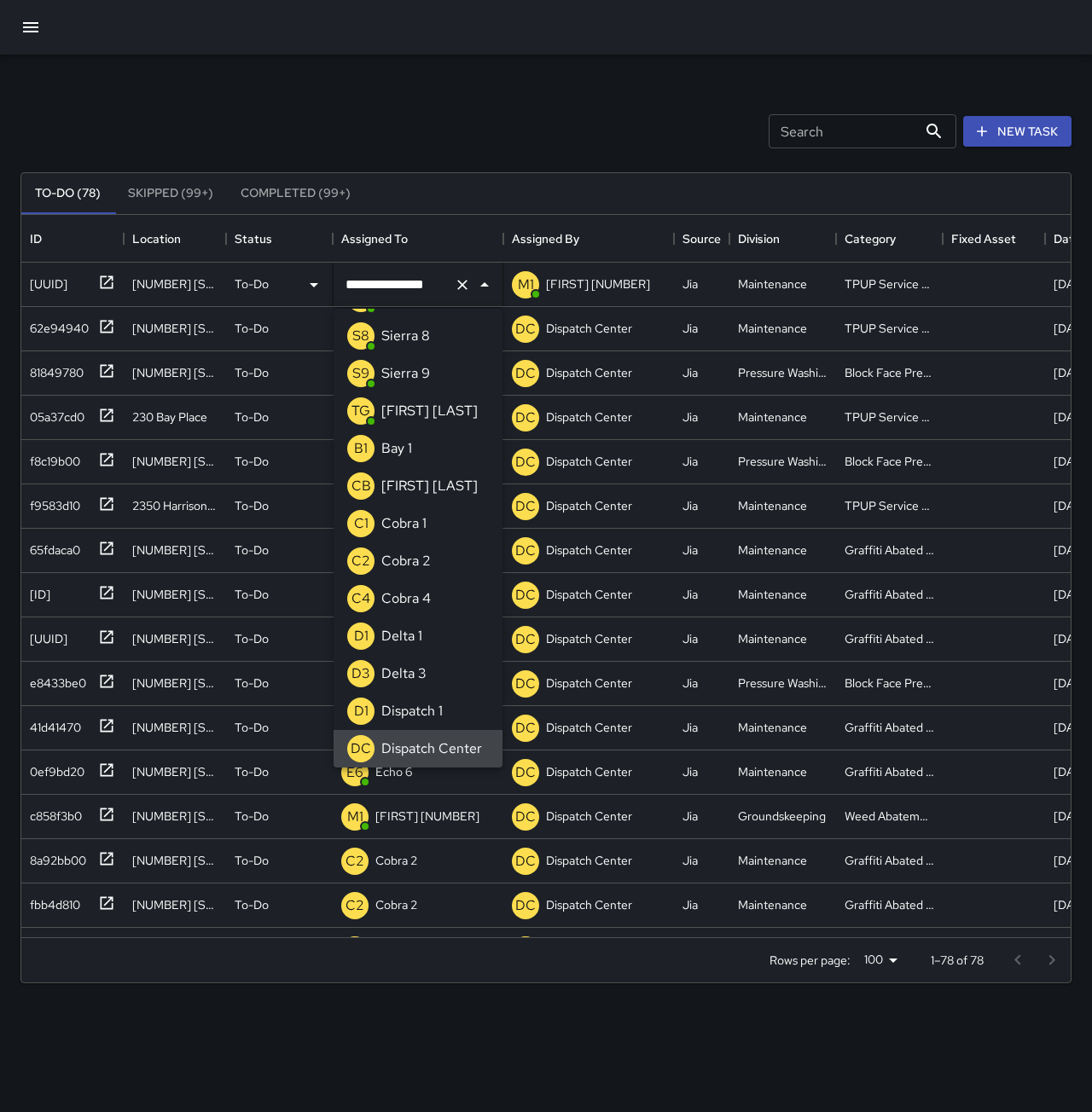 click 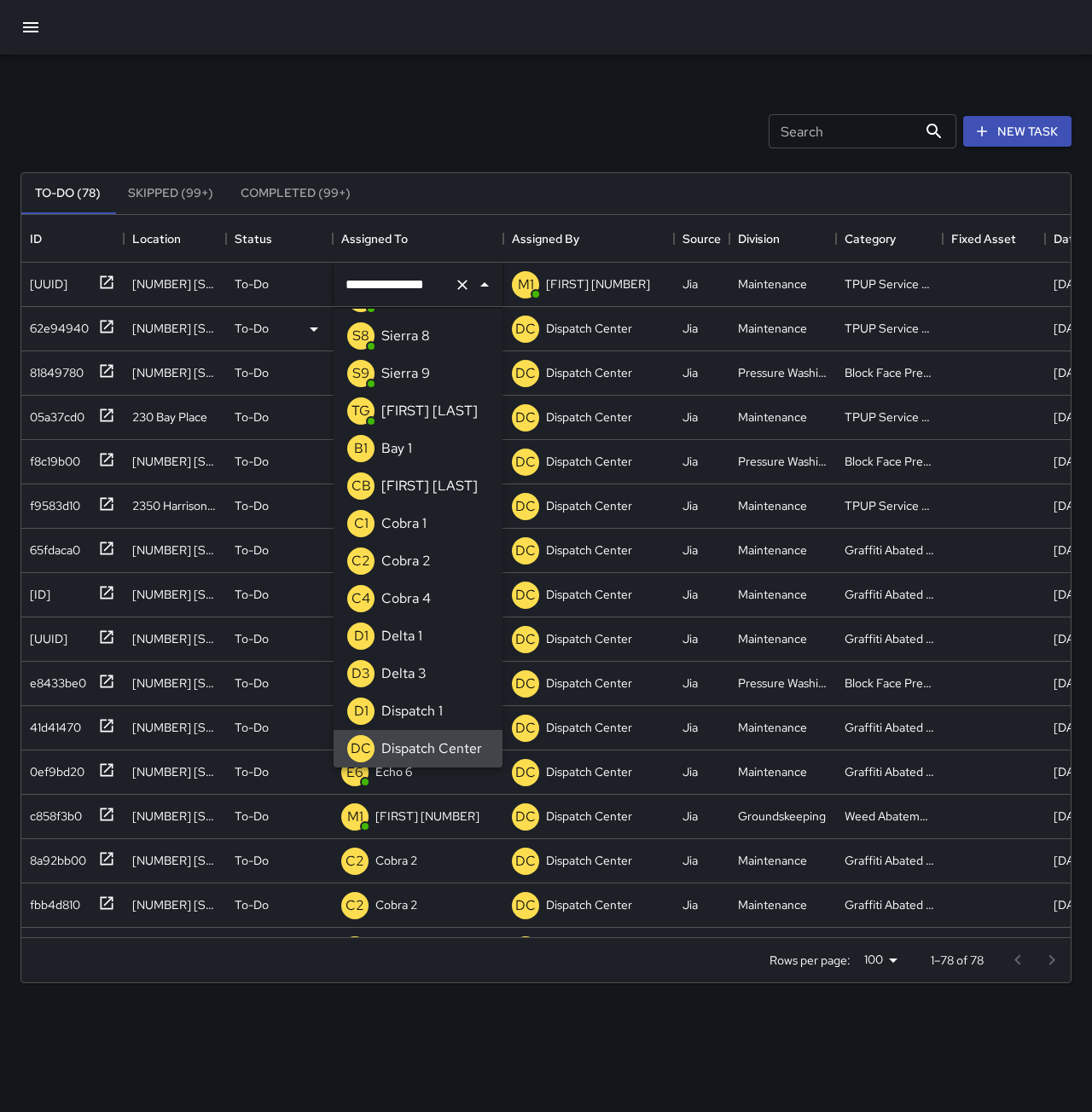 type 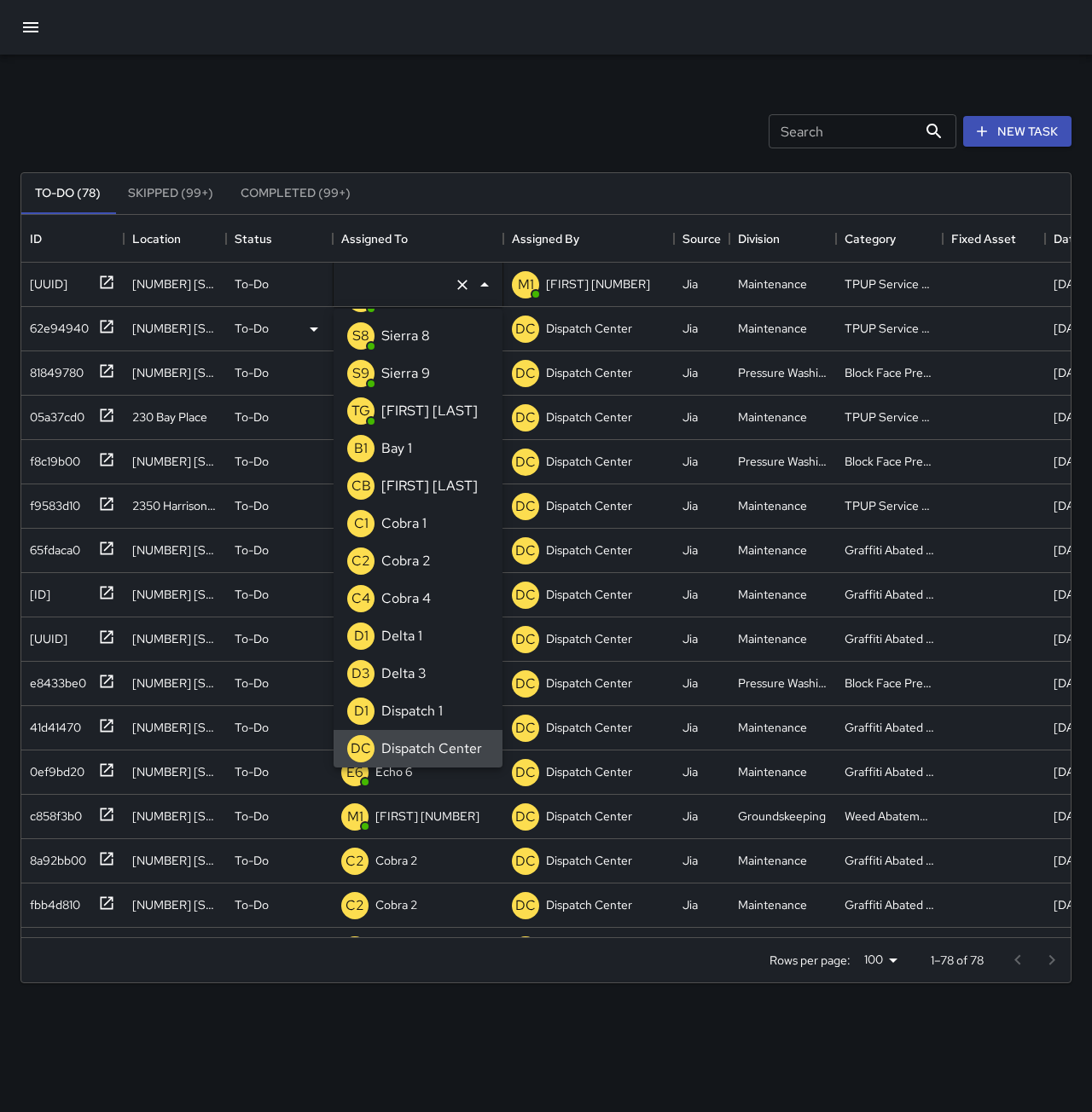 scroll, scrollTop: 7, scrollLeft: 0, axis: vertical 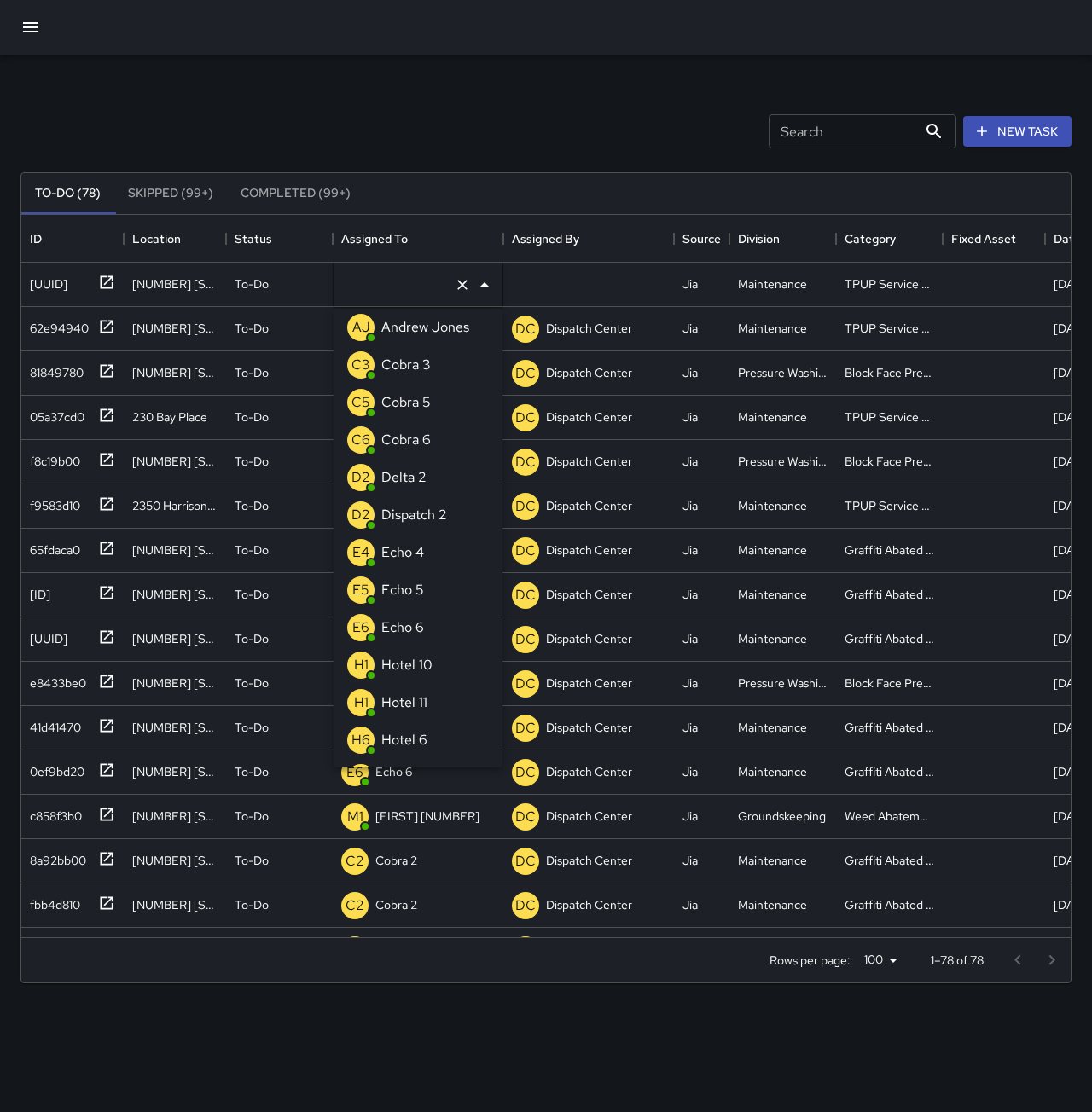 click on "E4 Echo 4" at bounding box center (418, 553) 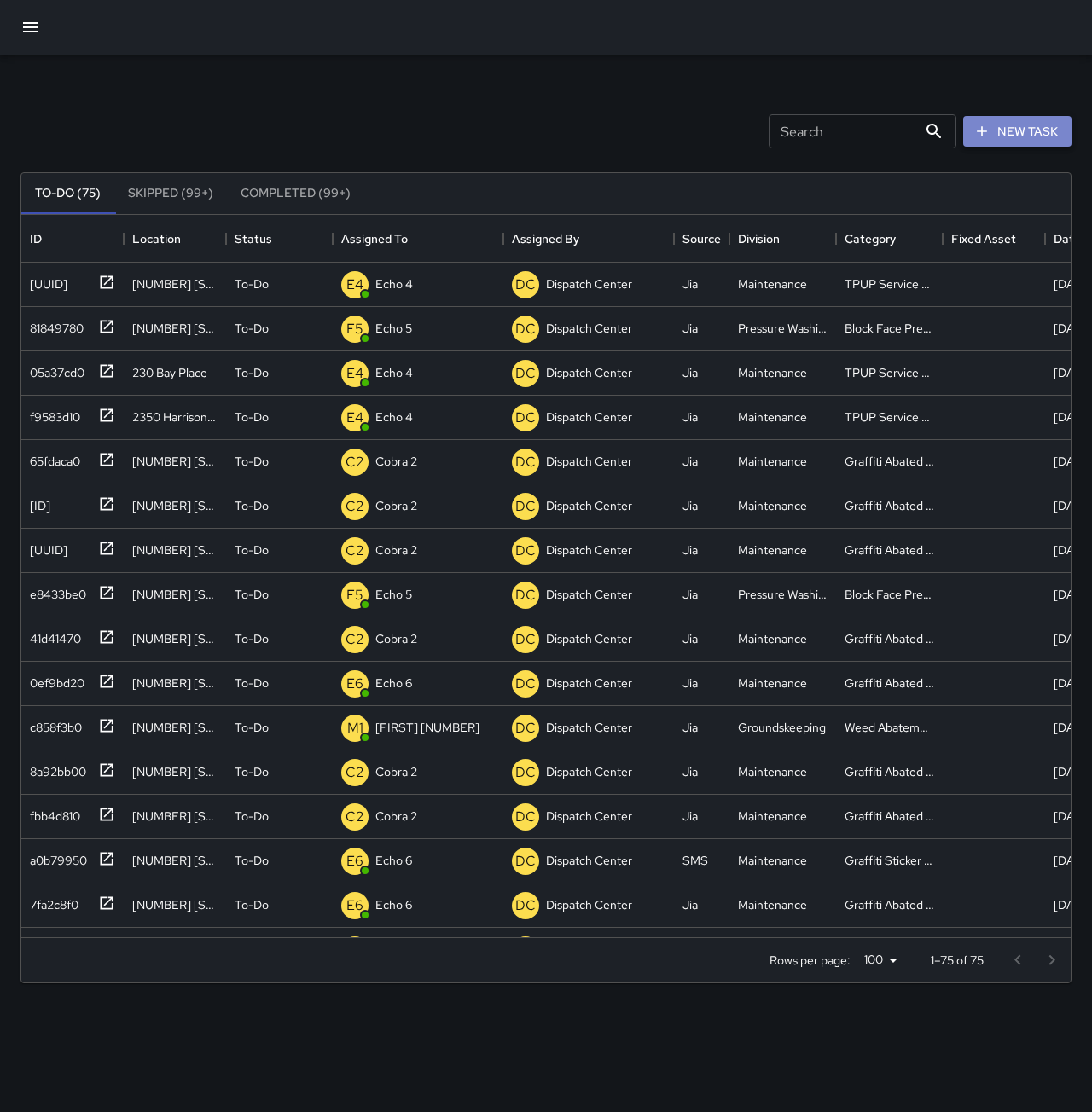click on "New Task" at bounding box center (1017, 131) 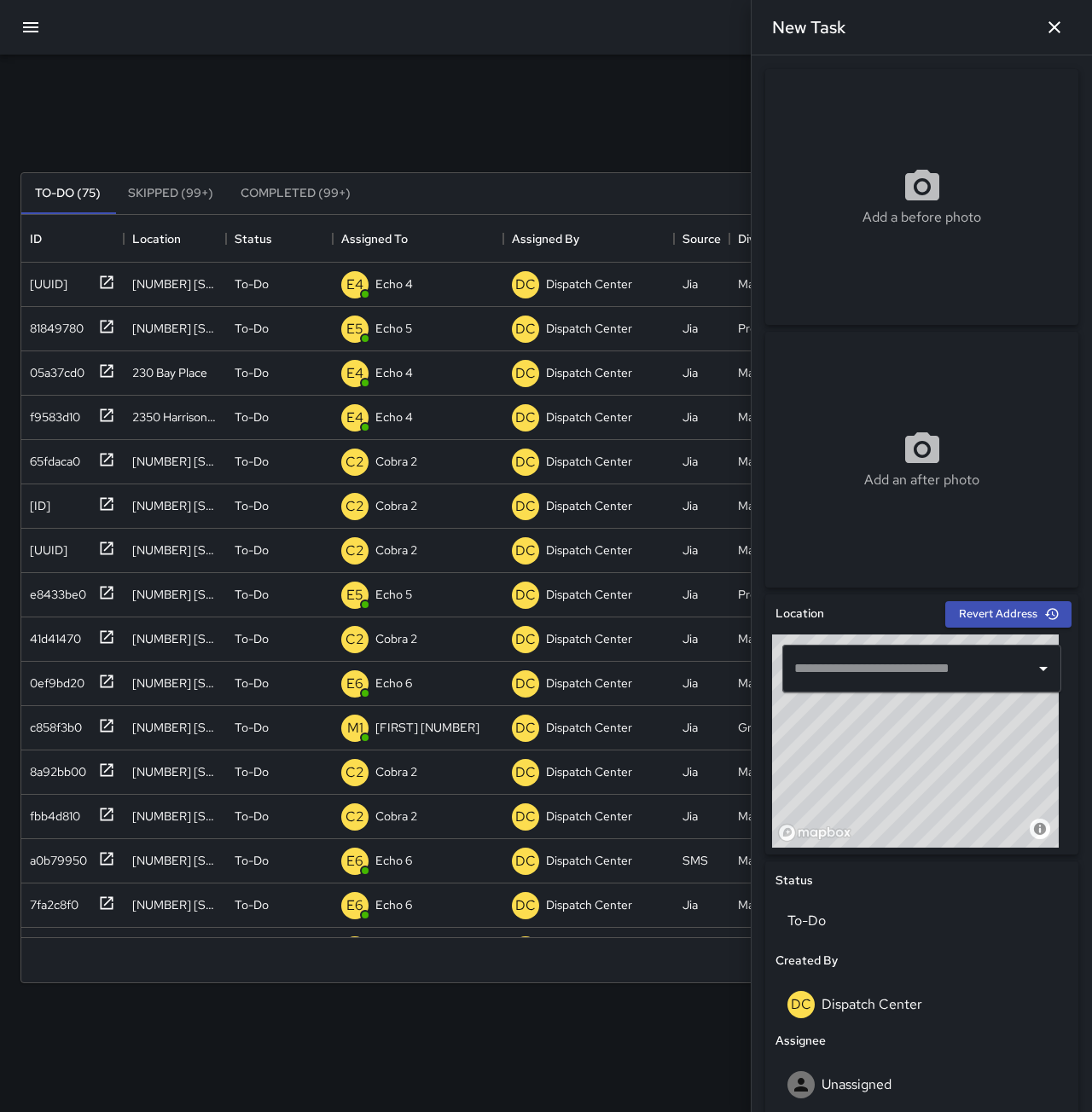 click at bounding box center [909, 669] 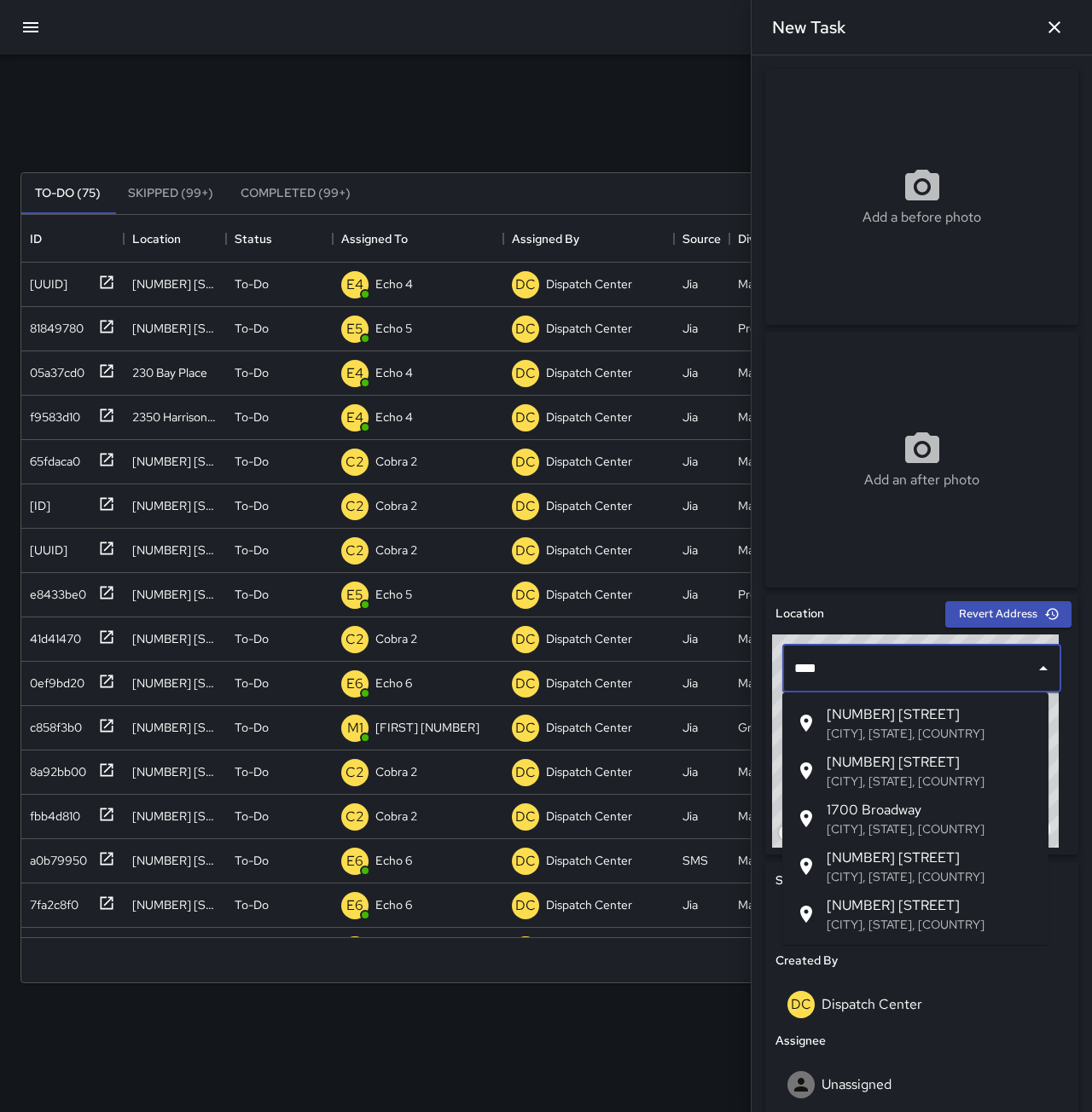 click on "1700 Broadway" at bounding box center (931, 810) 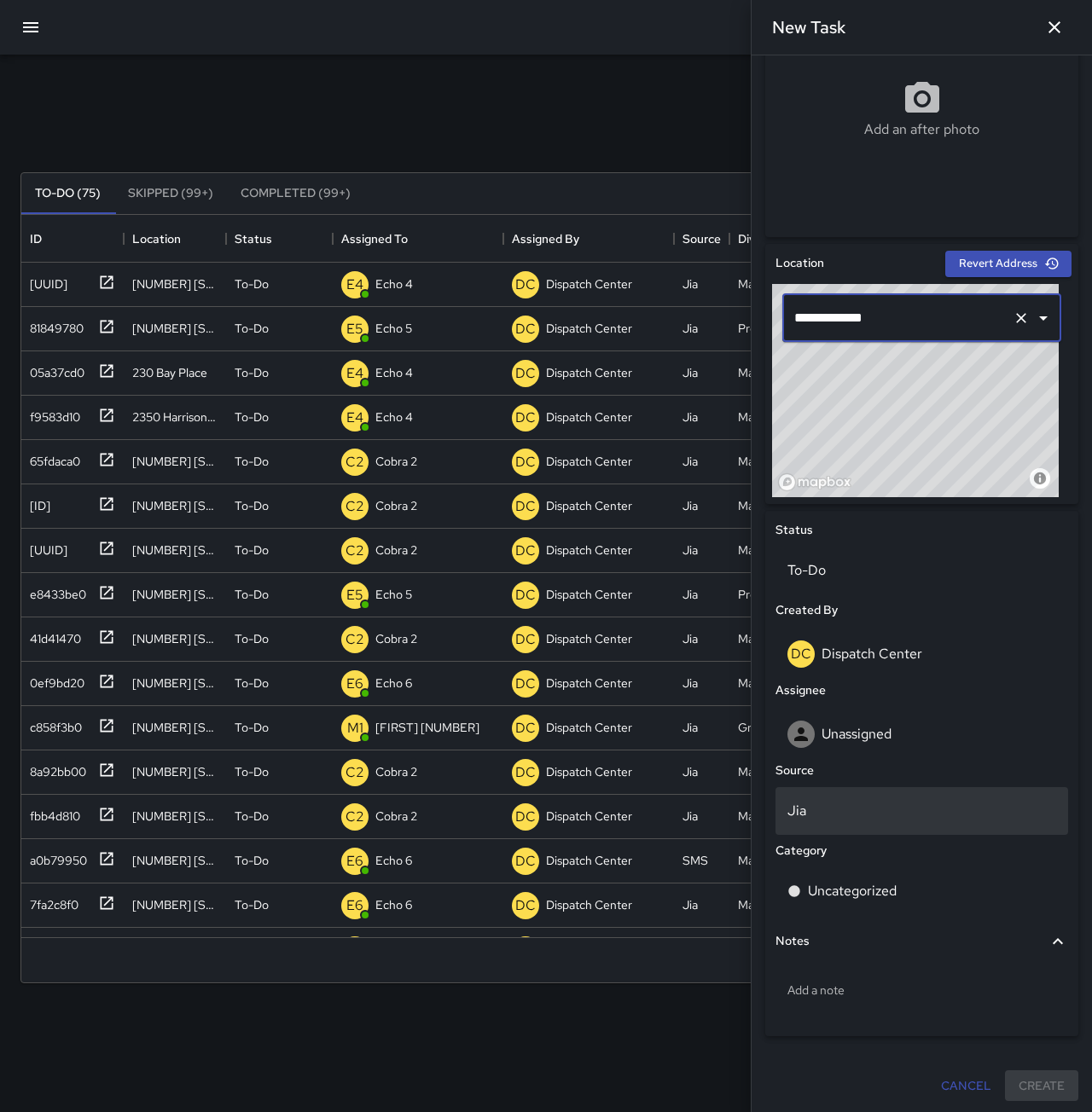 scroll, scrollTop: 353, scrollLeft: 0, axis: vertical 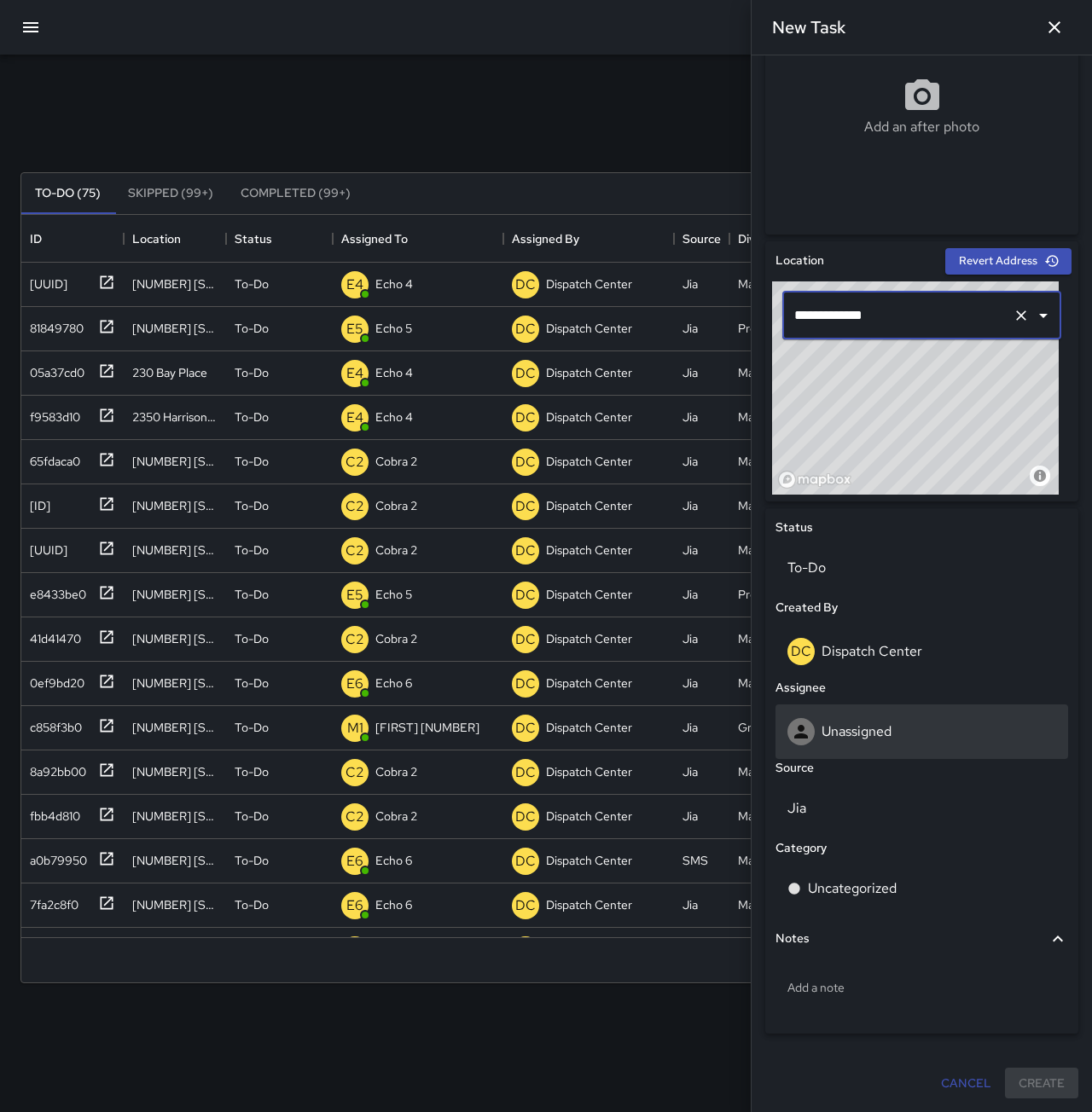 type on "**********" 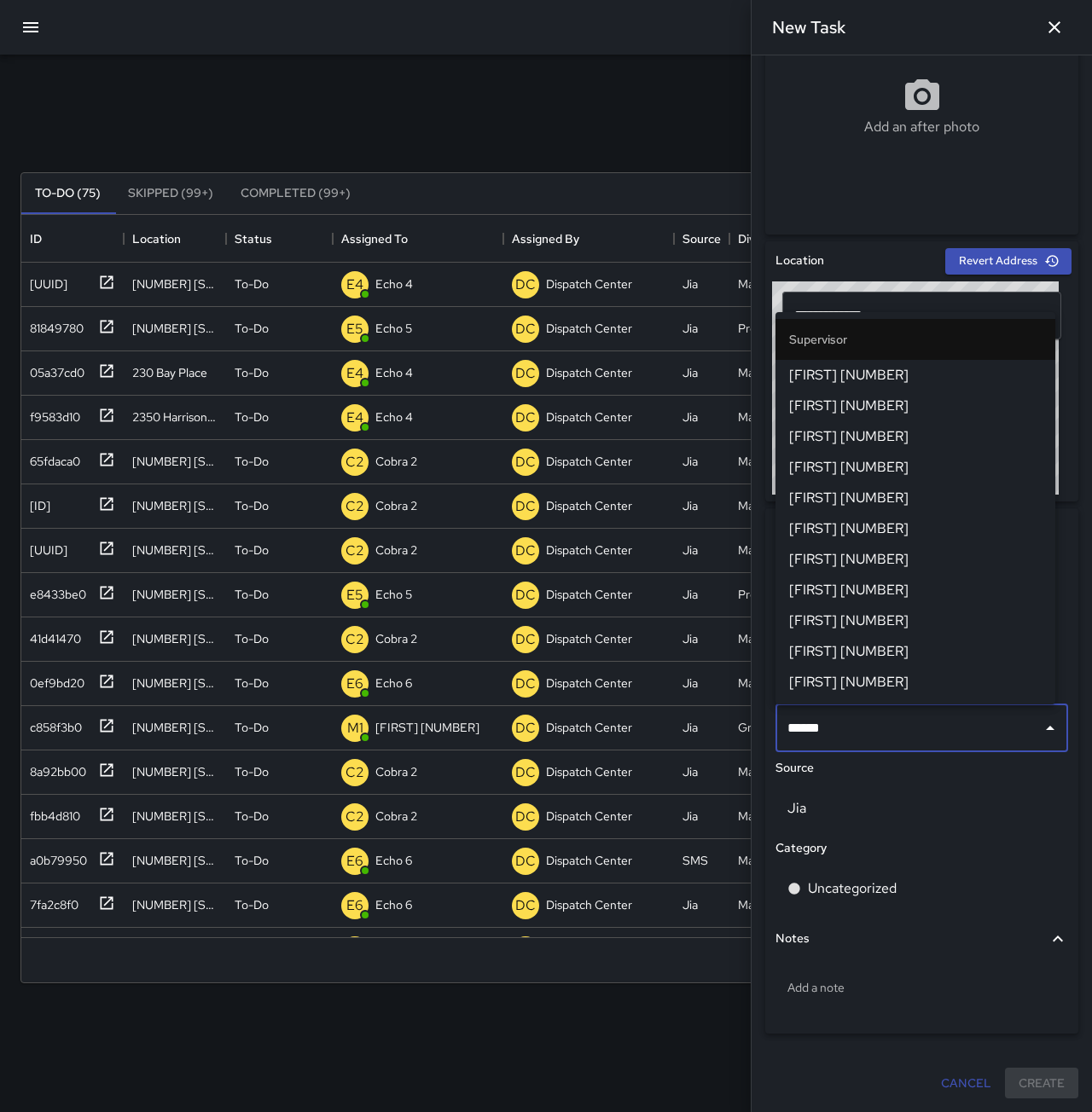 type on "*******" 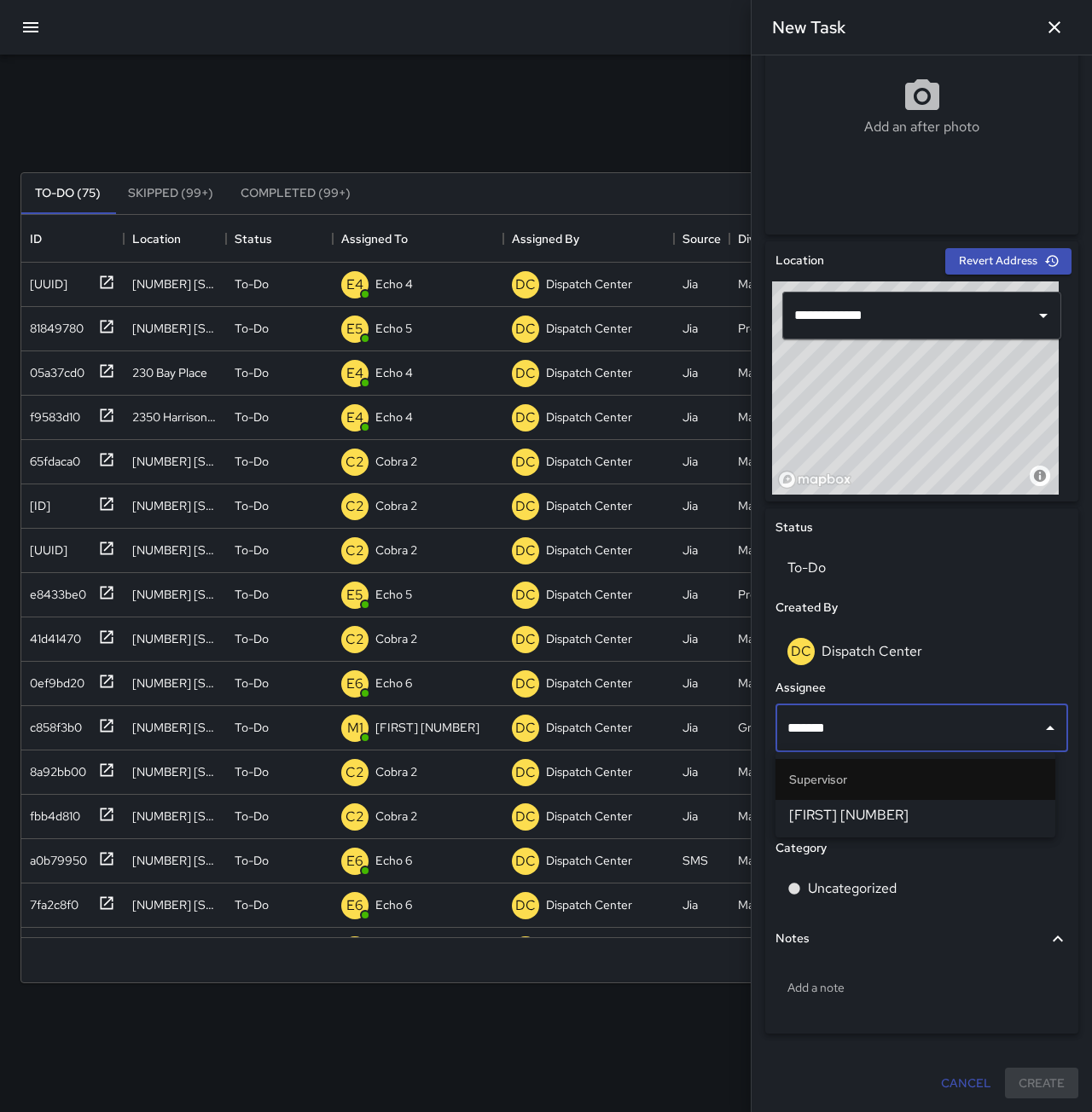 click on "[FIRST] [NUMBER]" at bounding box center (915, 815) 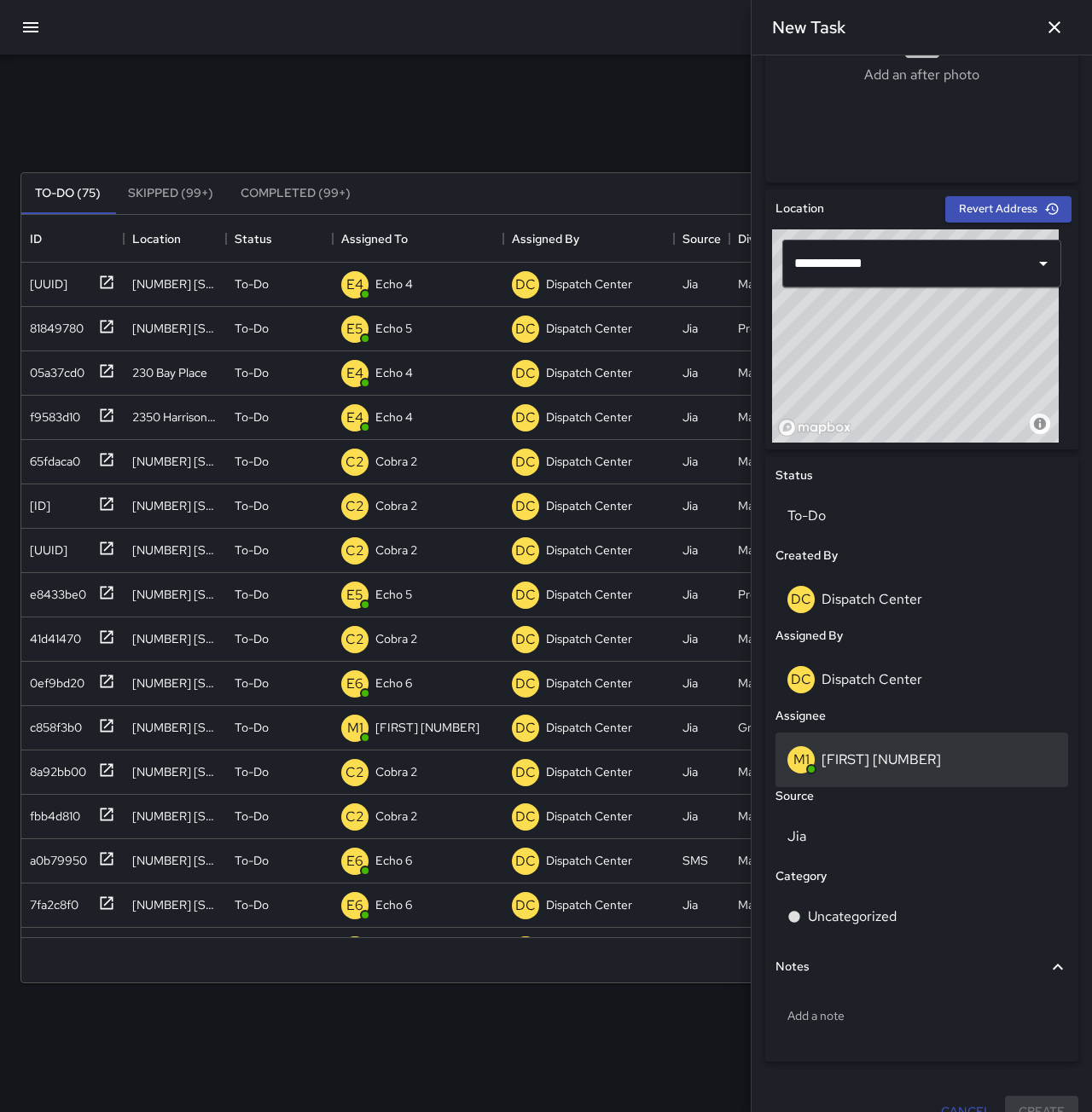 scroll, scrollTop: 433, scrollLeft: 0, axis: vertical 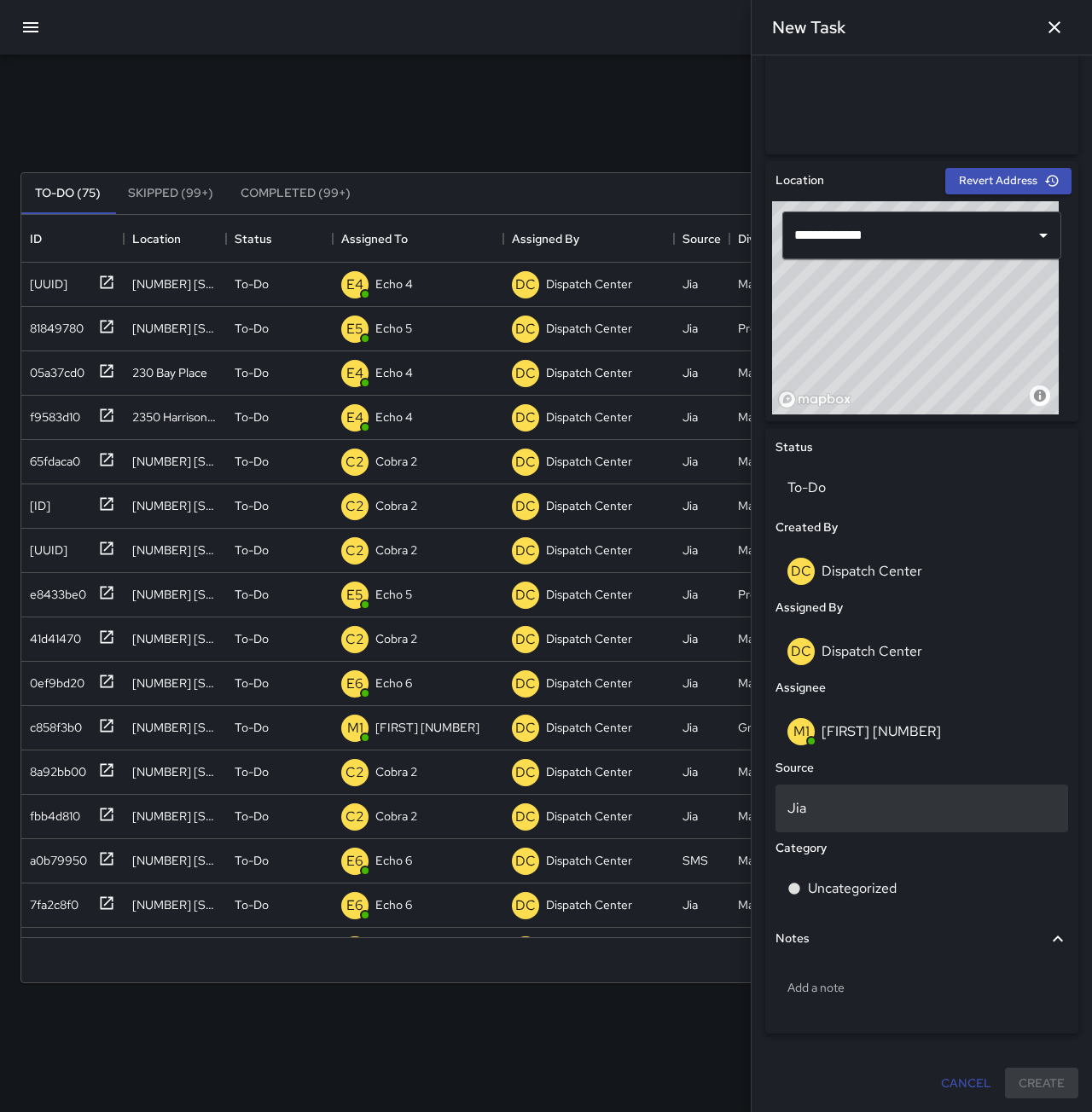click on "Jia" at bounding box center [921, 808] 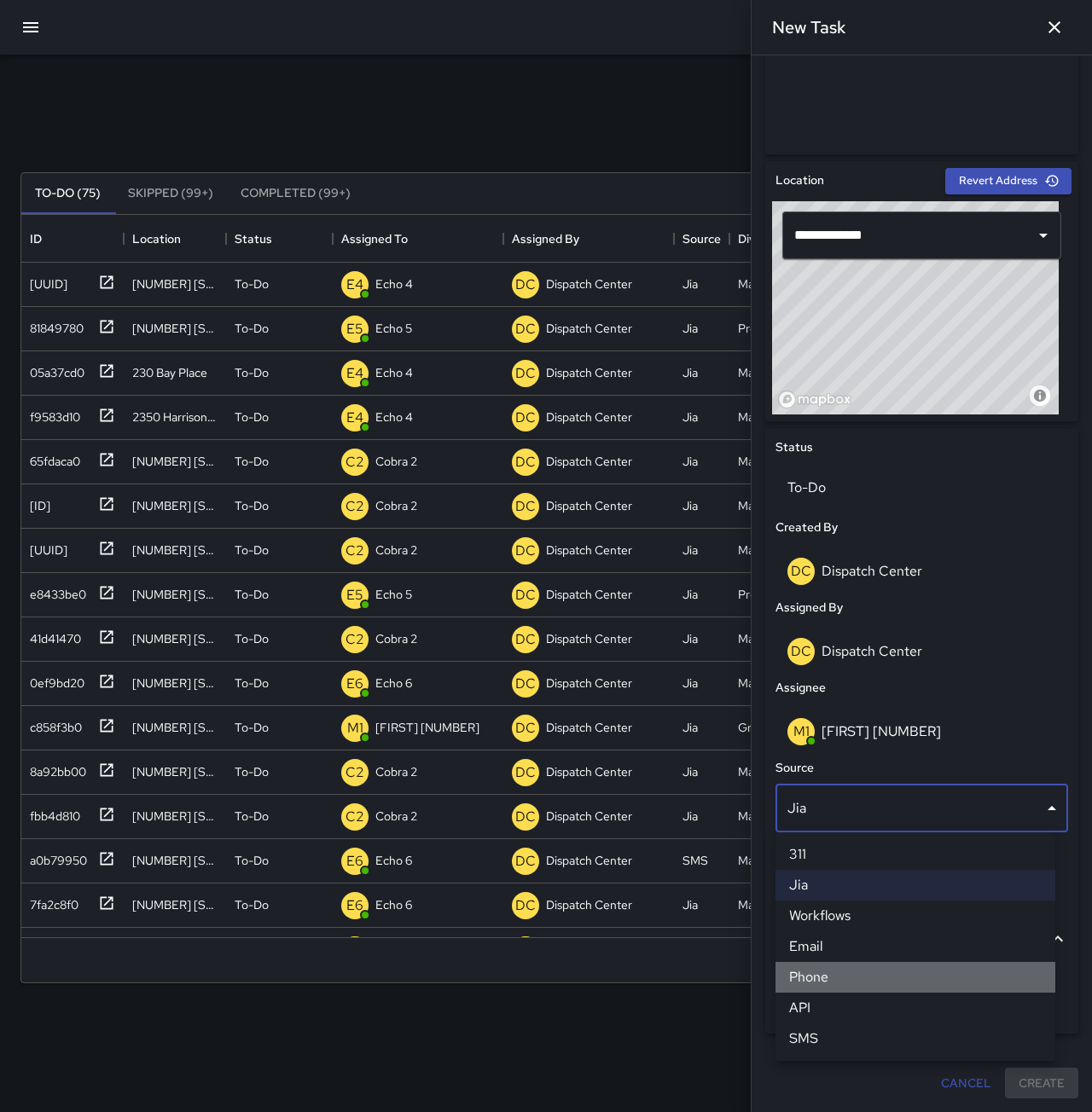 click on "Phone" at bounding box center [915, 977] 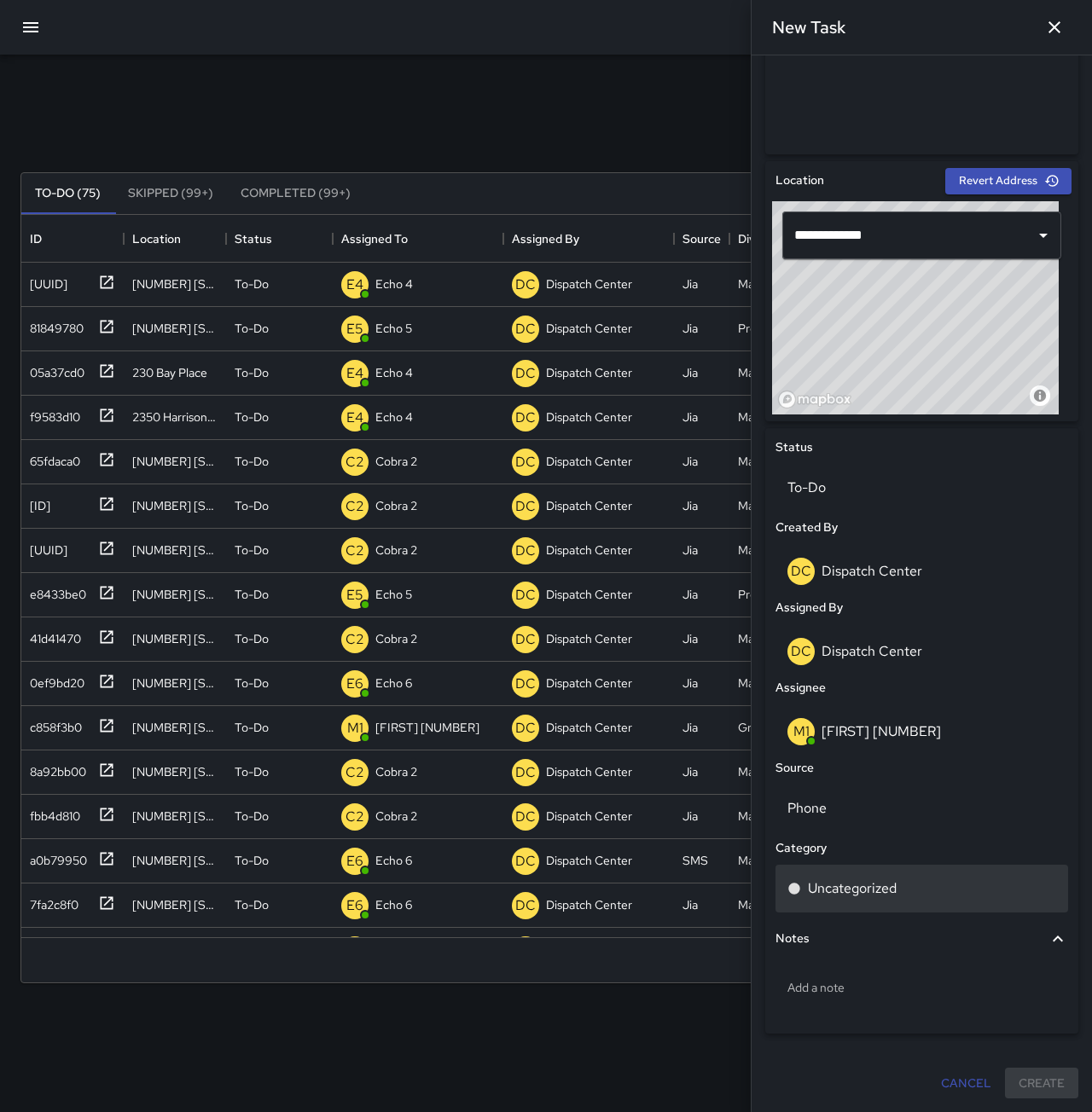 click on "Uncategorized" at bounding box center (852, 889) 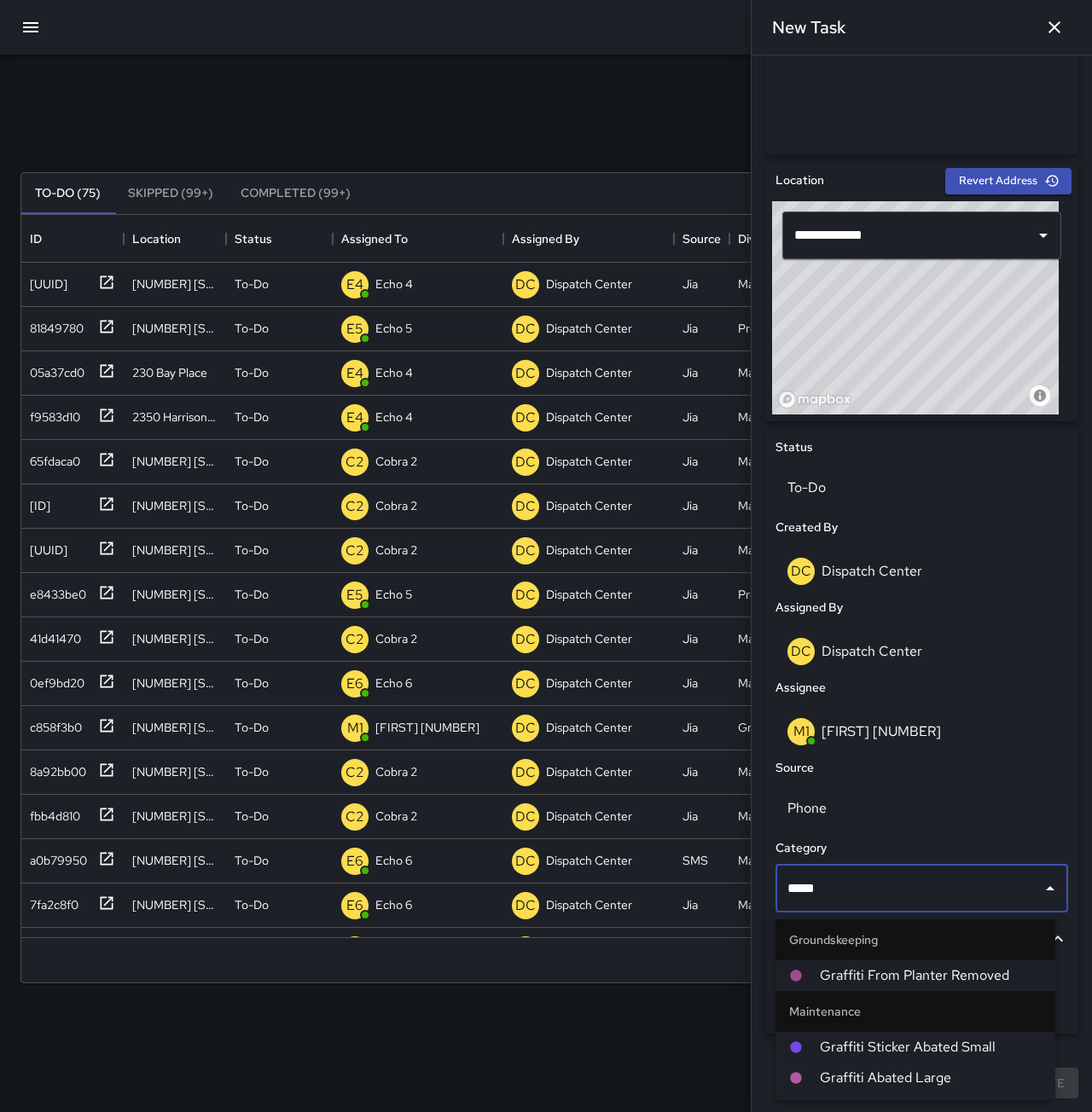 type on "******" 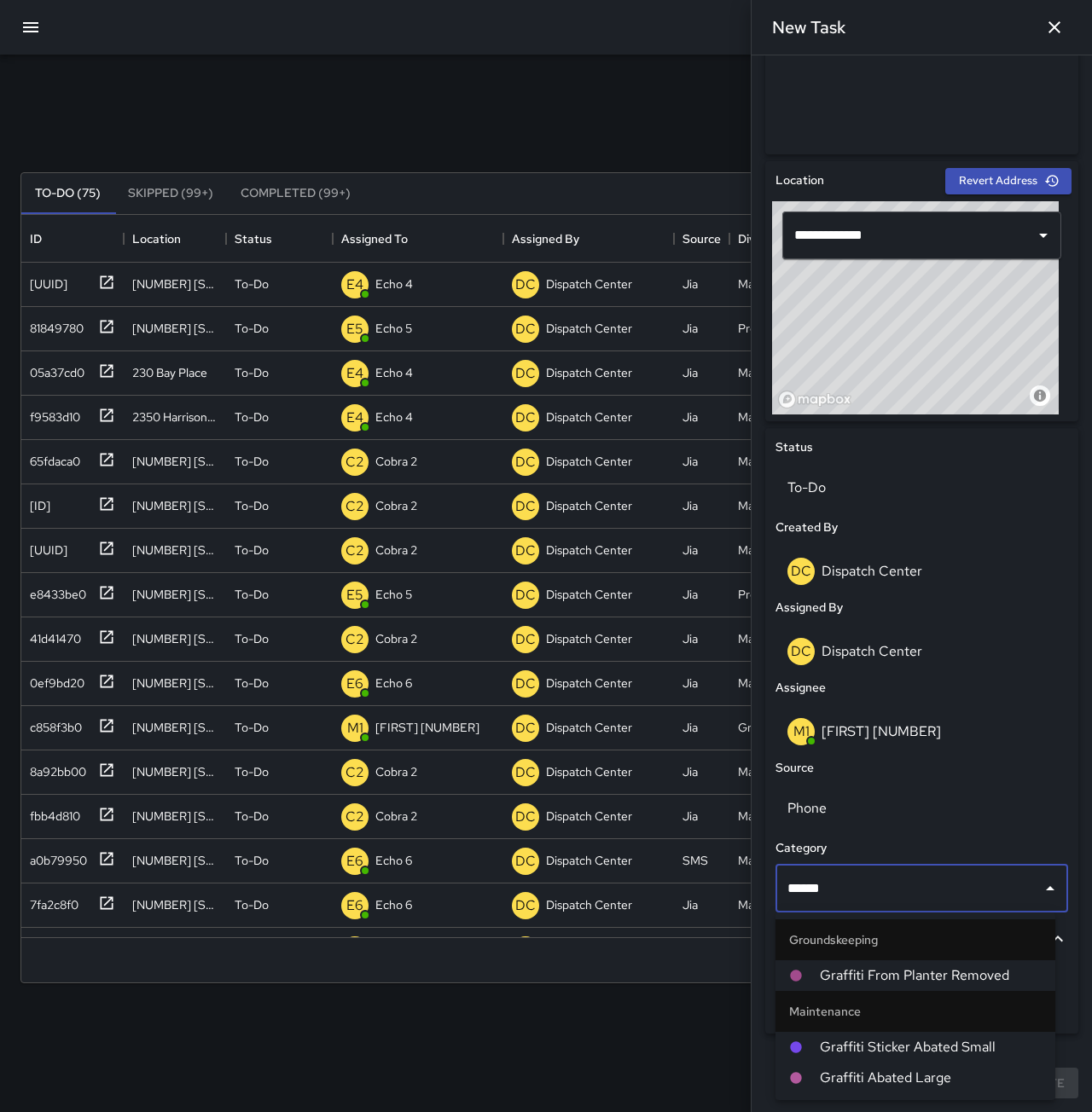 click on "Graffiti Sticker Abated Small" at bounding box center (931, 1047) 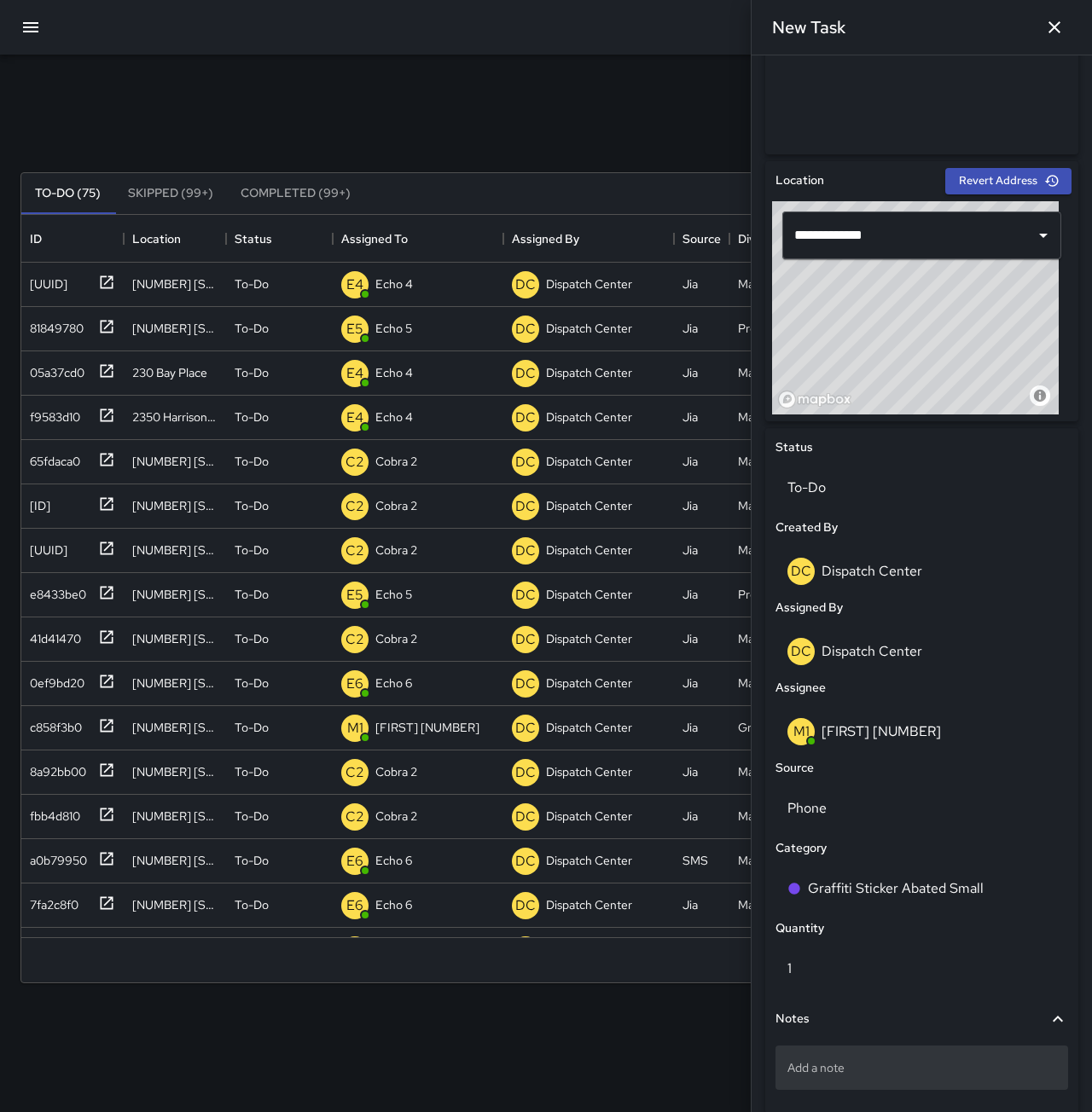 click on "Add a note" at bounding box center (921, 1068) 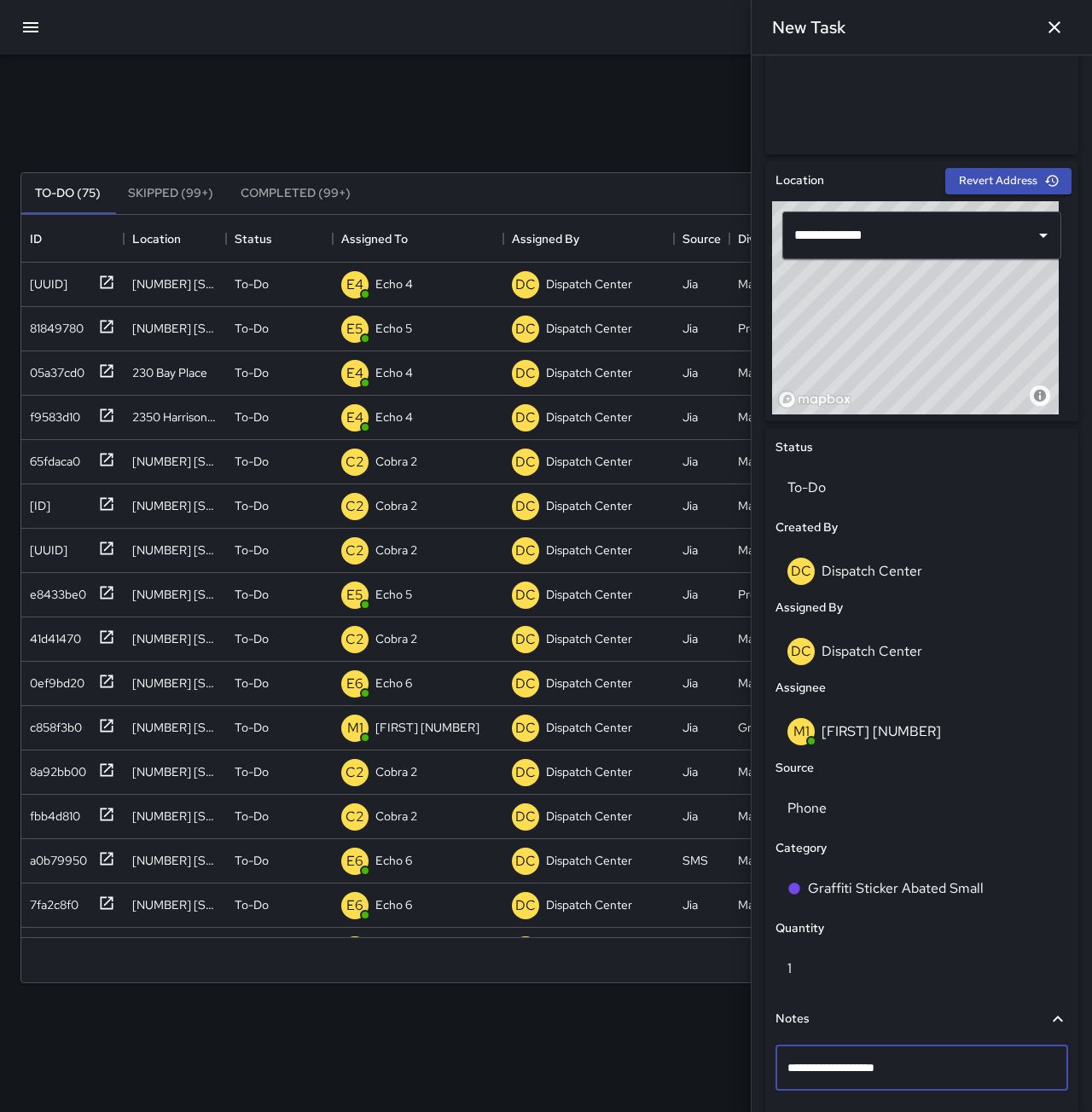 click on "**********" at bounding box center (915, 1068) 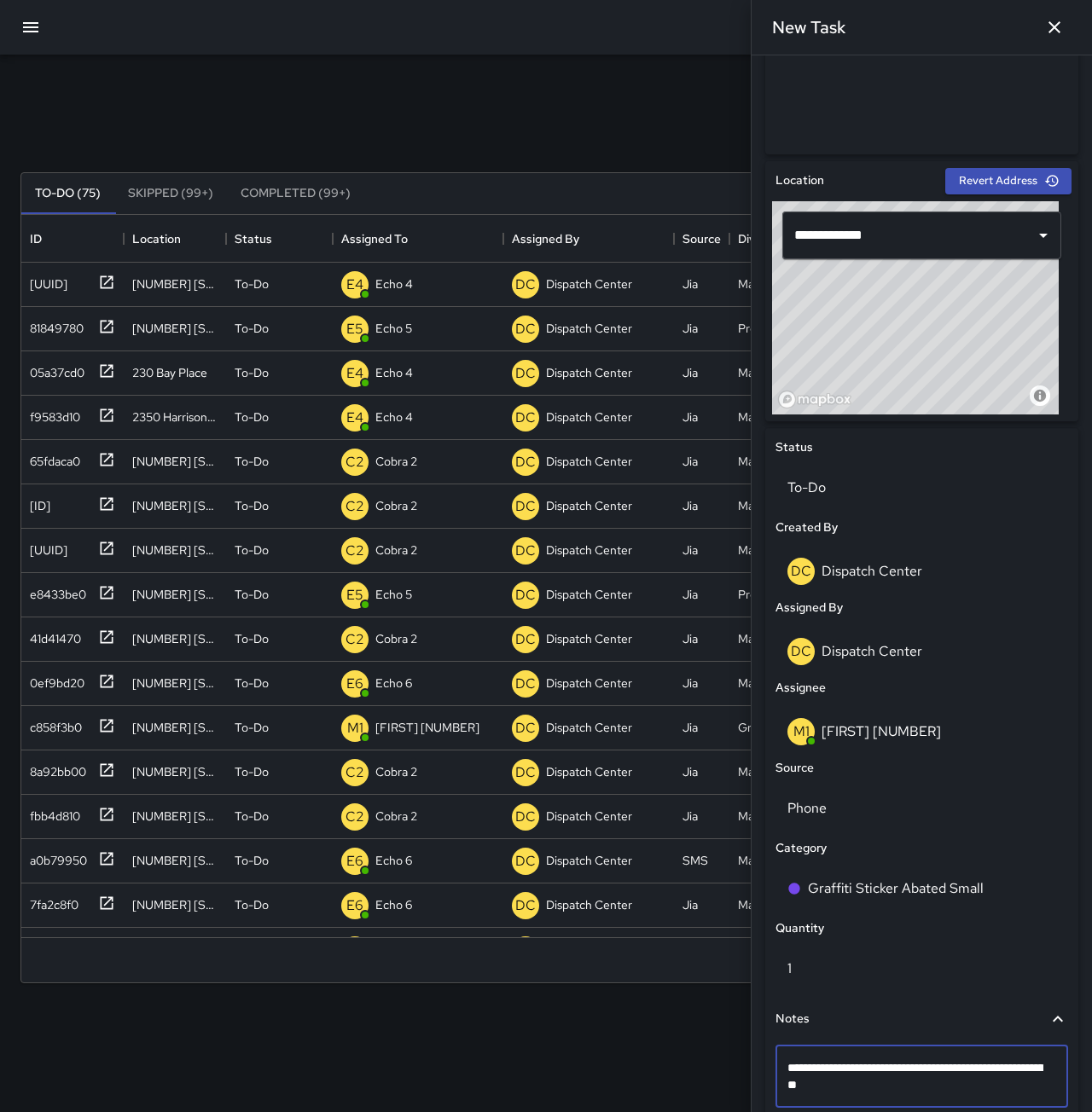 click on "**********" at bounding box center [915, 1076] 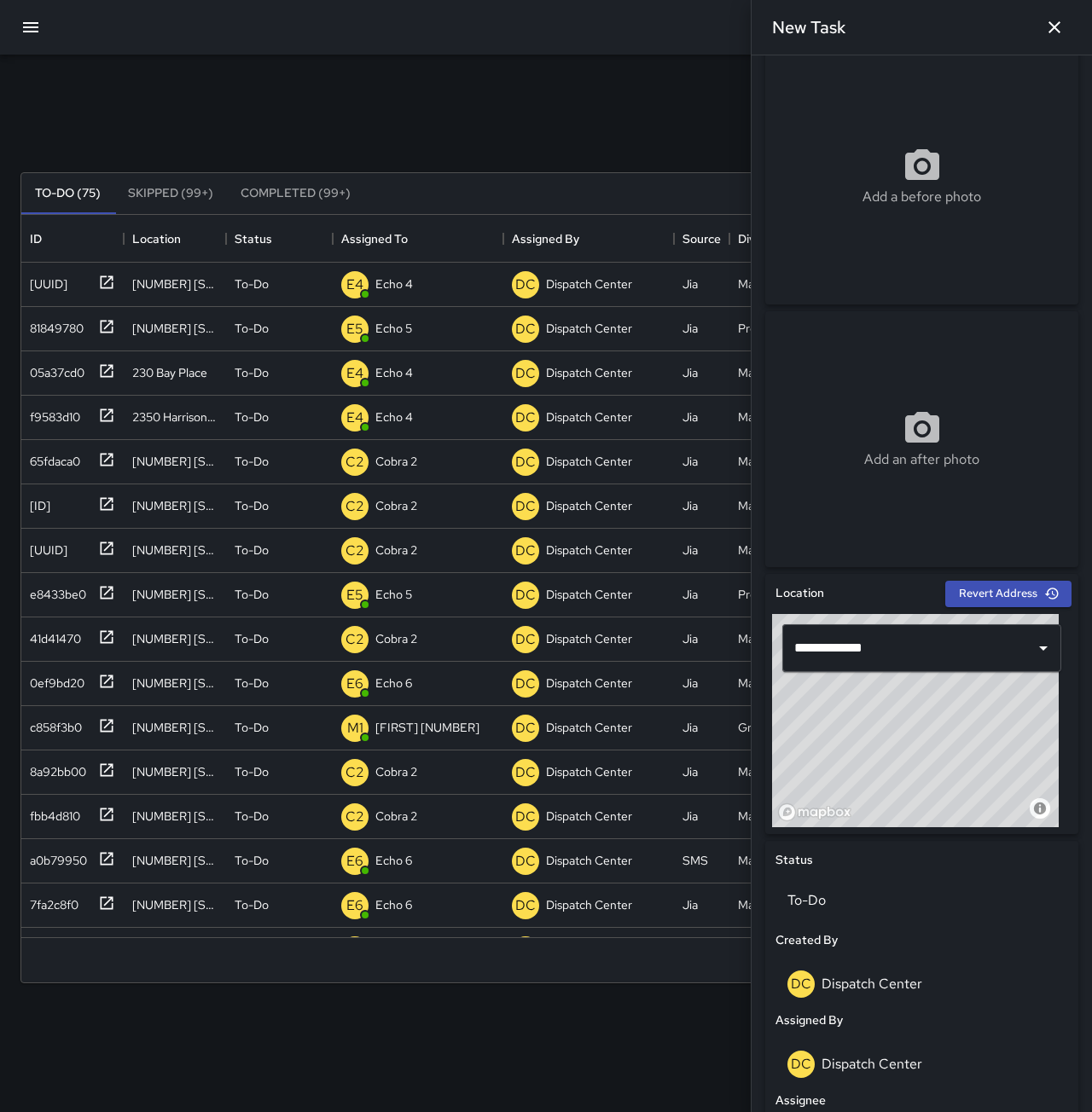 scroll, scrollTop: 0, scrollLeft: 0, axis: both 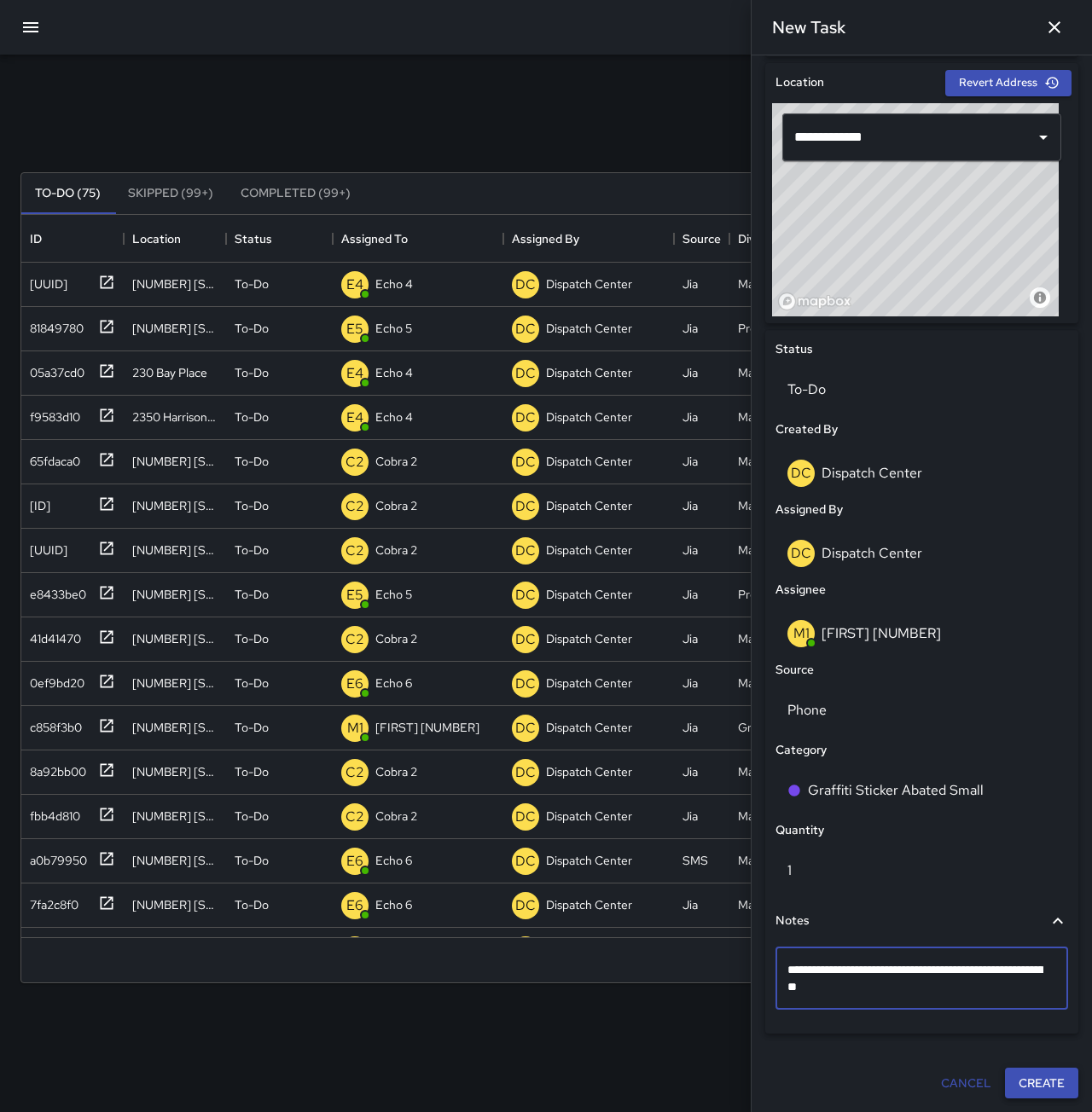 click on "Create" at bounding box center [1042, 1083] 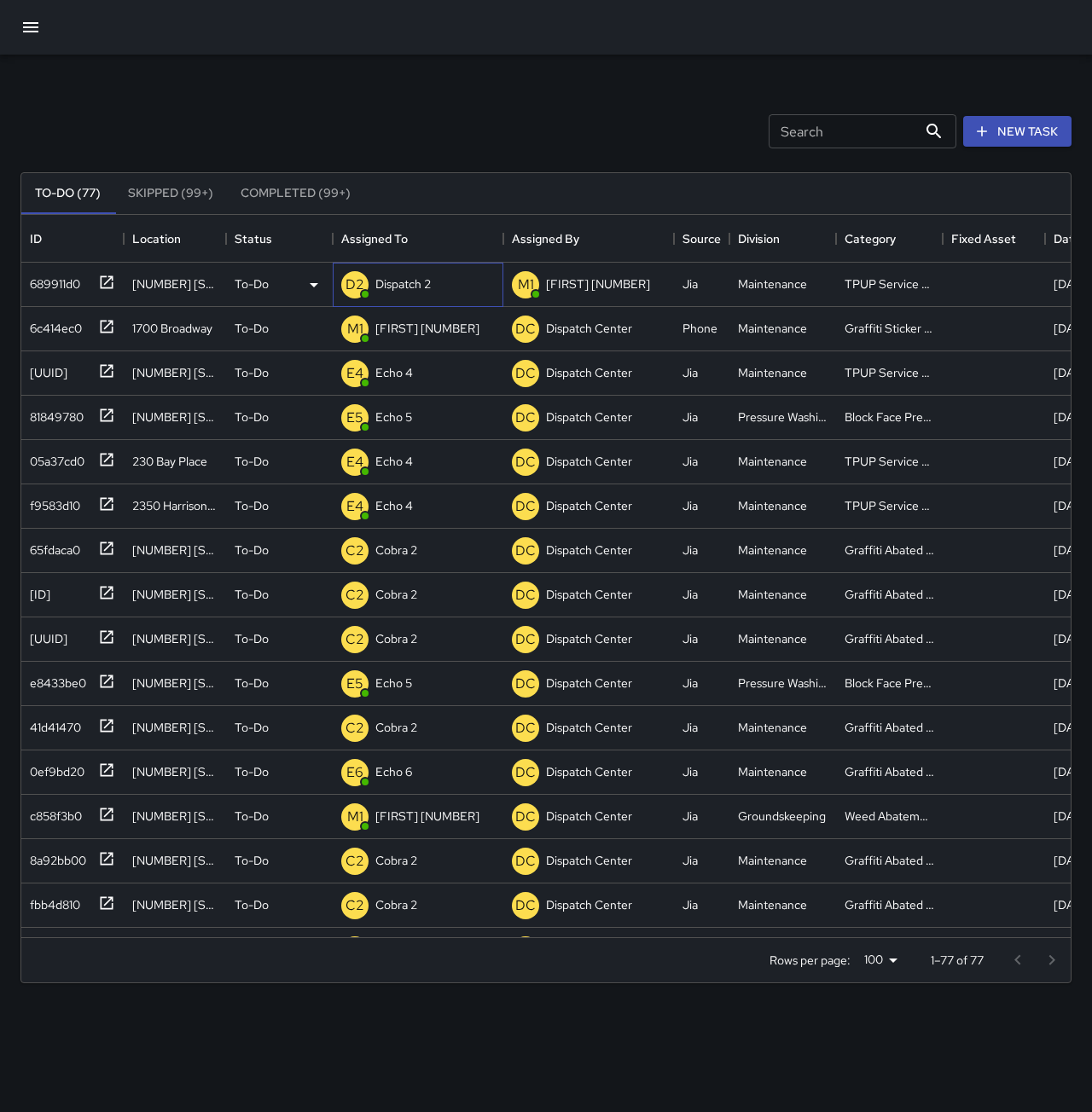 click on "D2 Dispatch 2" at bounding box center [418, 285] 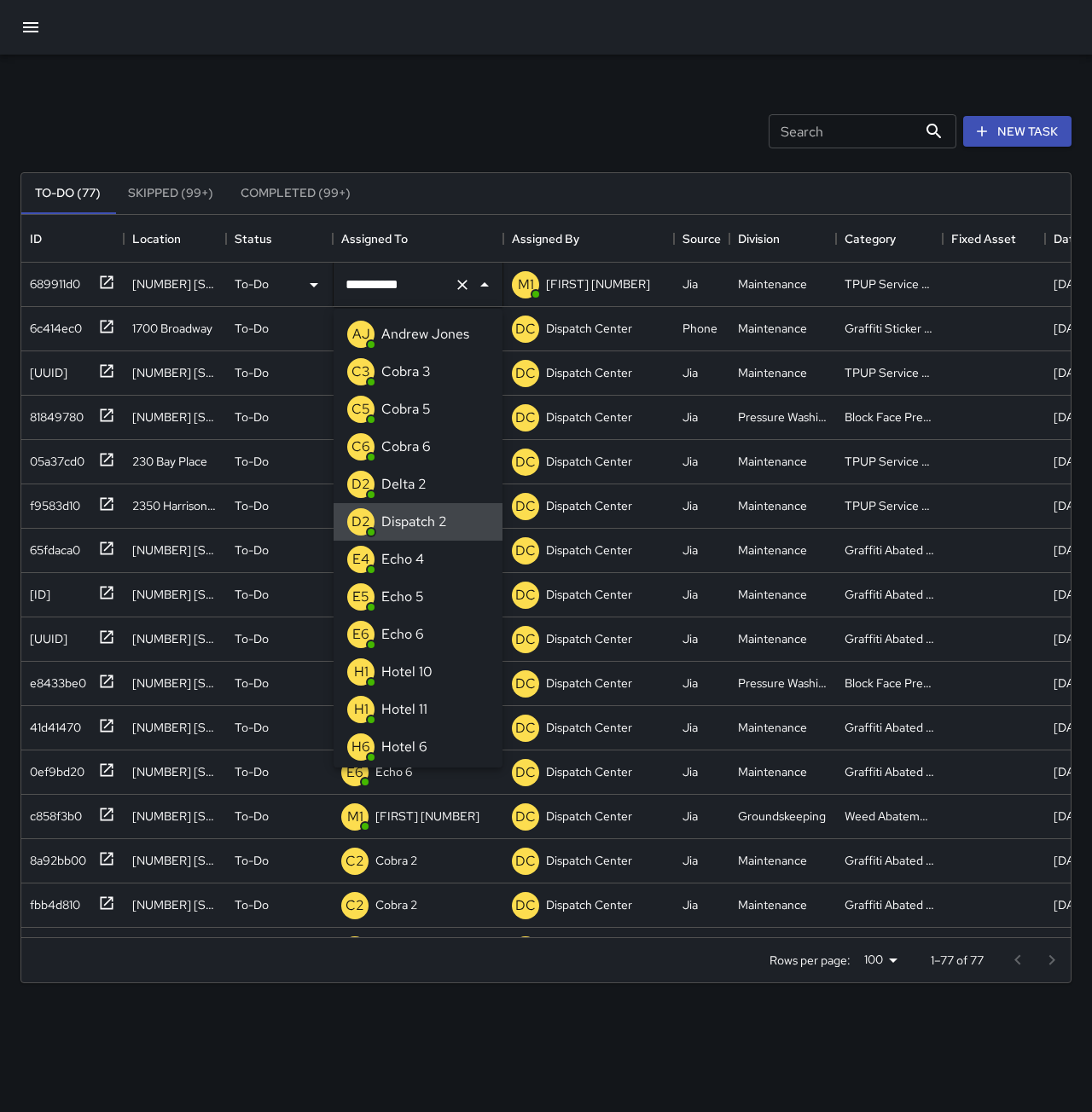 click at bounding box center (462, 285) 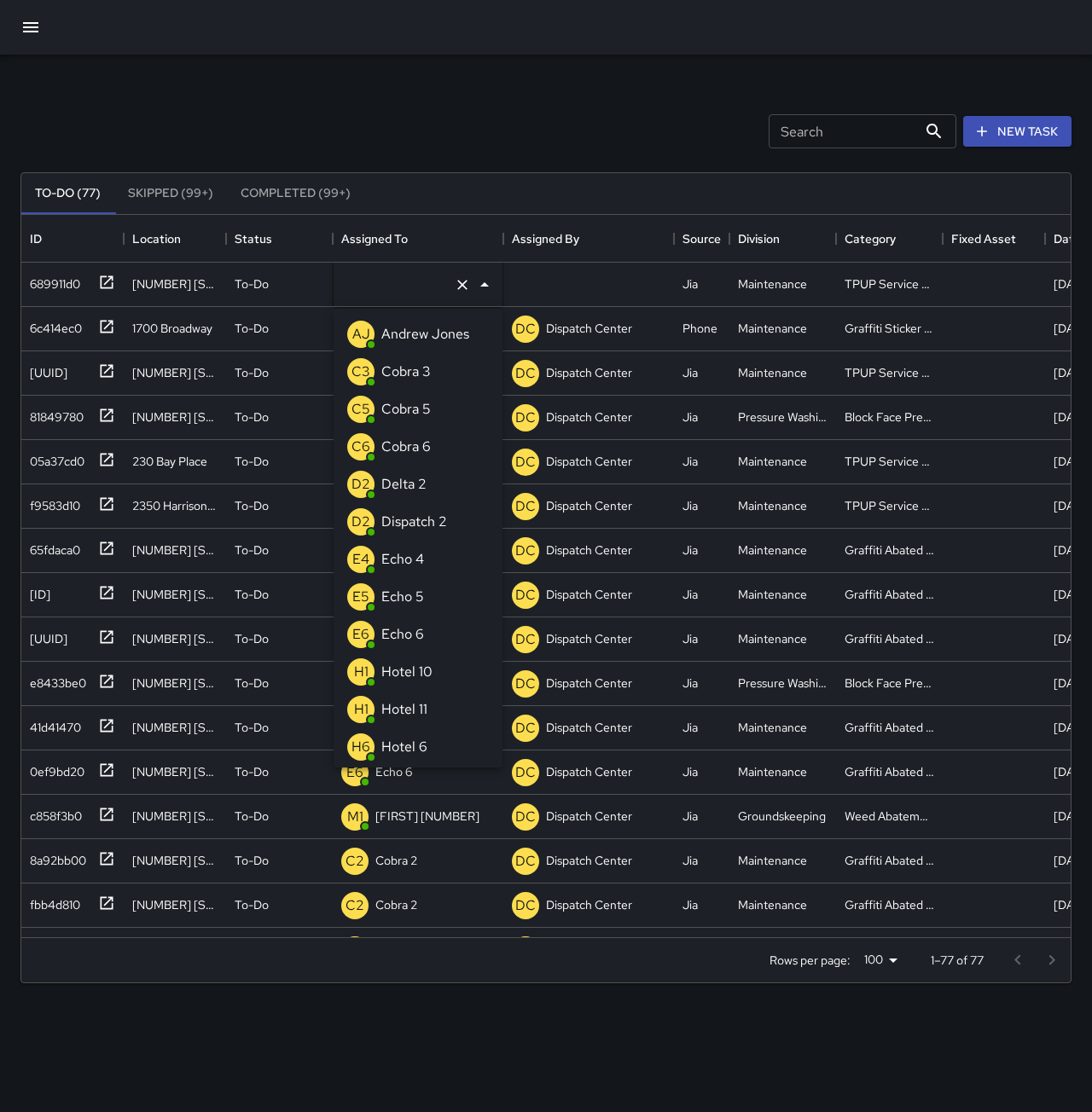 click on "E4 Echo 4" at bounding box center (418, 559) 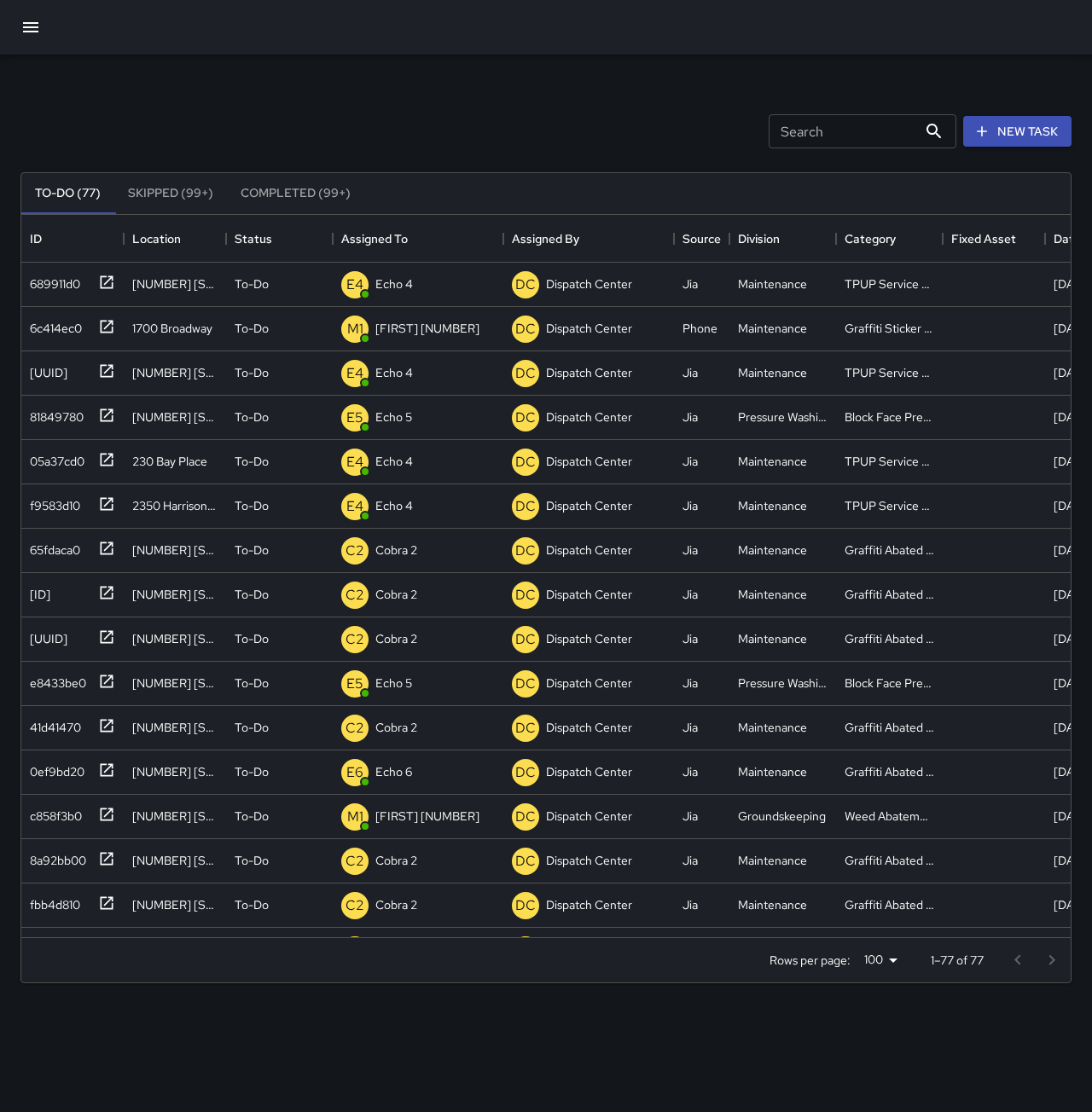 click on "Search Search New Task" at bounding box center (546, 131) 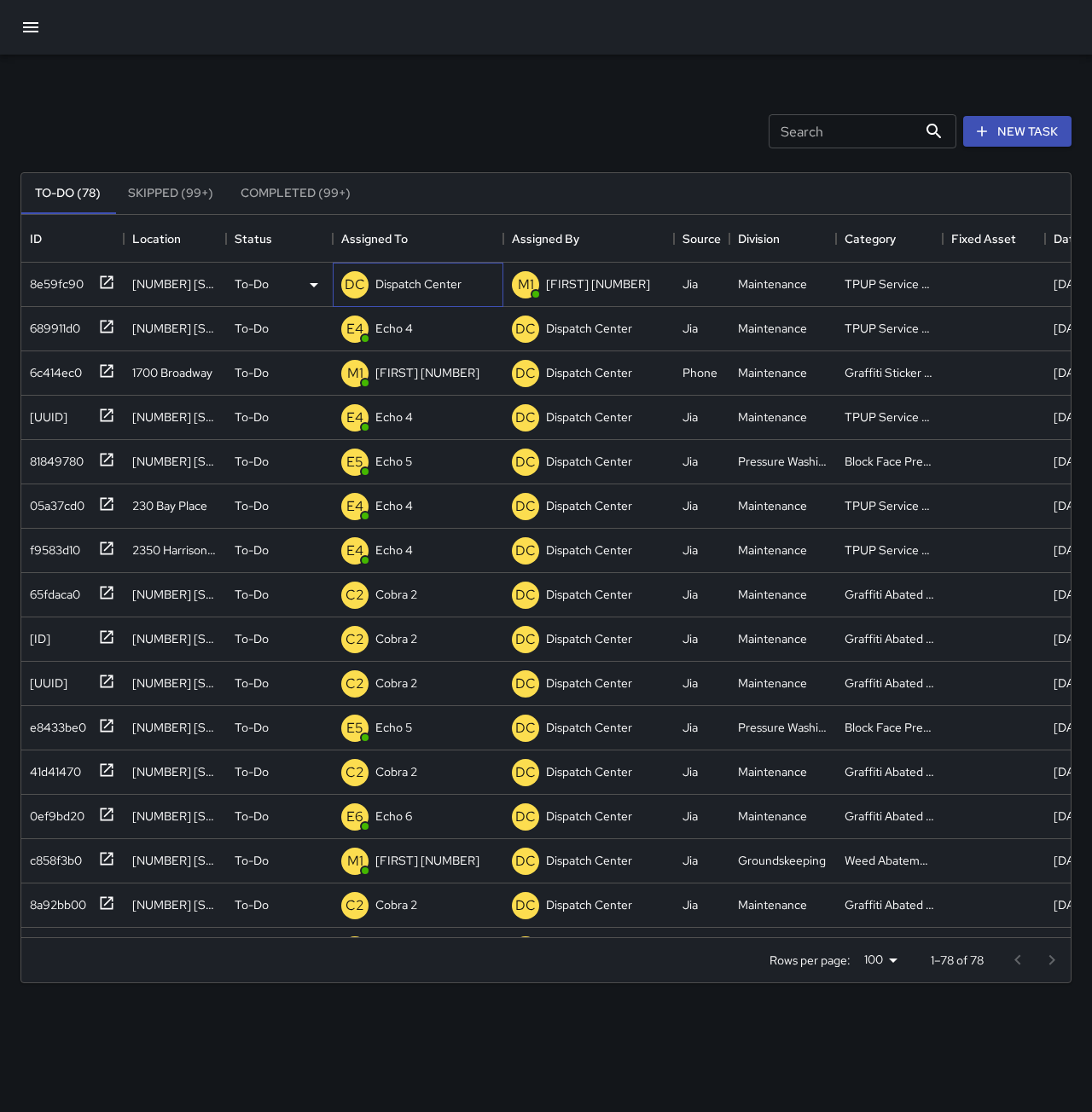 click on "Dispatch Center" at bounding box center [418, 284] 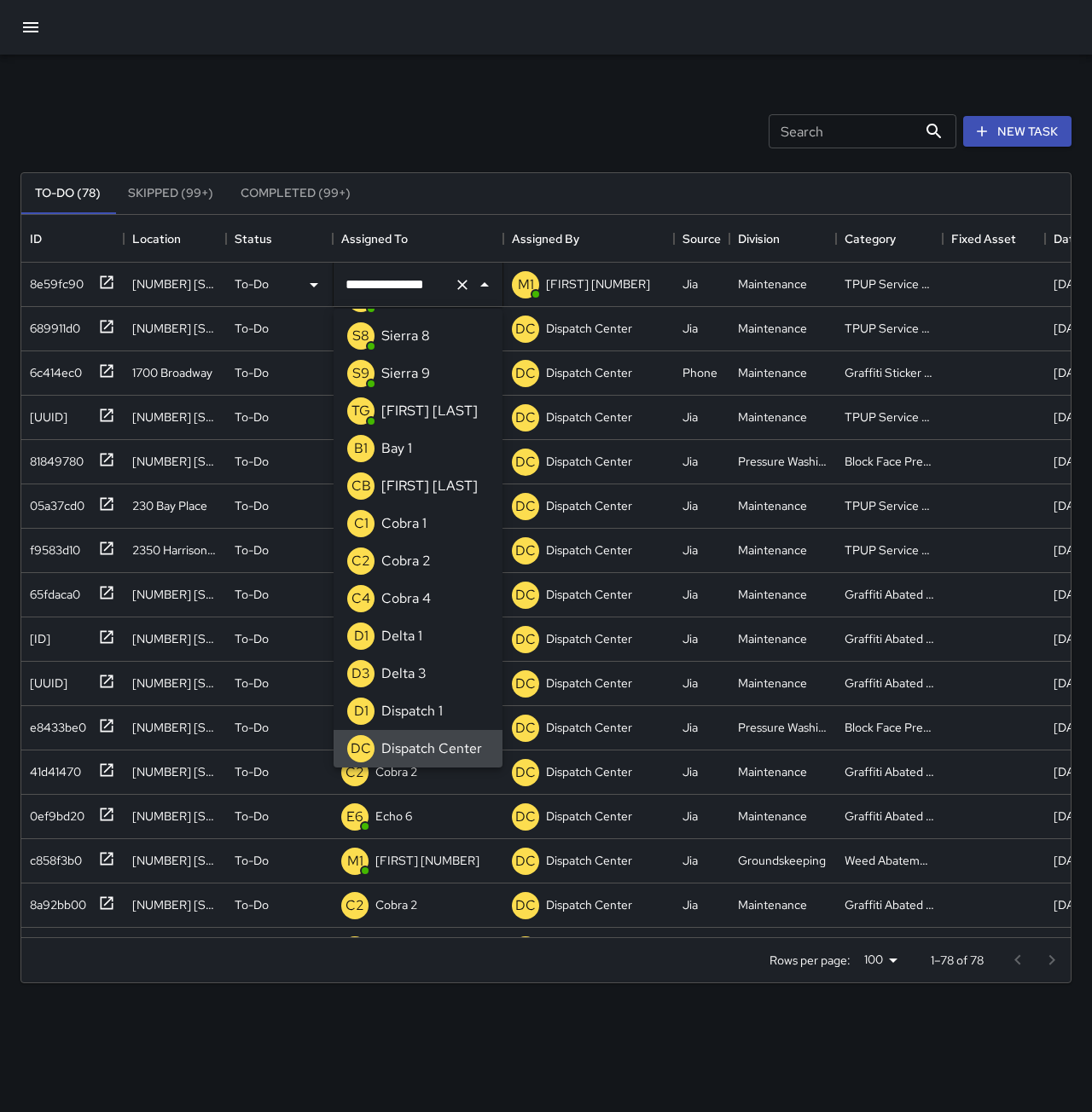 click 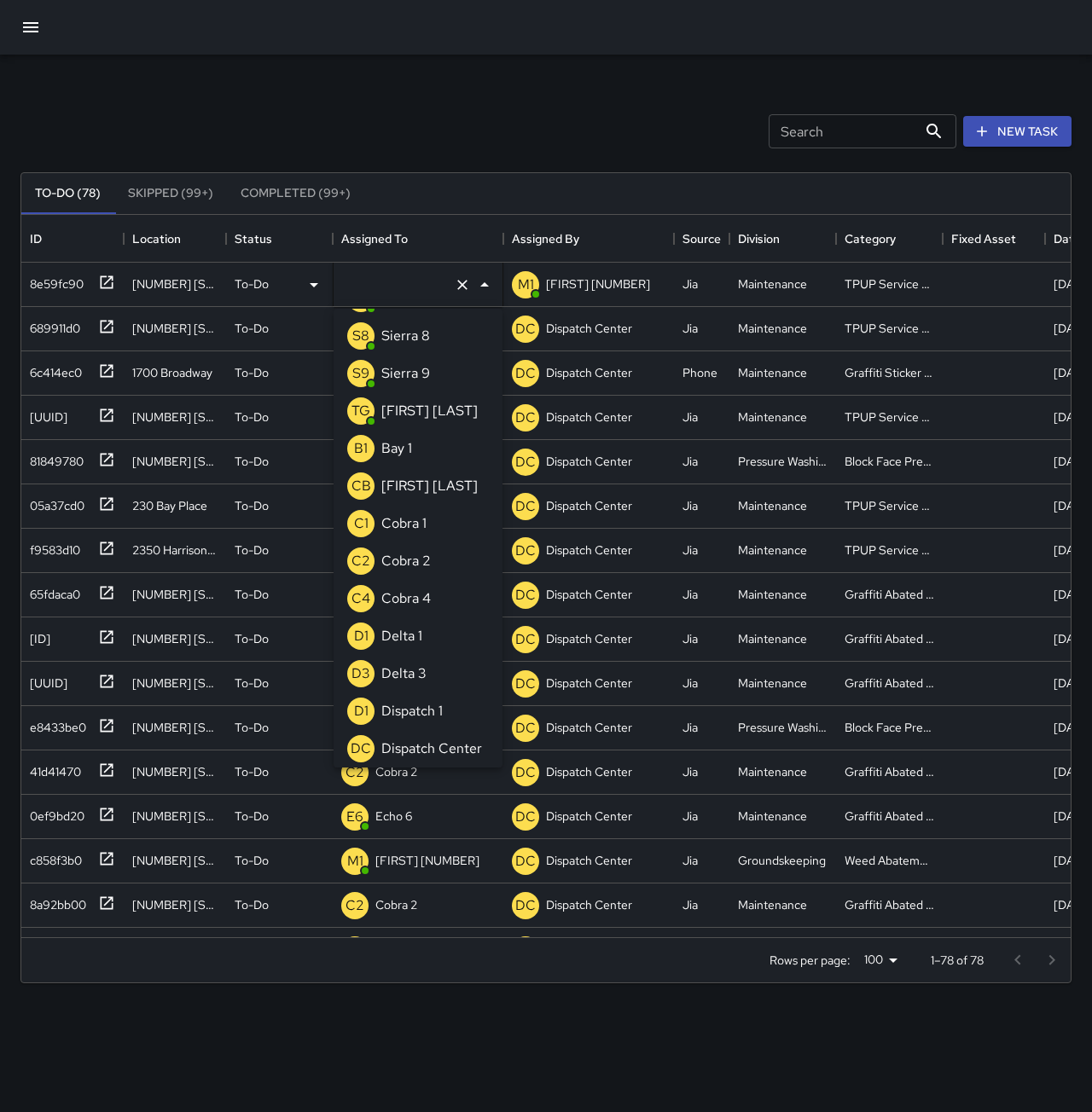 scroll, scrollTop: 7, scrollLeft: 0, axis: vertical 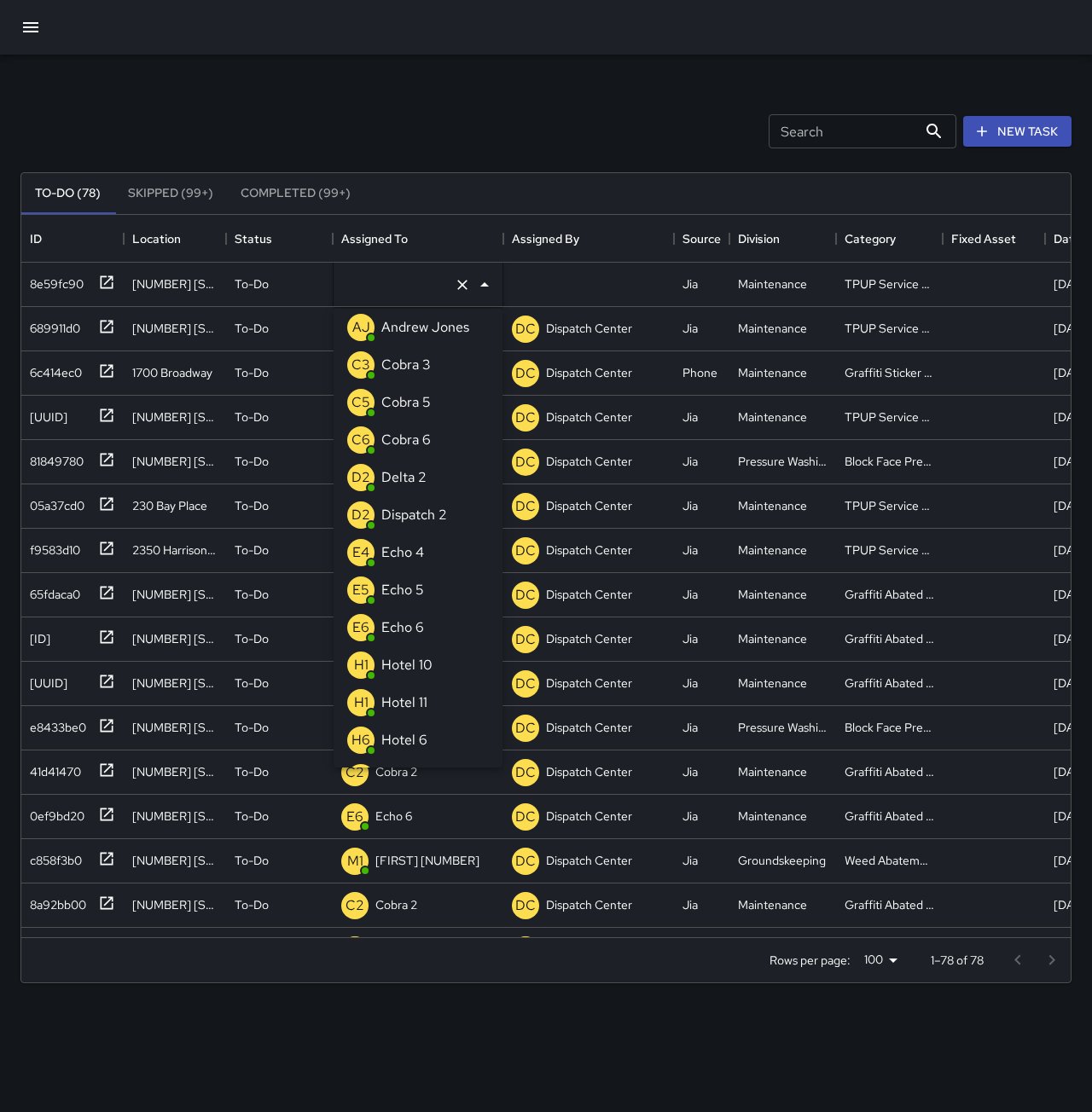 click on "E4 Echo 4" at bounding box center (418, 553) 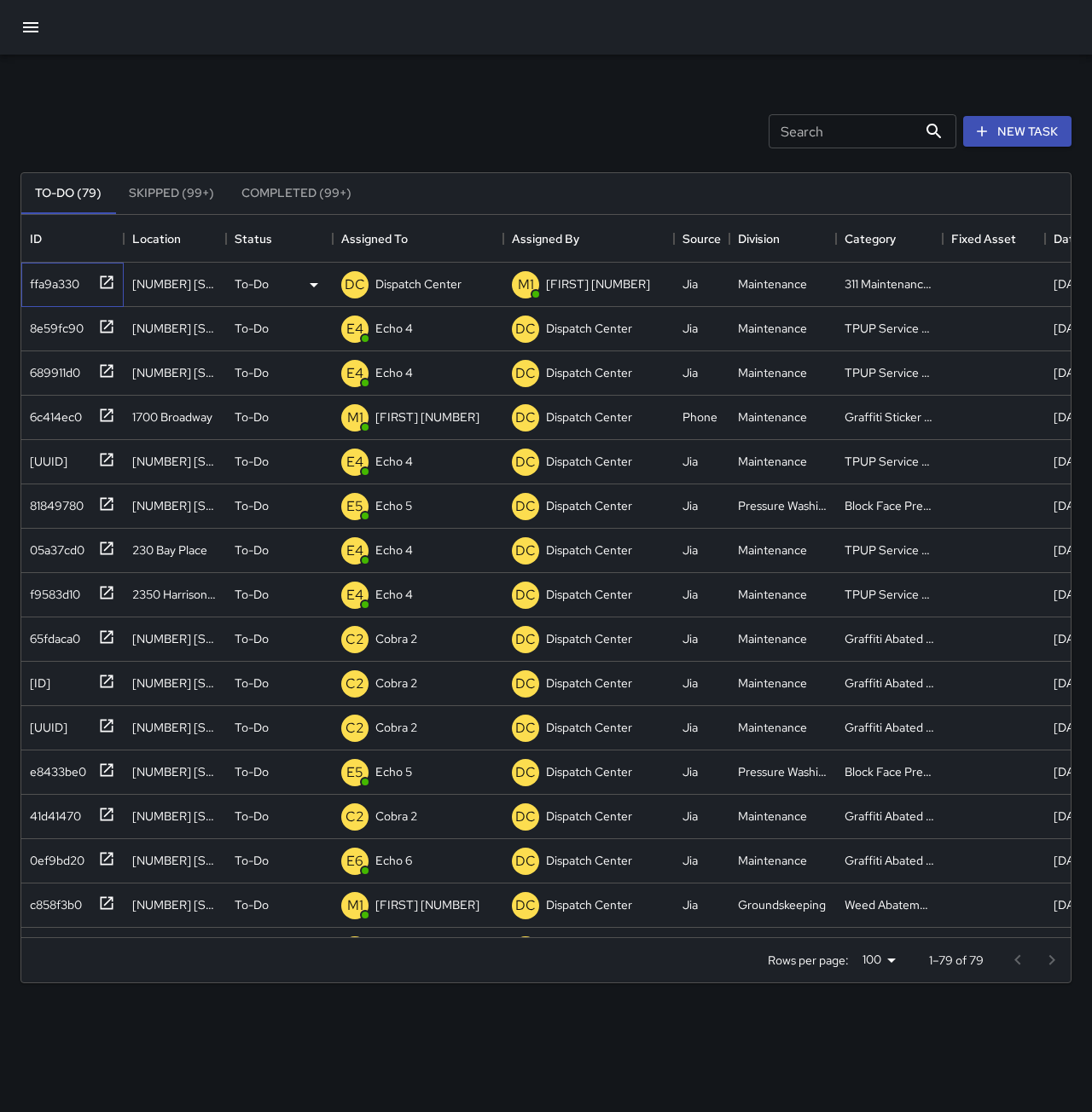 click at bounding box center [103, 281] 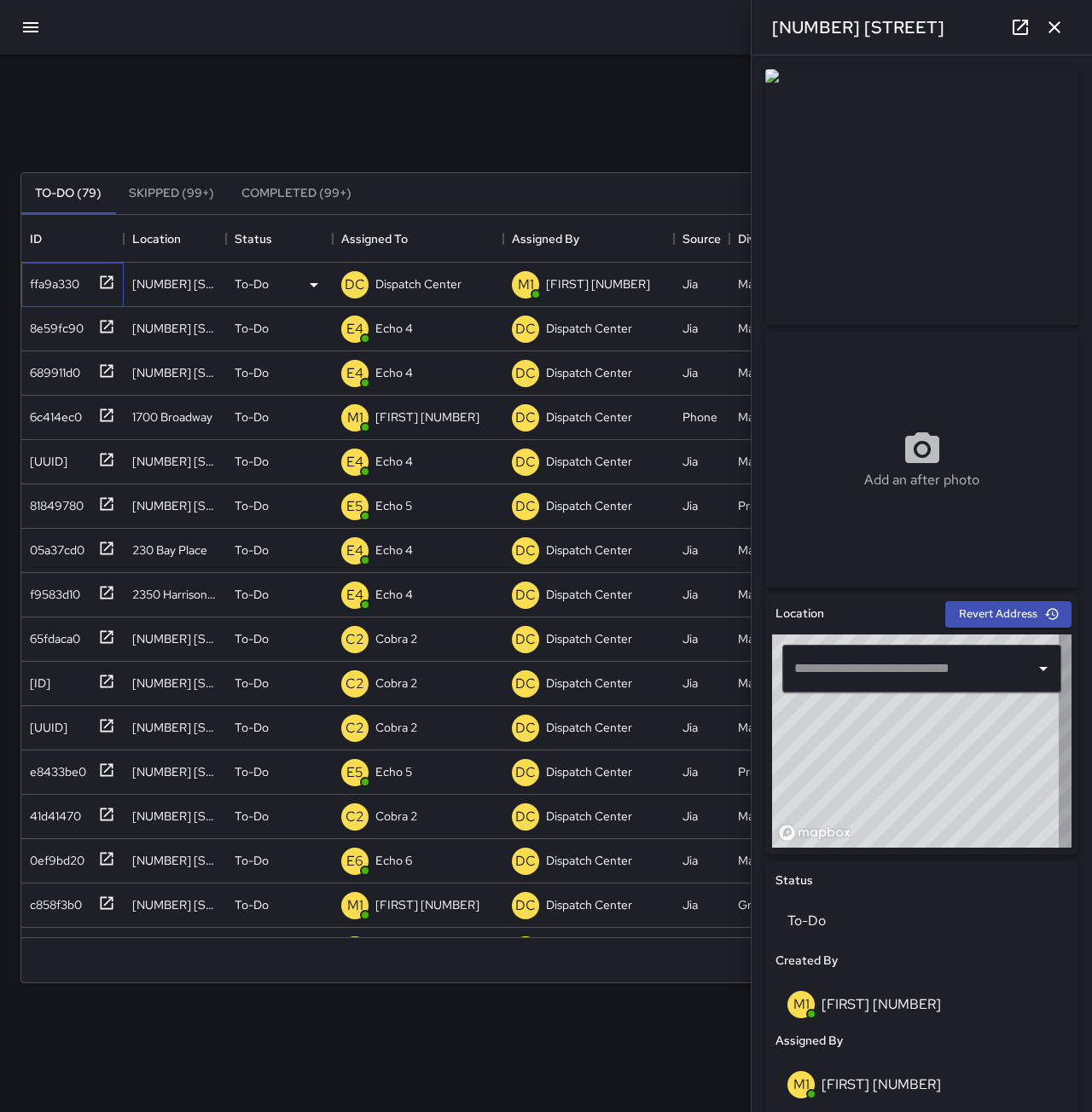 type on "**********" 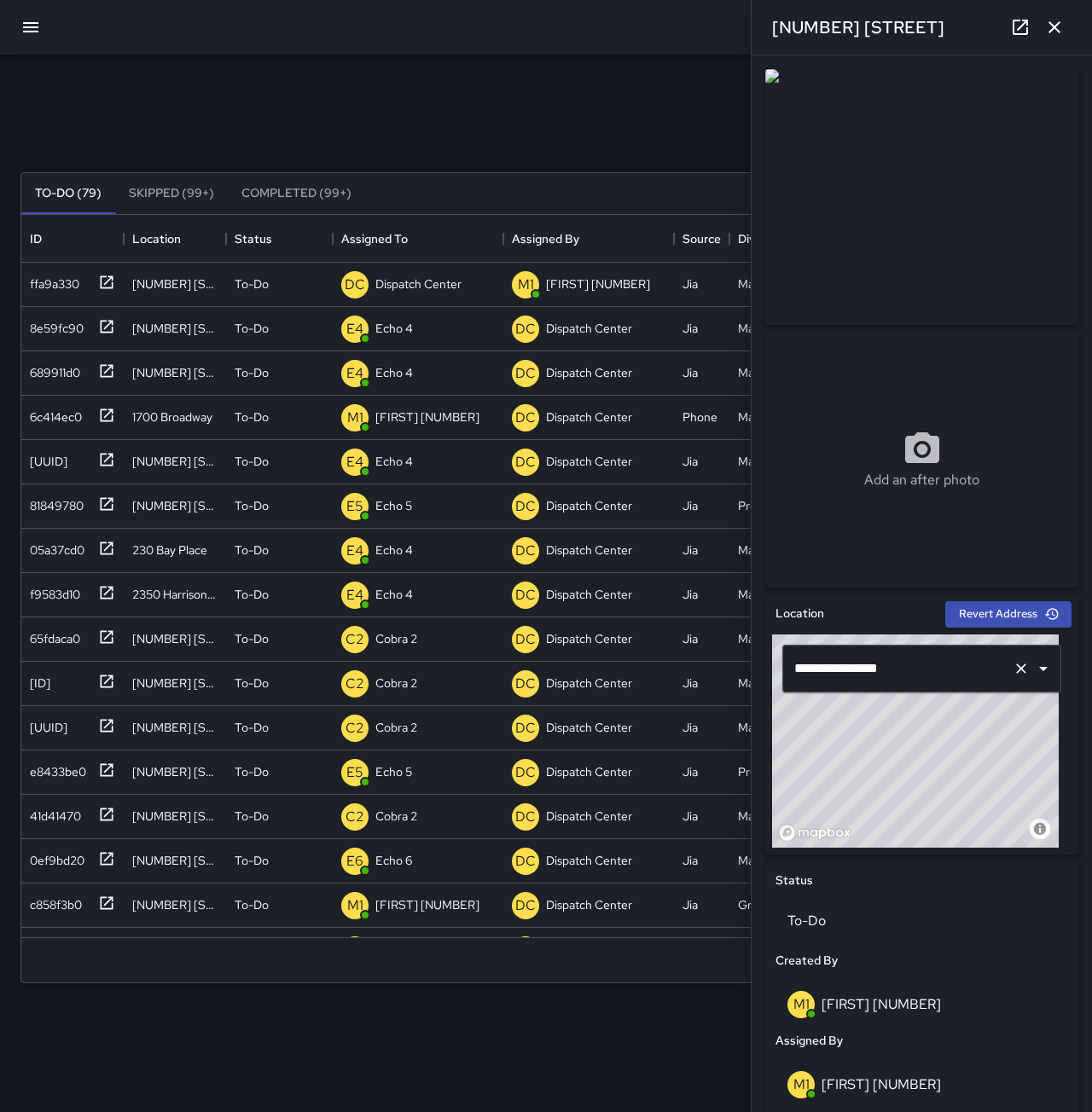 click on "**********" at bounding box center [897, 669] 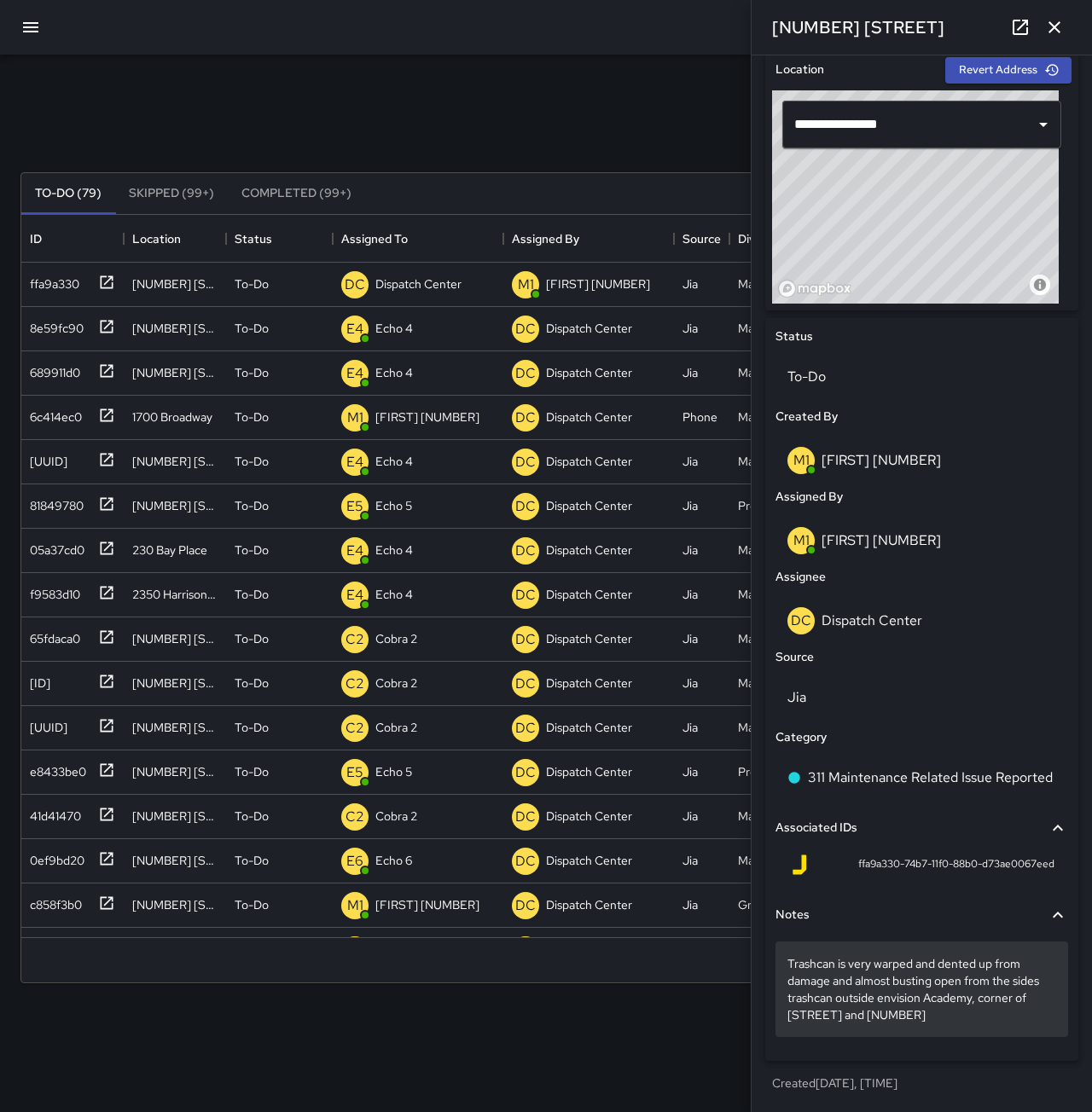 click on "Trashcan is very warped and dented up from damage and almost busting open from the sides trashcan outside envision Academy, corner of [STREET] and [NUMBER]" at bounding box center (921, 989) 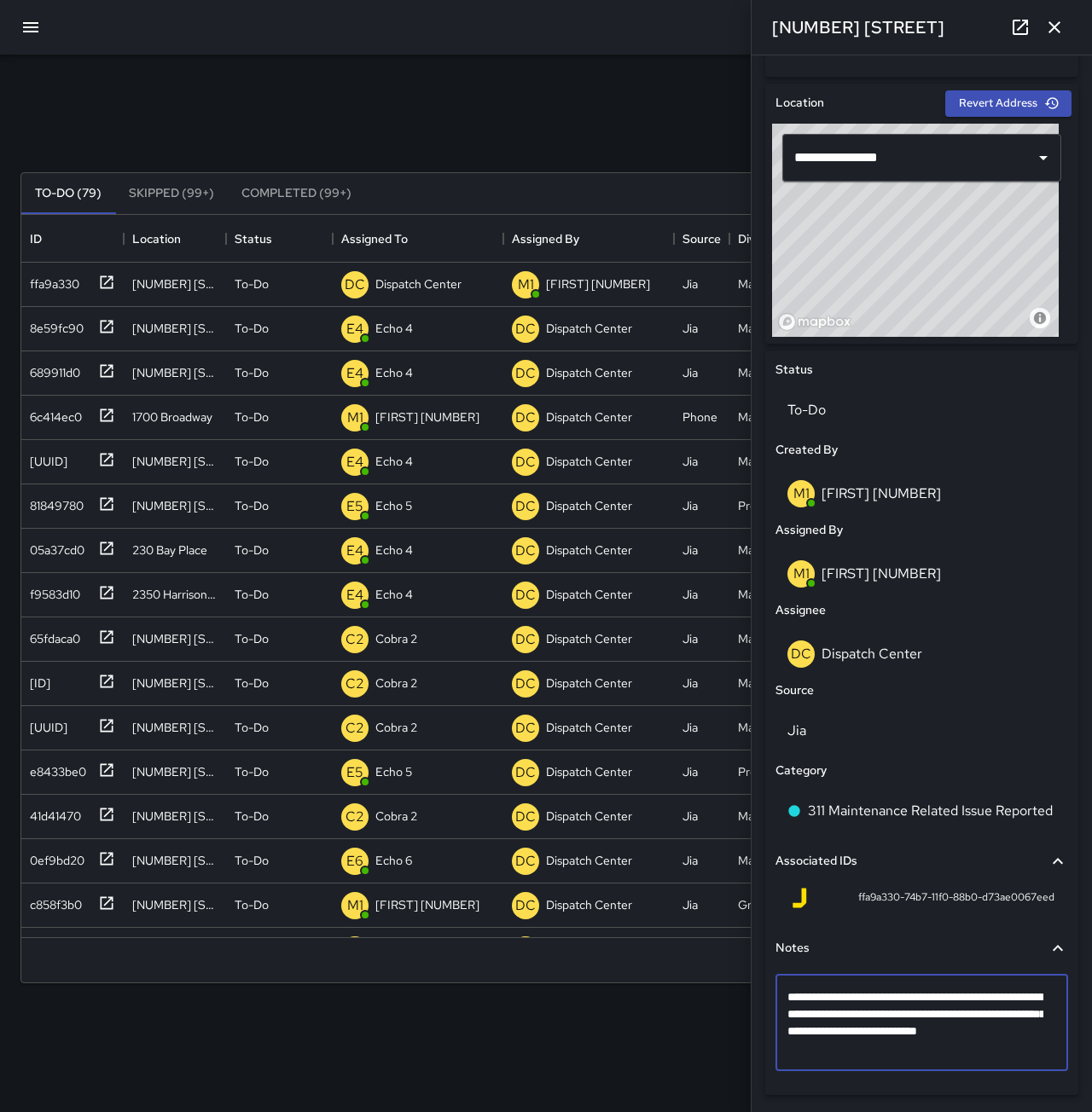 drag, startPoint x: 904, startPoint y: 1055, endPoint x: 773, endPoint y: 999, distance: 142.46754 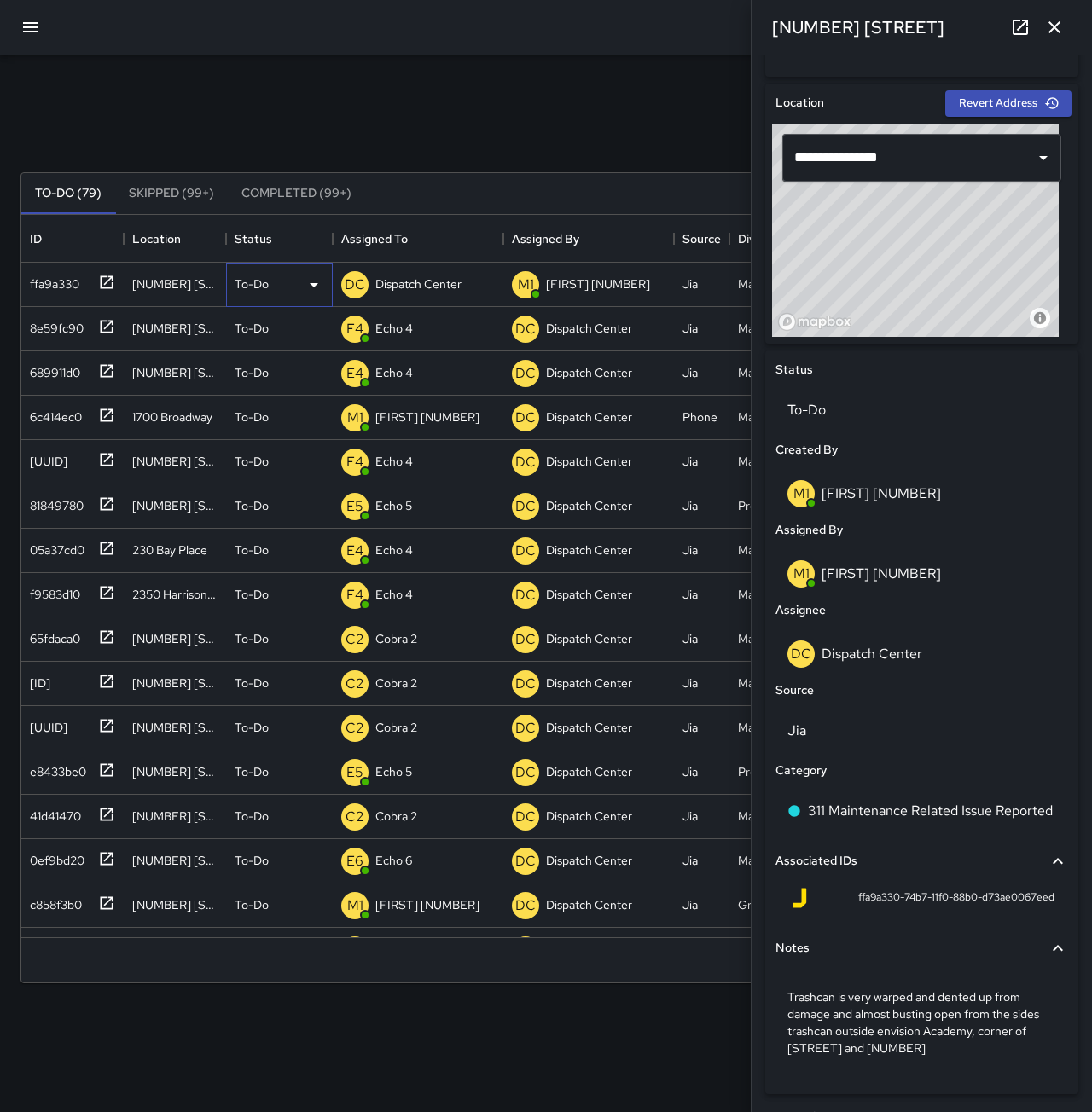 click 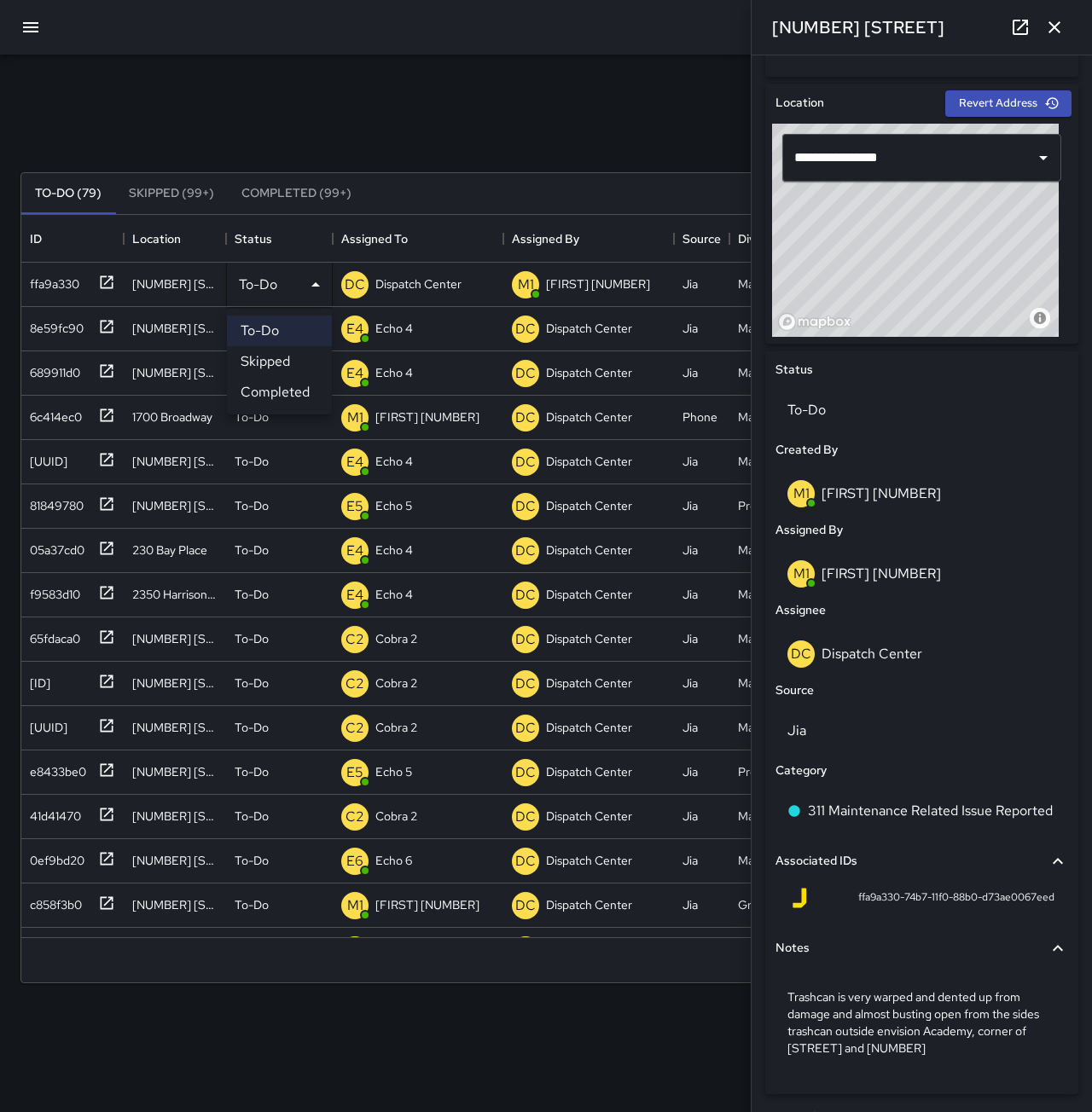 click on "Completed" at bounding box center (279, 392) 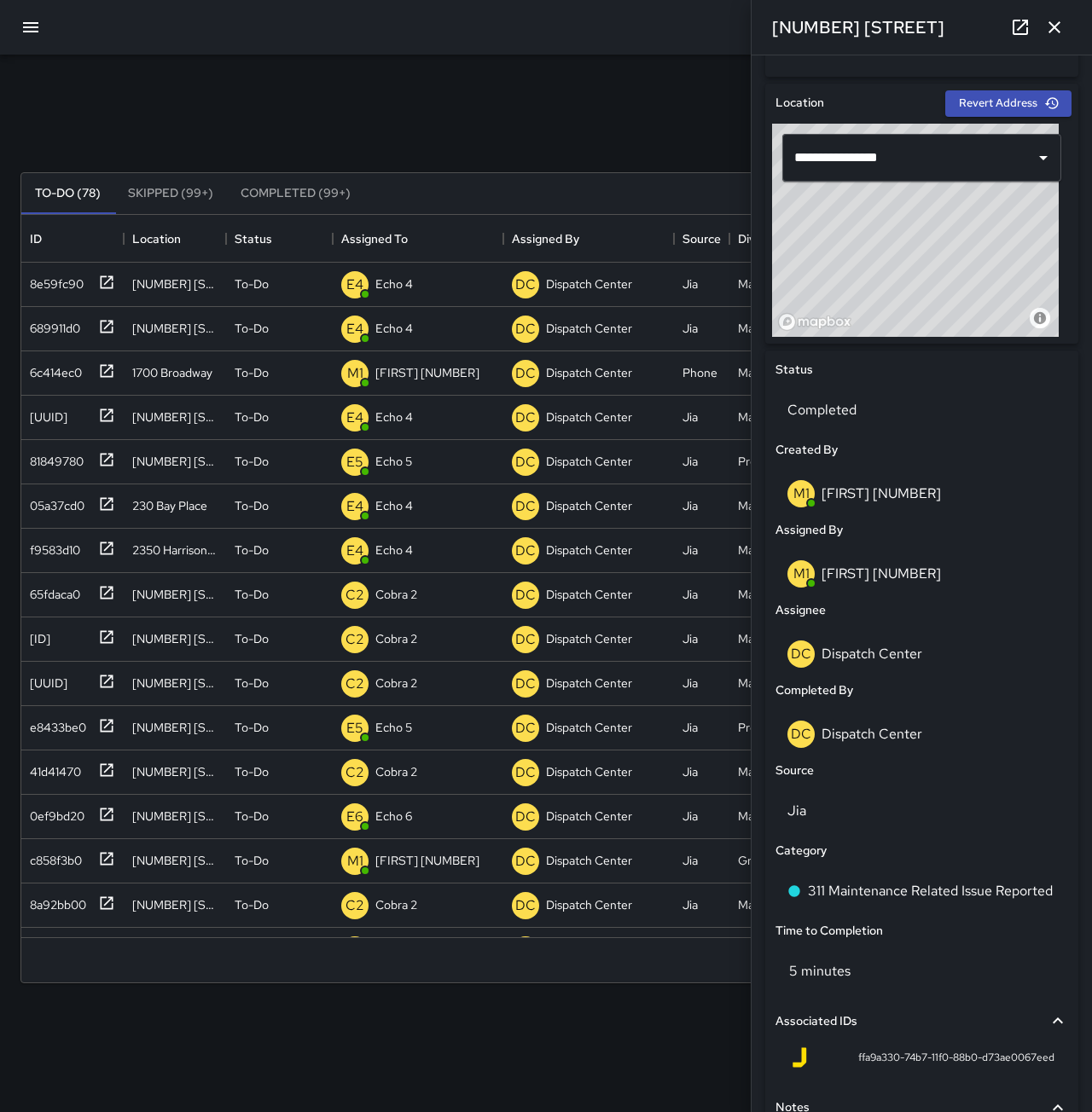 click 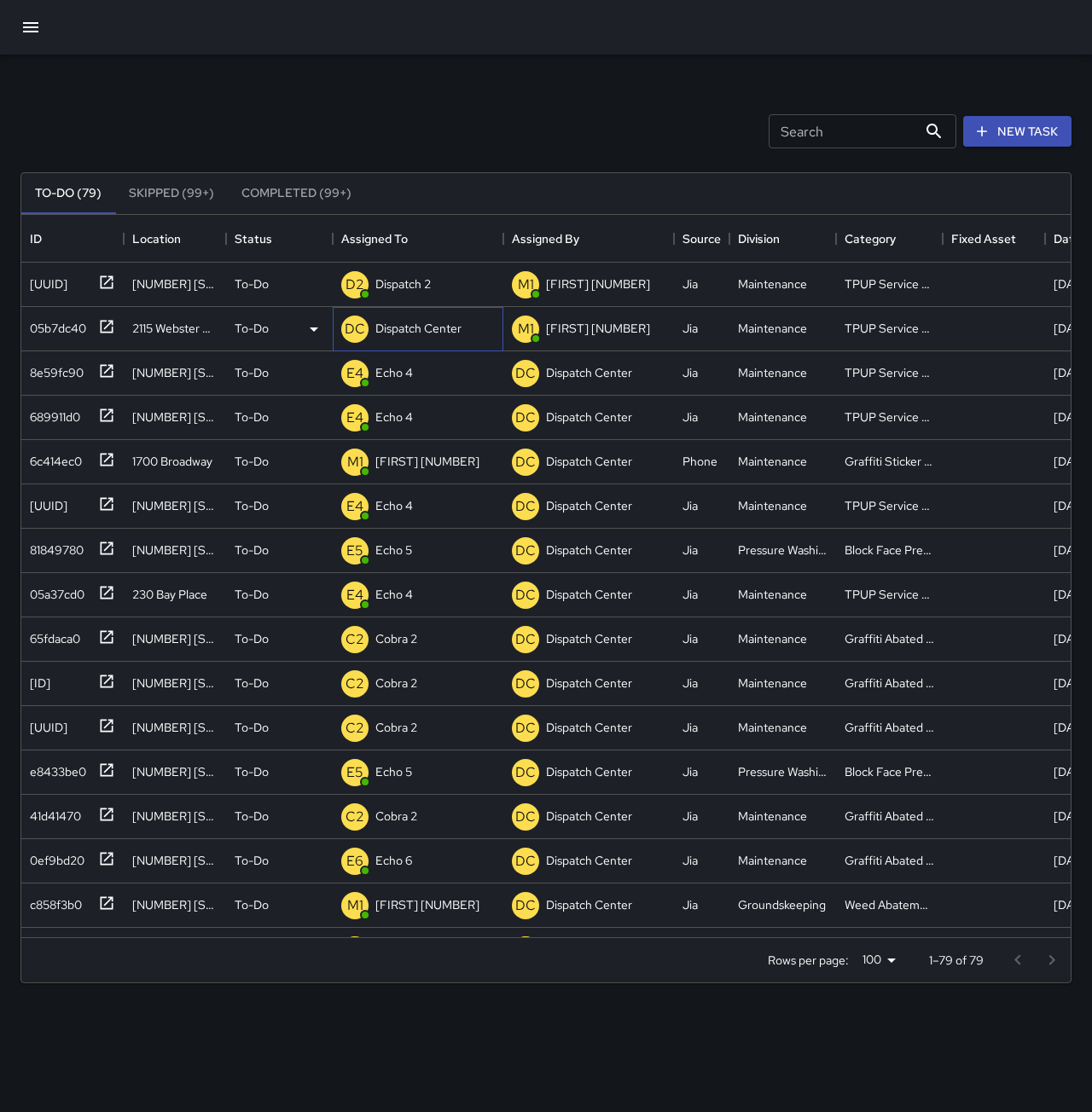 click on "Dispatch Center" at bounding box center [418, 328] 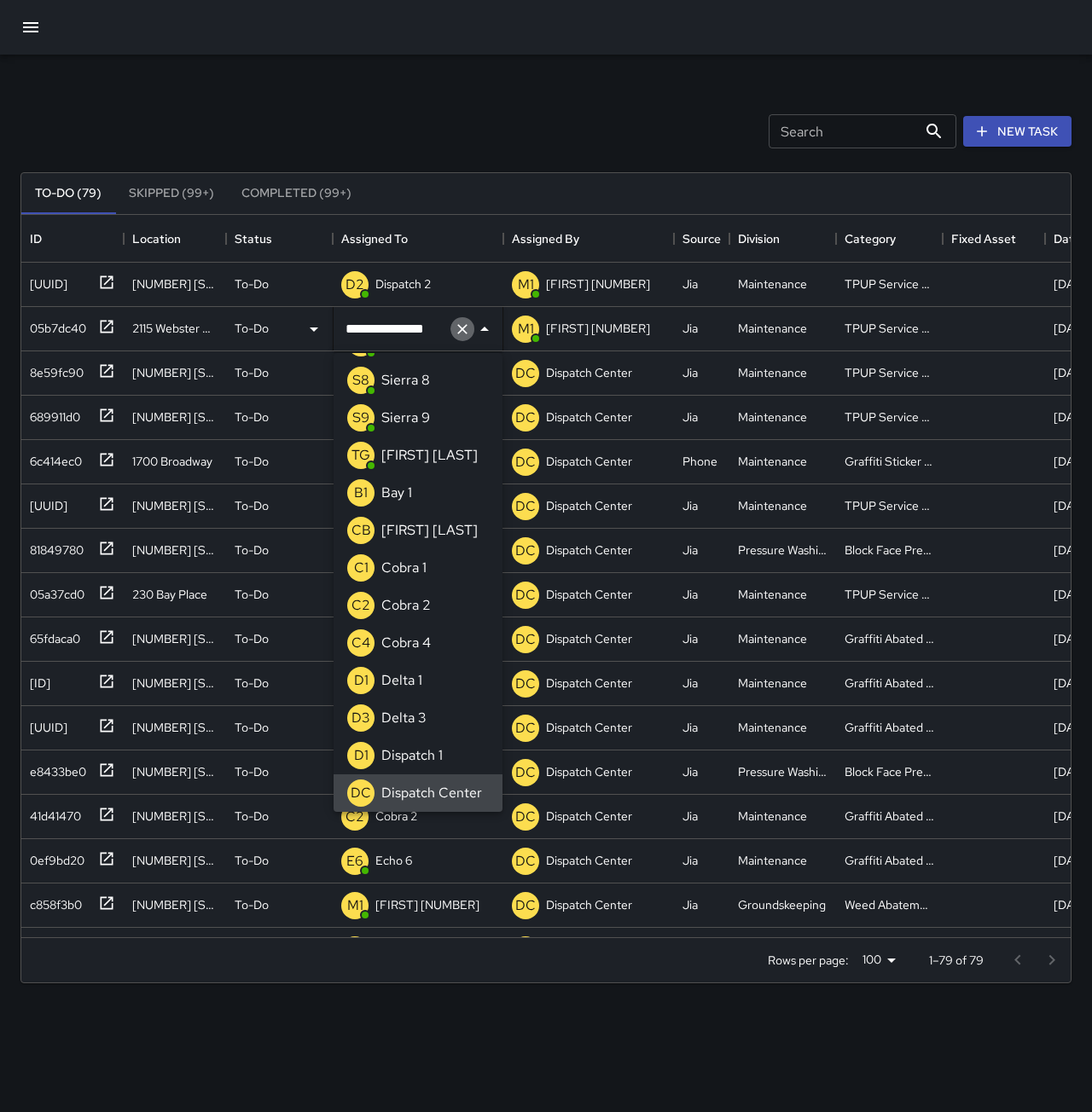 click 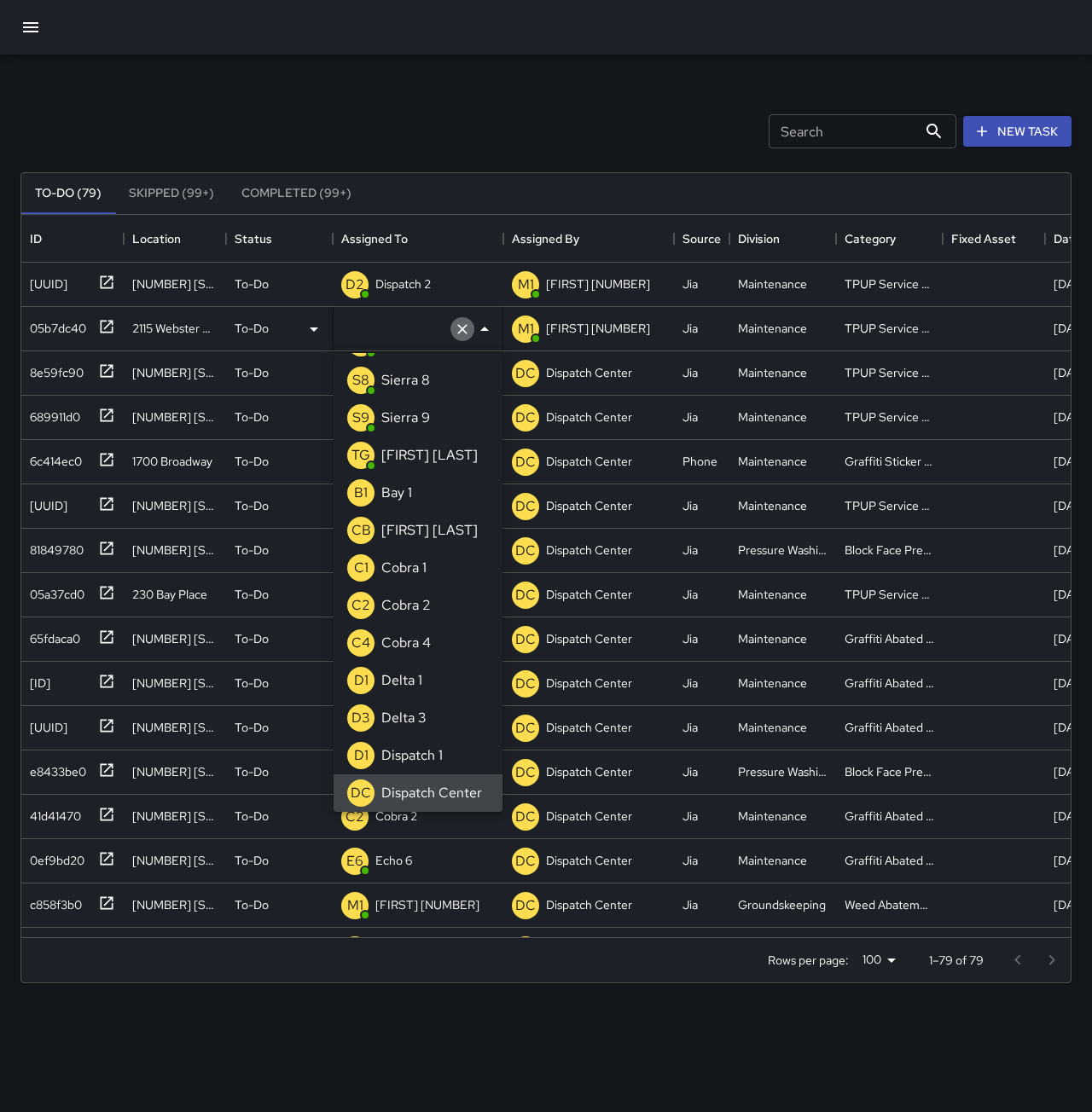 scroll, scrollTop: 7, scrollLeft: 0, axis: vertical 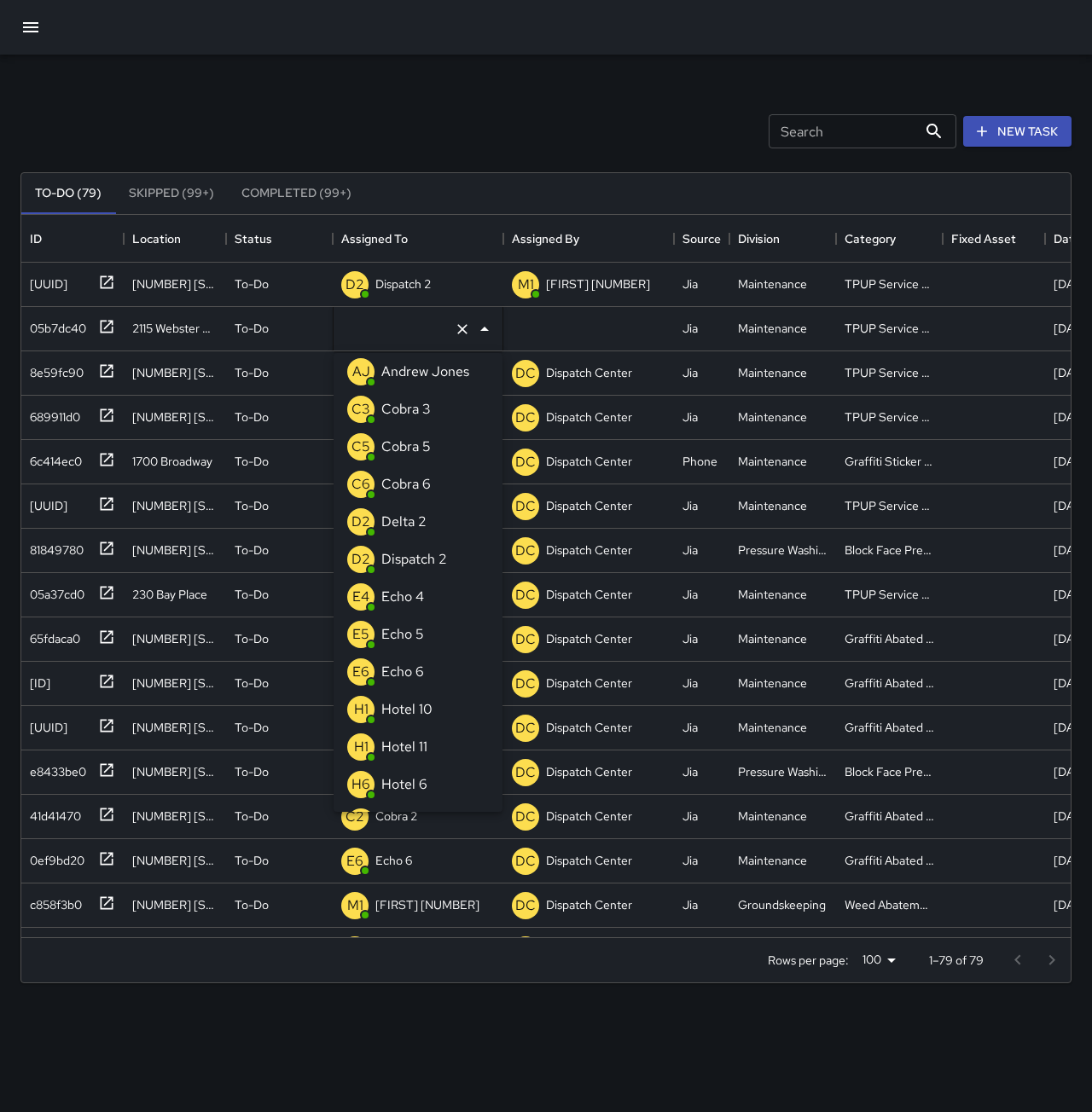 click on "E4 Echo 4" at bounding box center (418, 597) 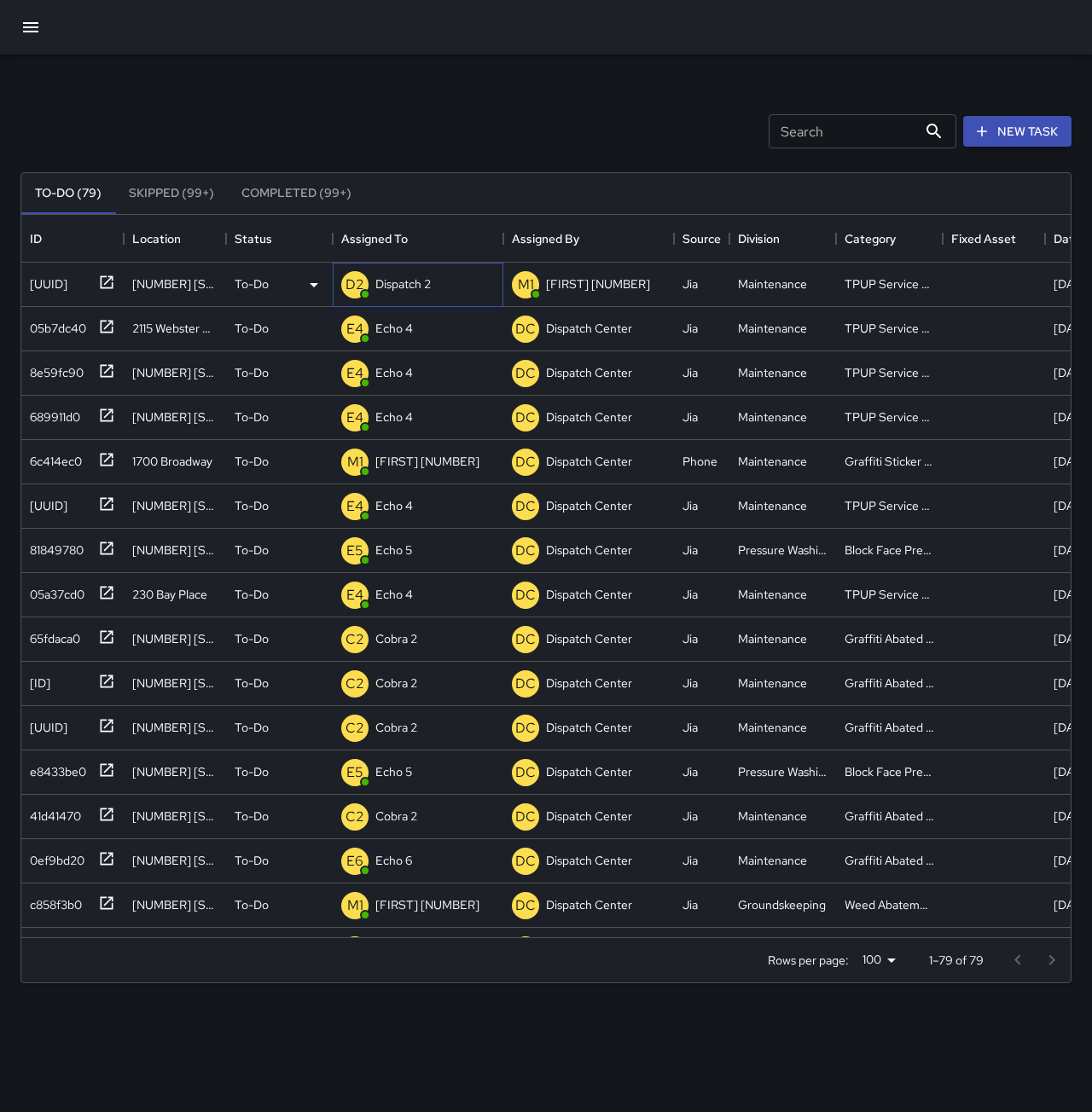 click on "Dispatch 2" at bounding box center [403, 284] 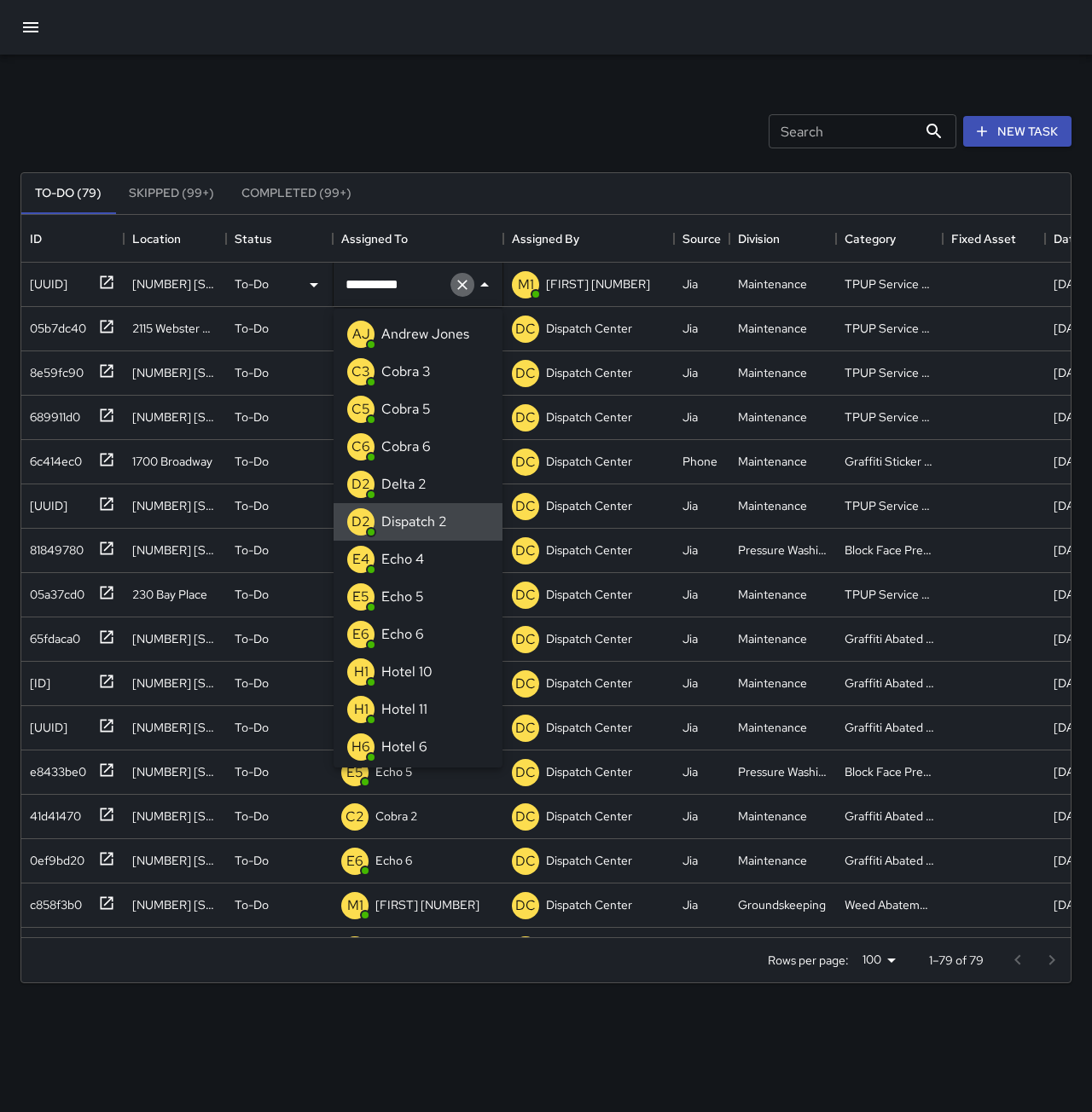 click 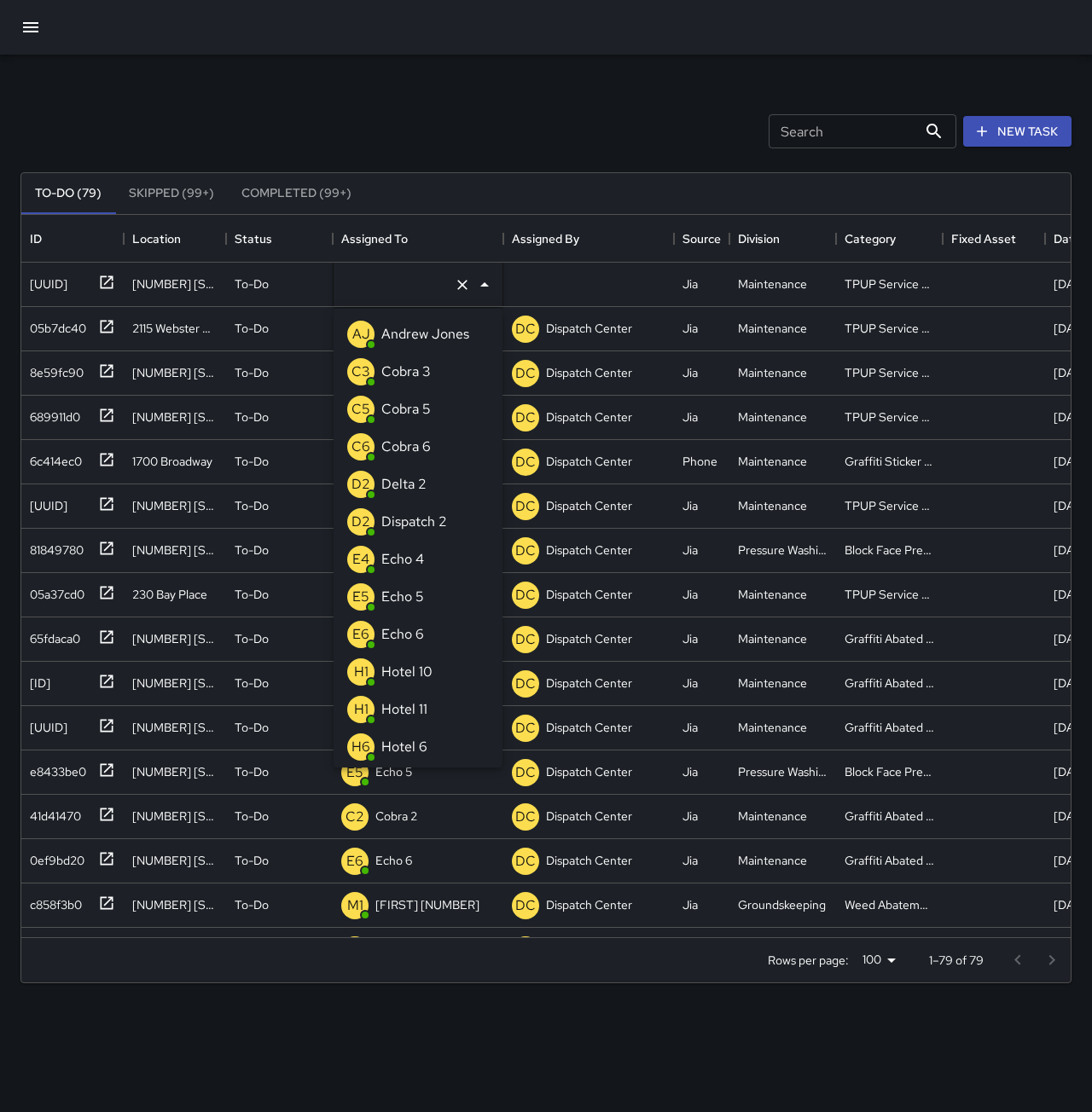 click on "E4 Echo 4" at bounding box center (418, 559) 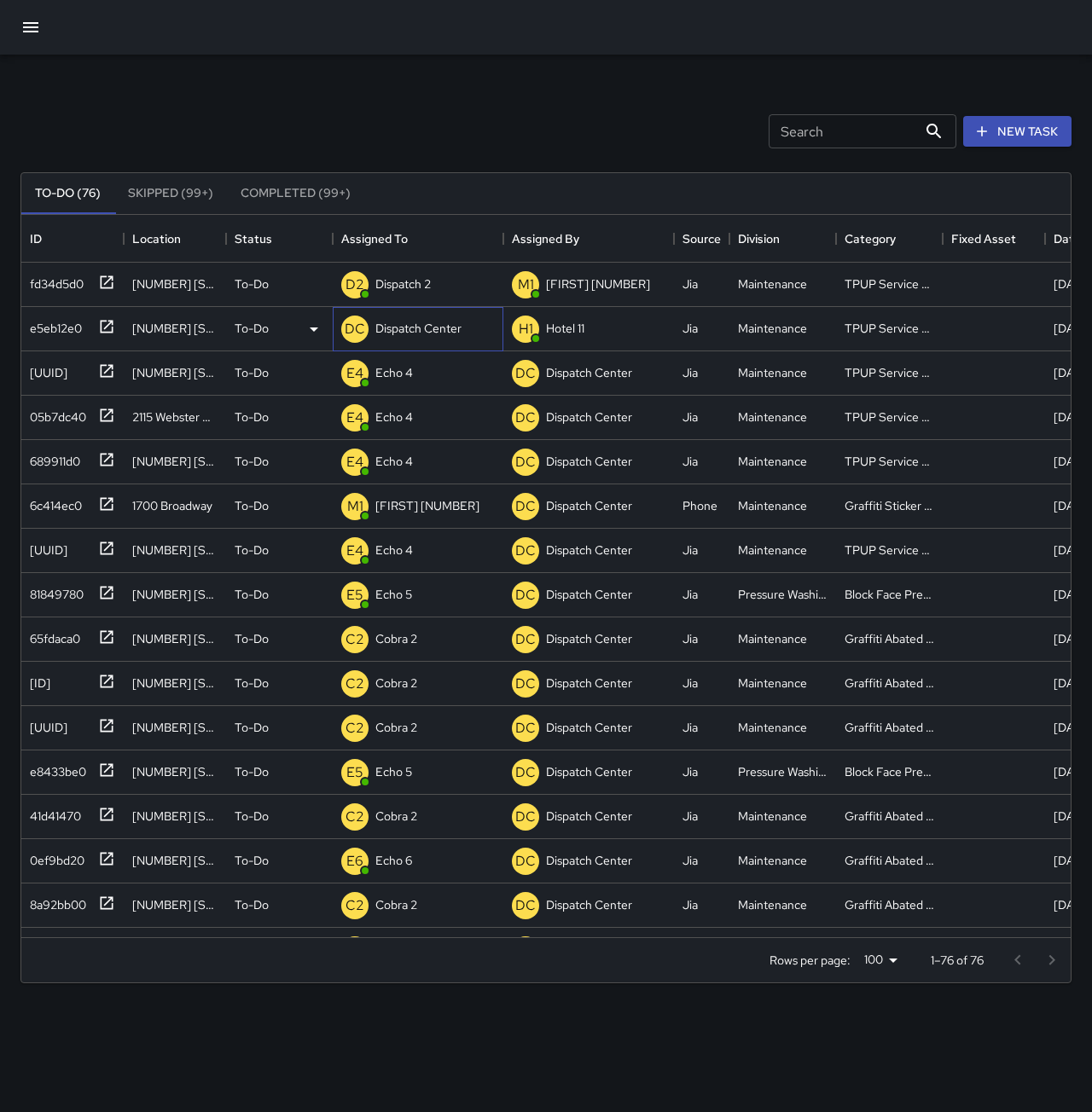 click on "DC Dispatch Center" at bounding box center (418, 329) 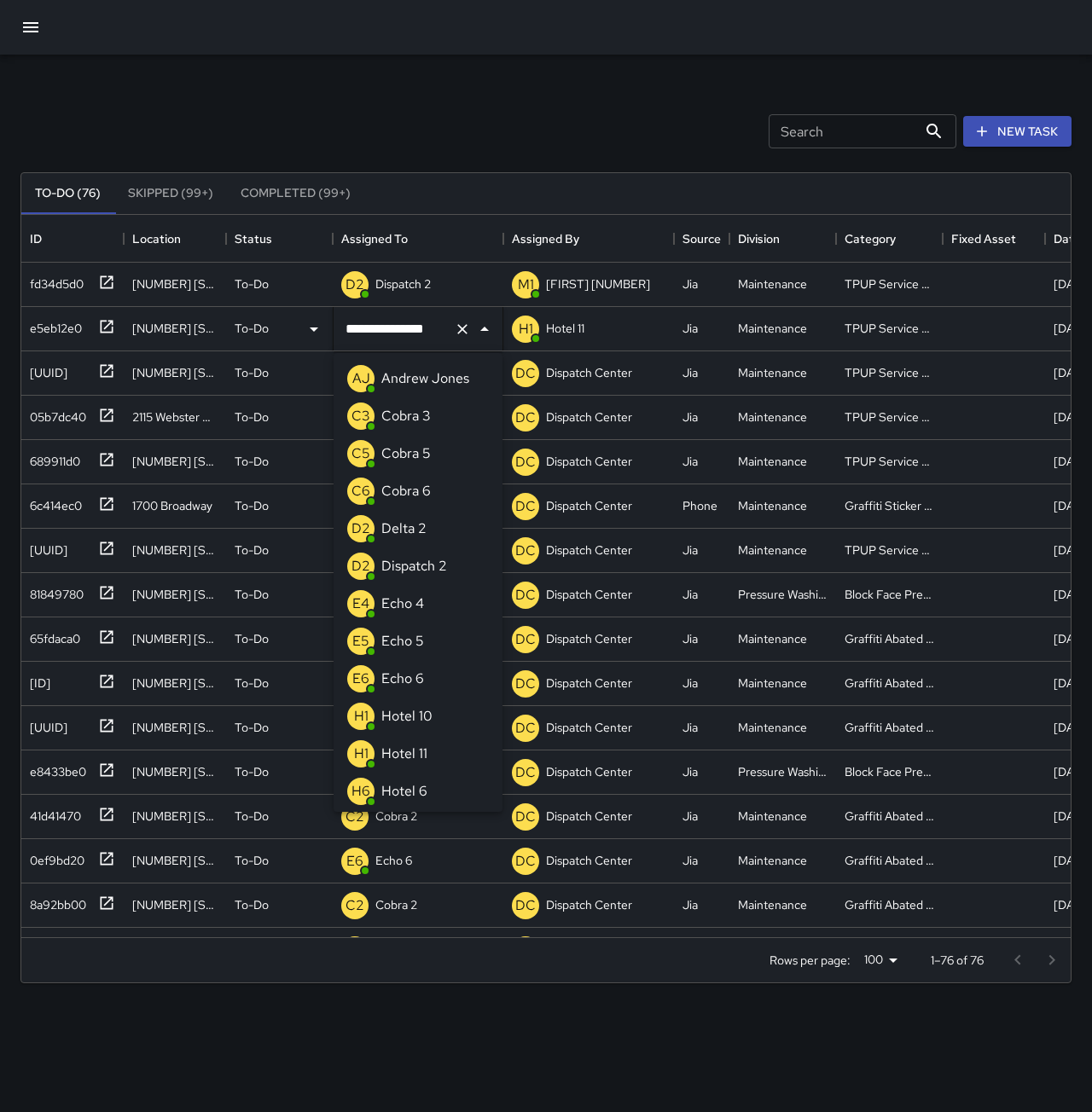 scroll, scrollTop: 936, scrollLeft: 0, axis: vertical 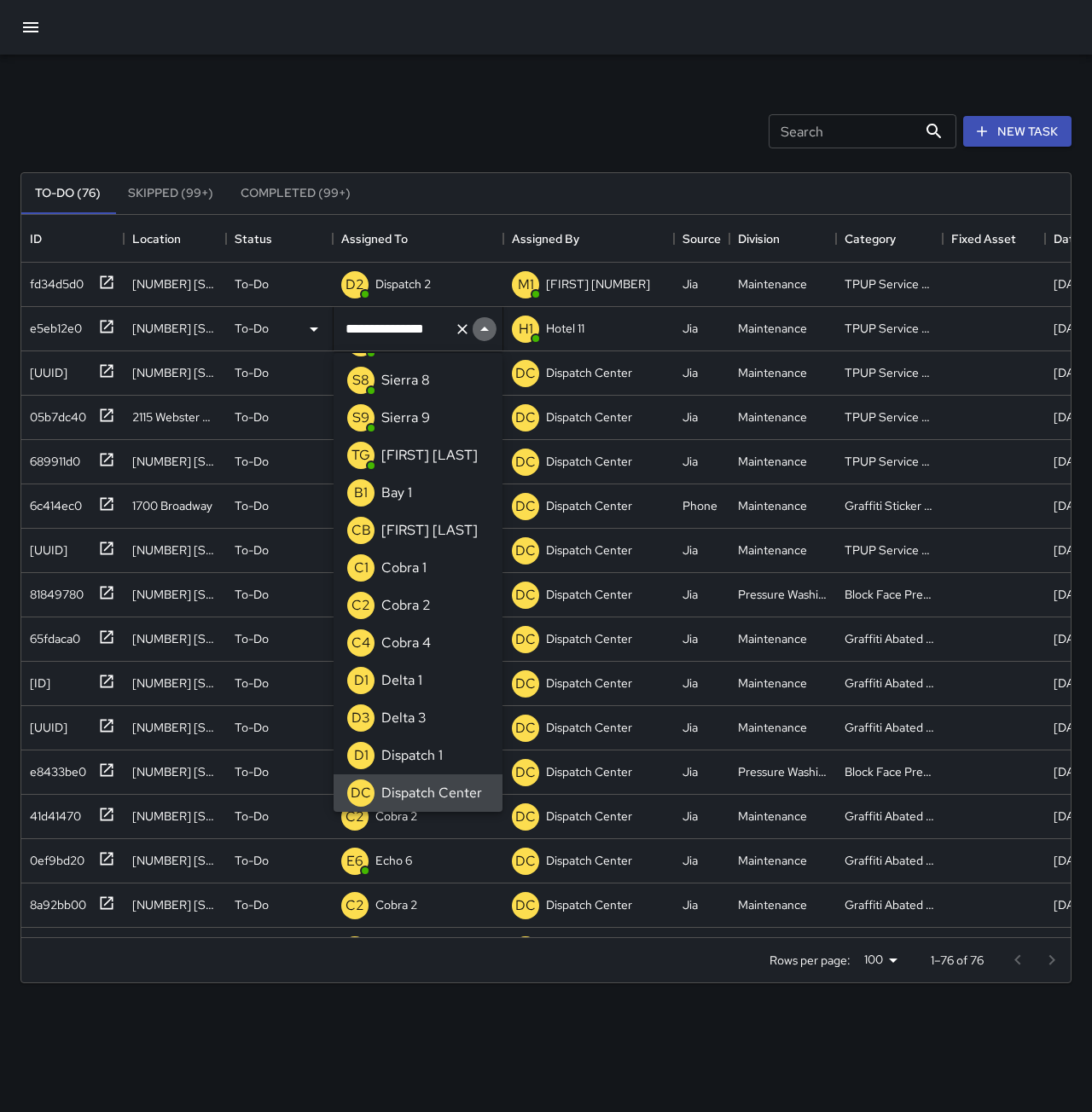 click at bounding box center [473, 329] 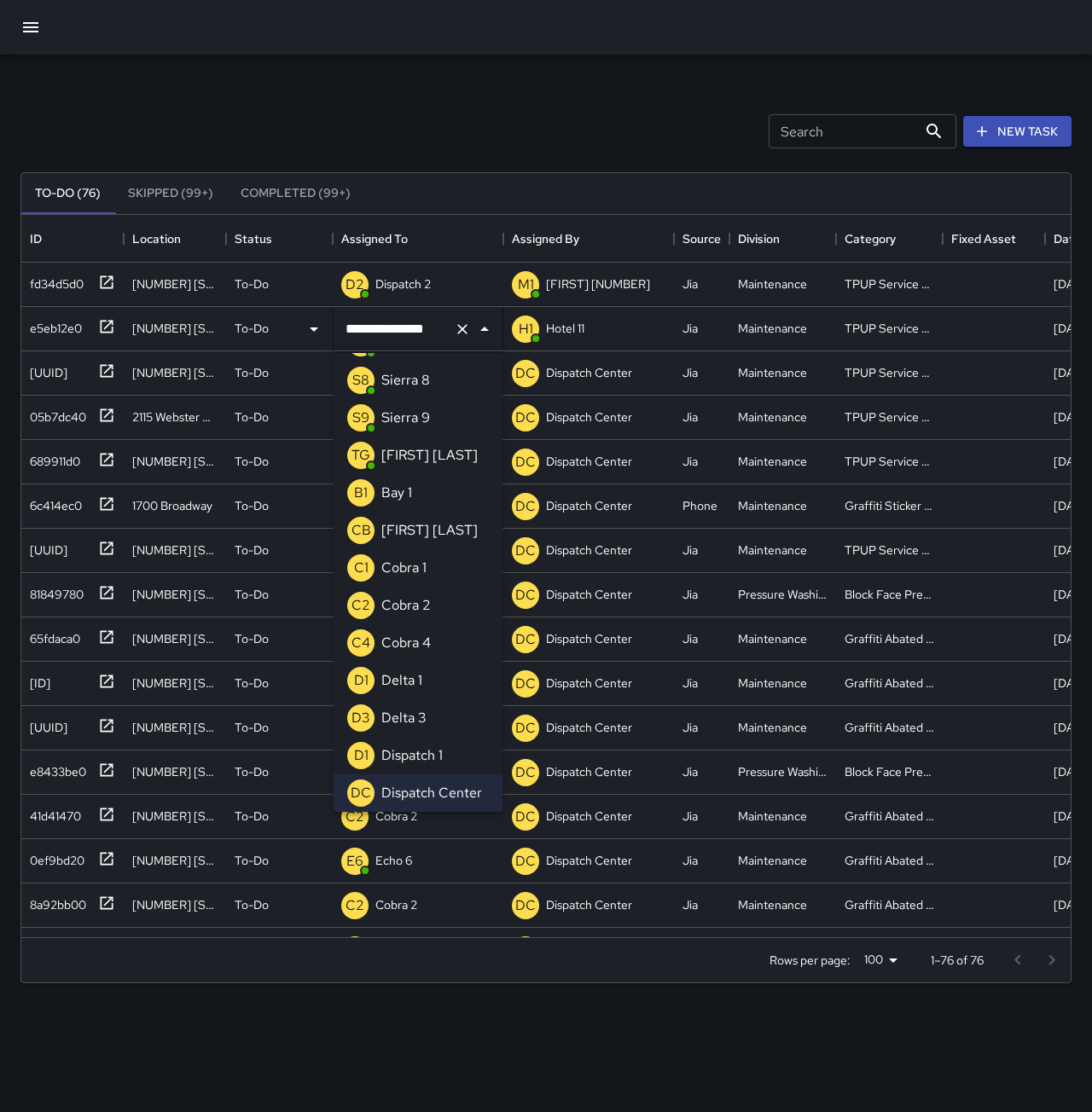 click 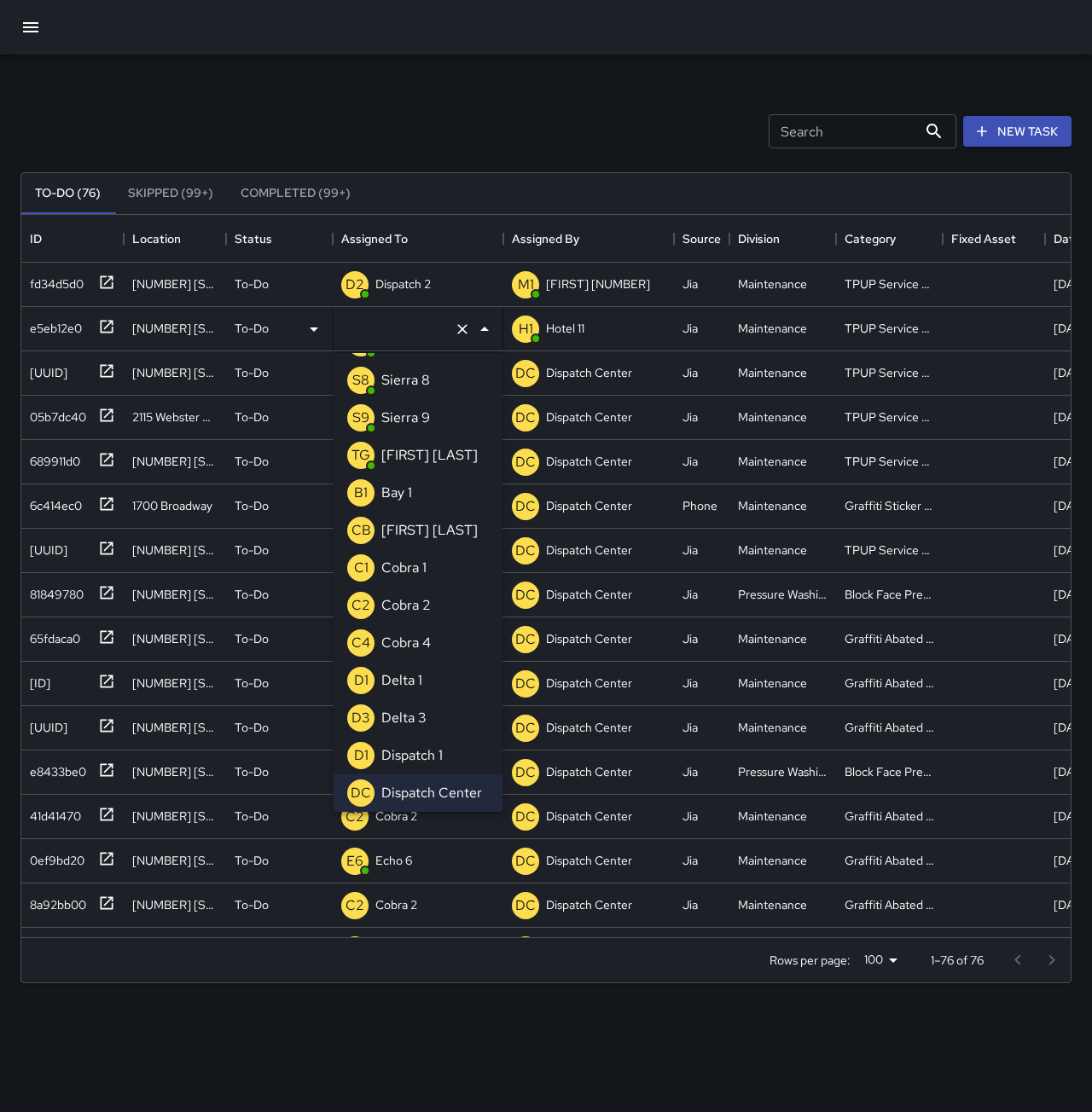 scroll, scrollTop: 7, scrollLeft: 0, axis: vertical 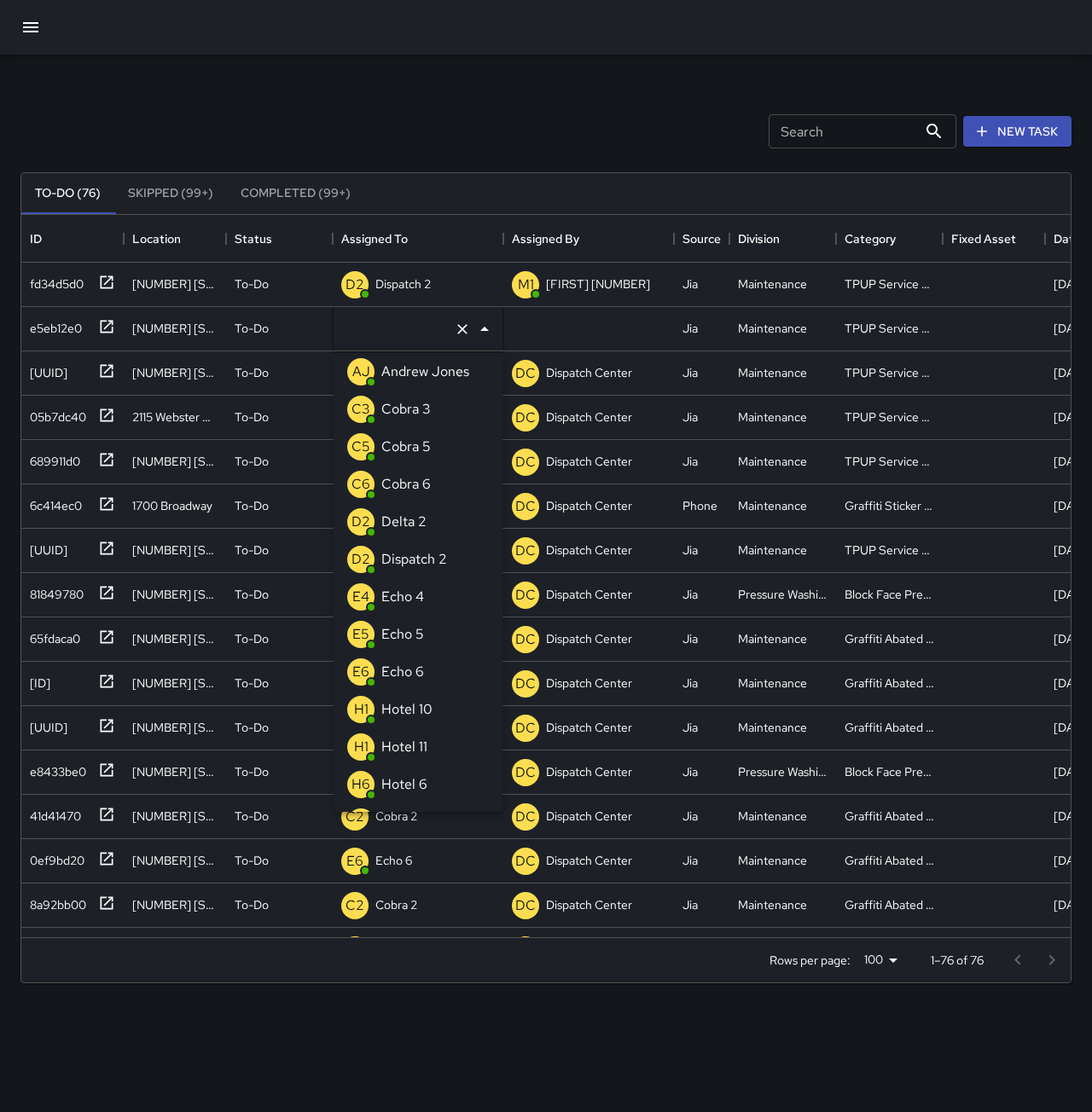 click on "E4 Echo 4" at bounding box center (418, 597) 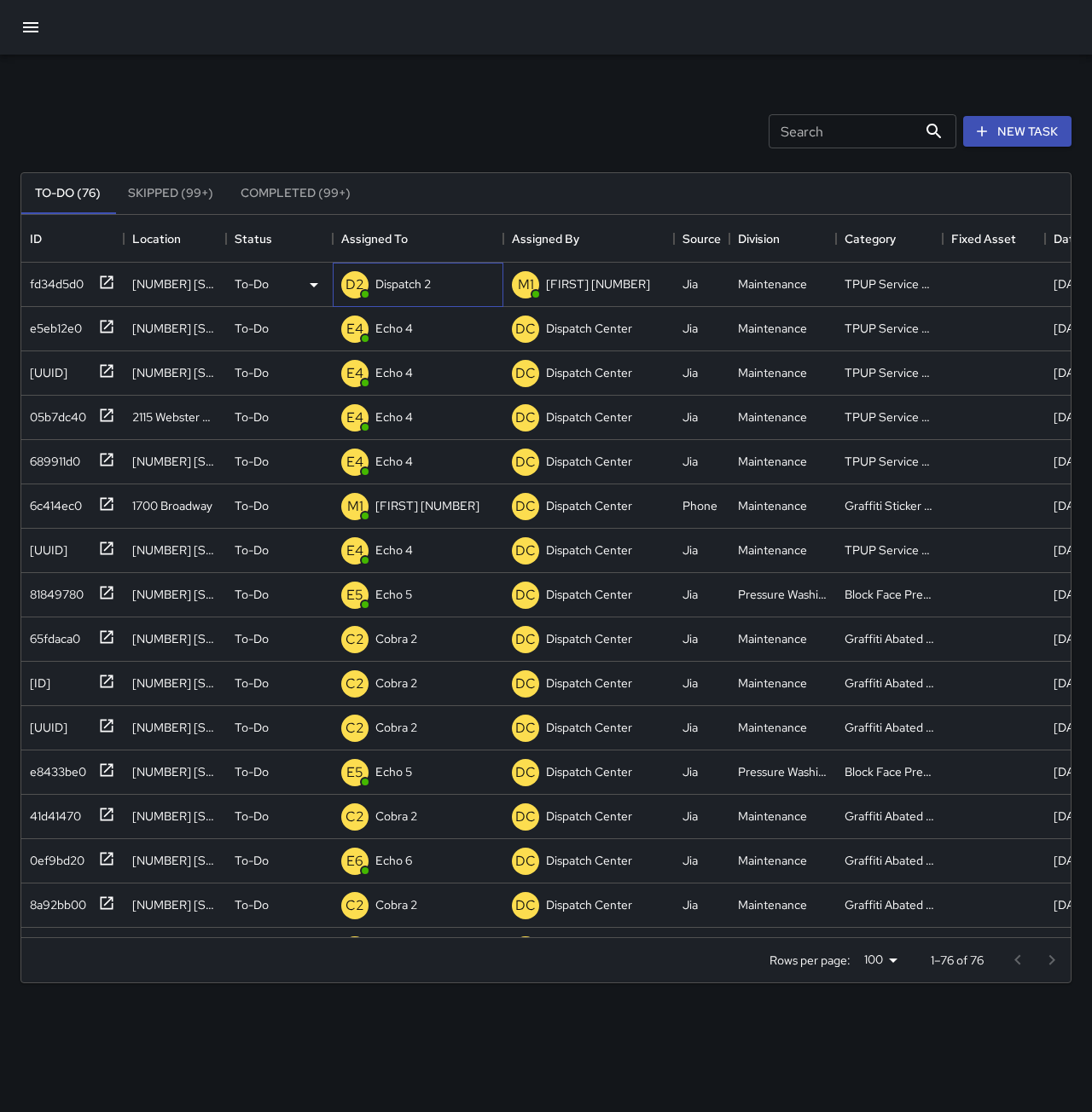 click on "Dispatch 2" at bounding box center (403, 284) 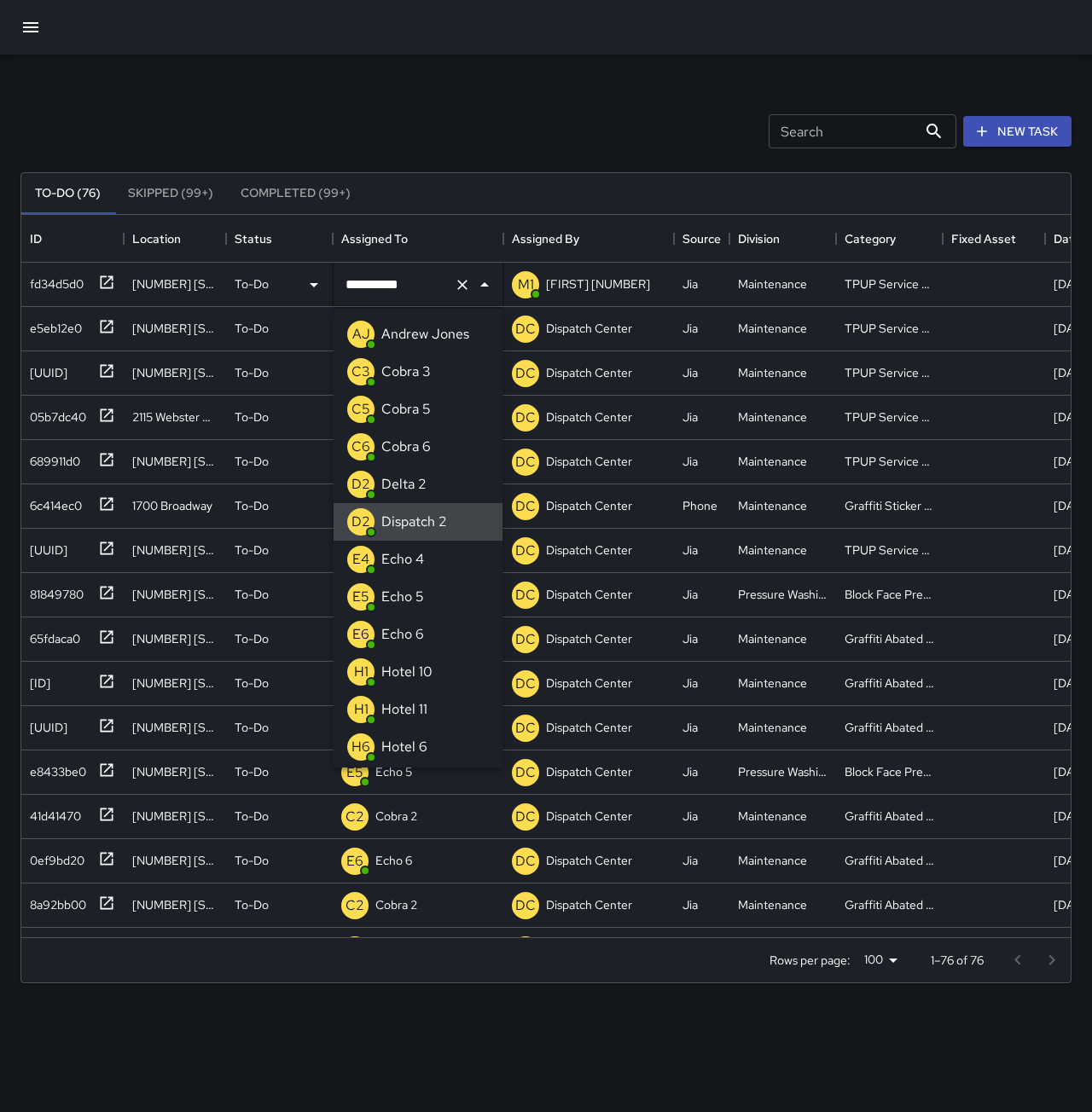 click 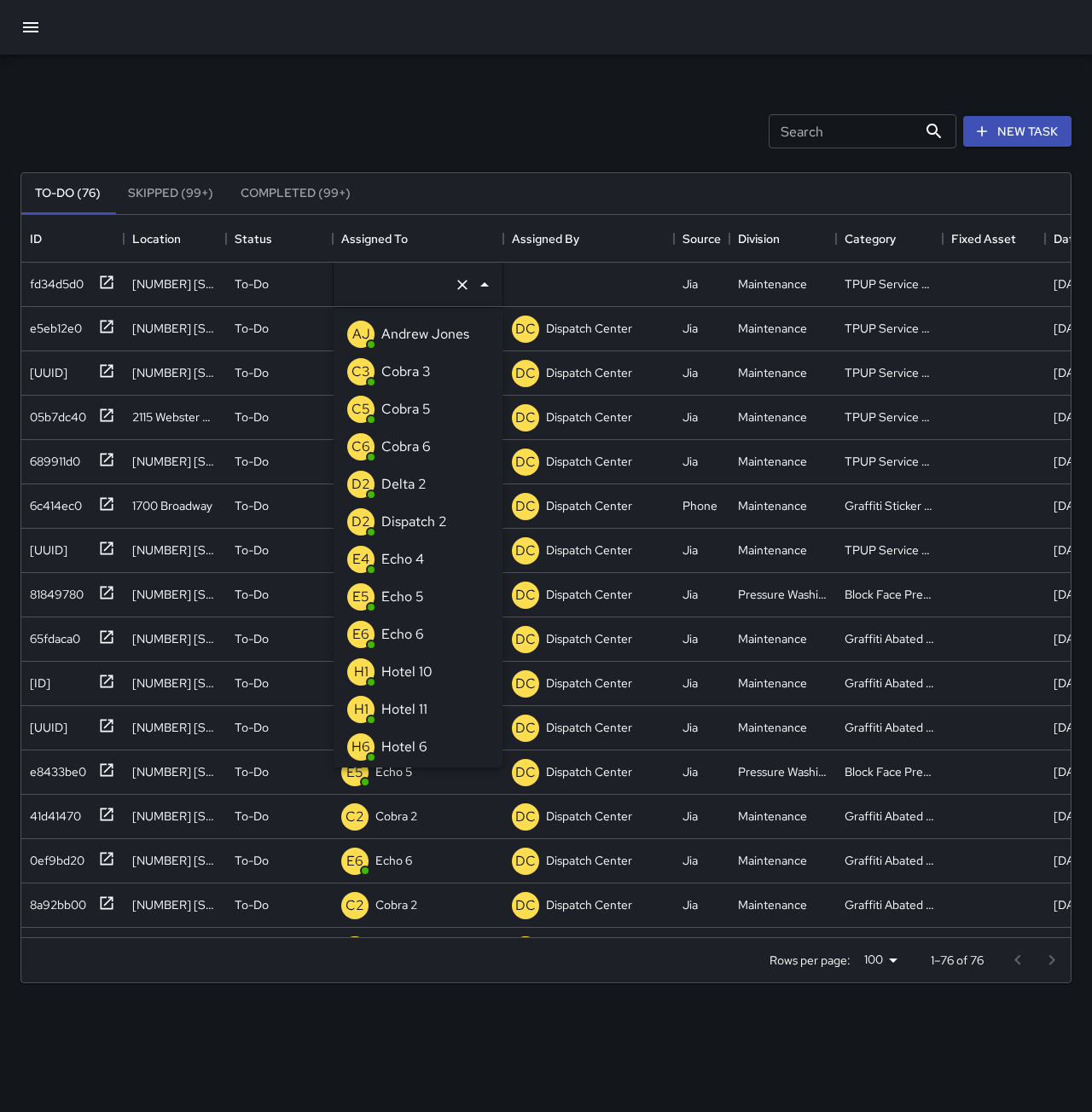 click on "Echo 4" at bounding box center [403, 559] 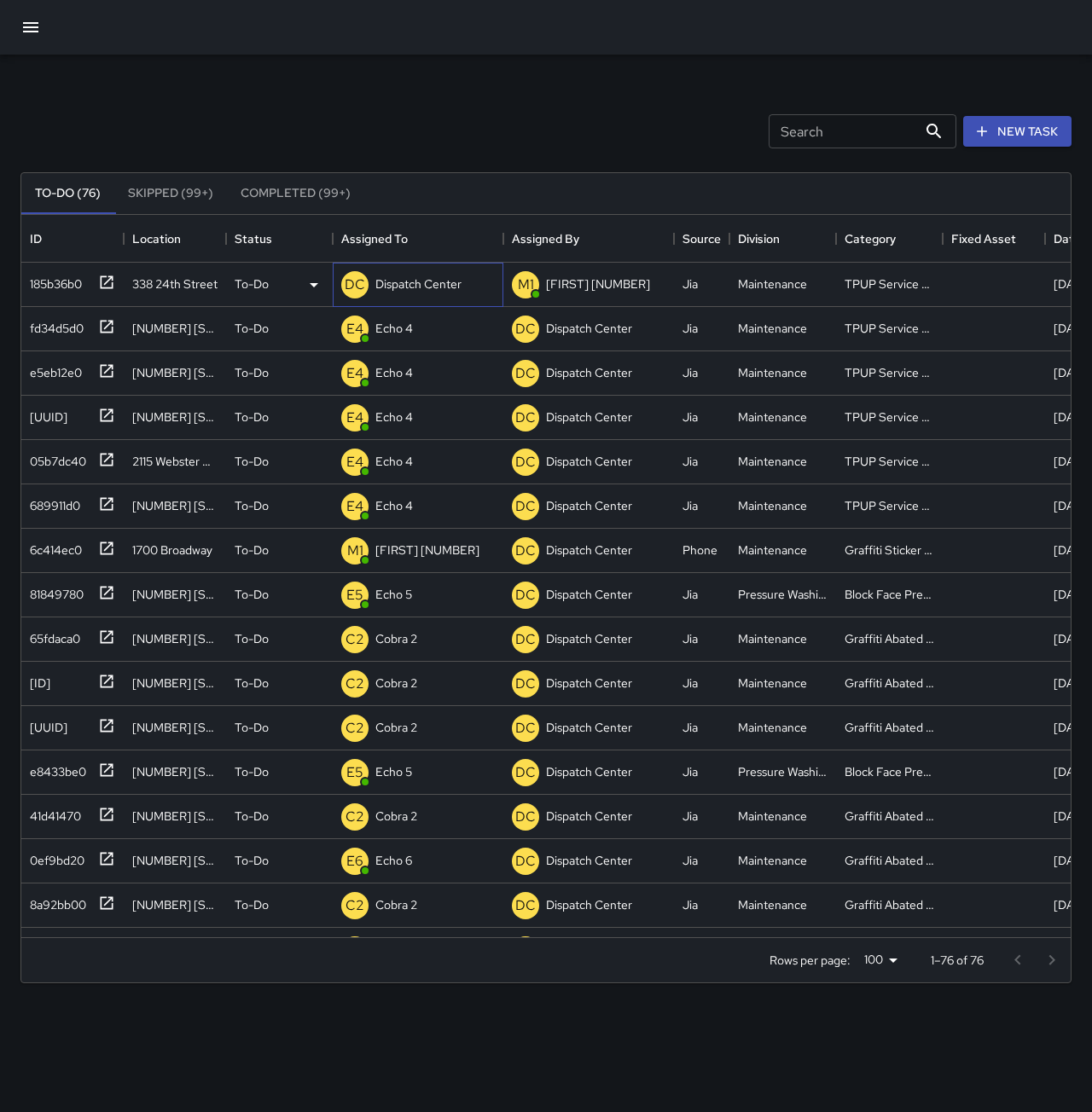 click on "Dispatch Center" at bounding box center (418, 284) 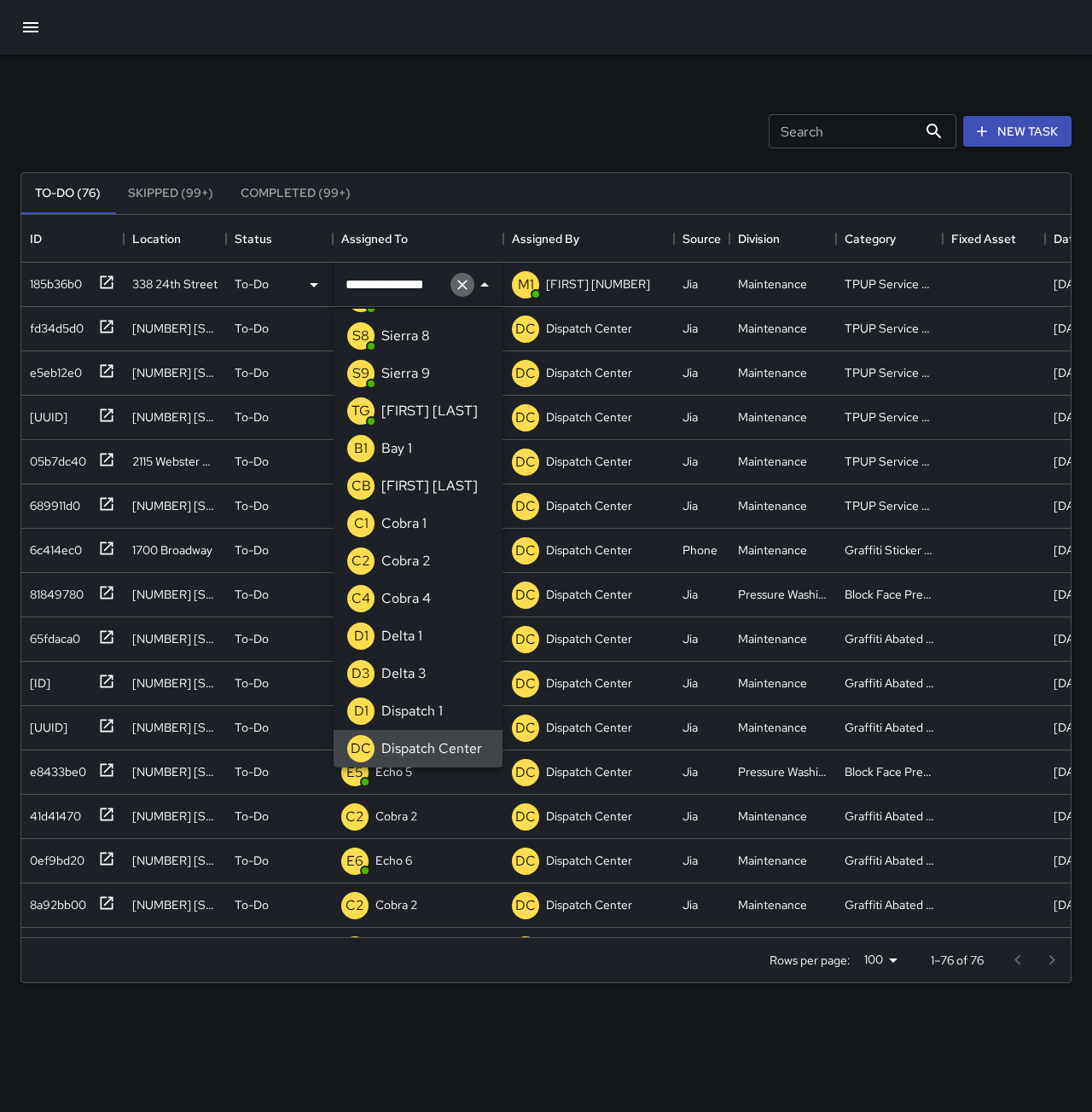 click 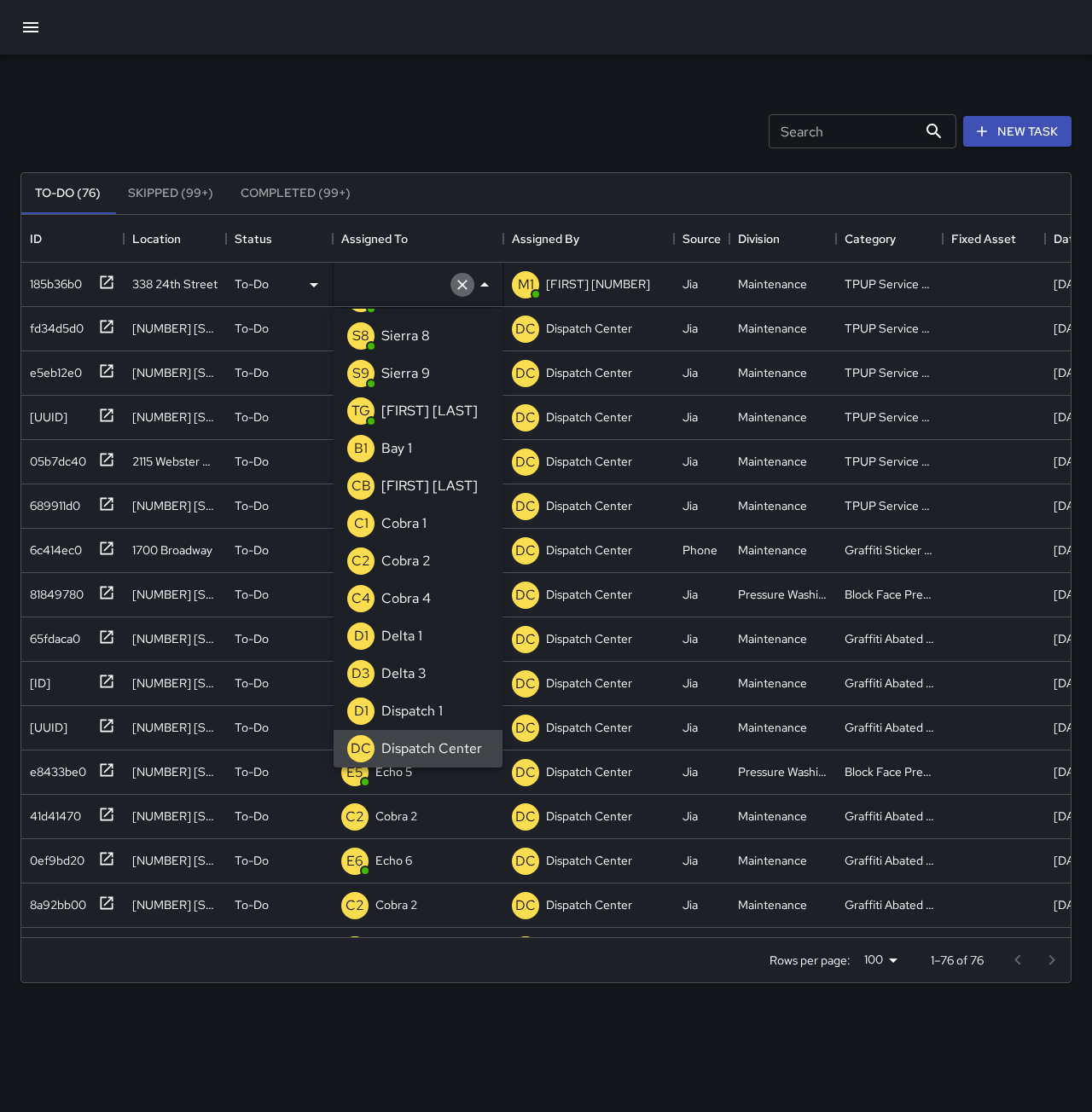 scroll, scrollTop: 7, scrollLeft: 0, axis: vertical 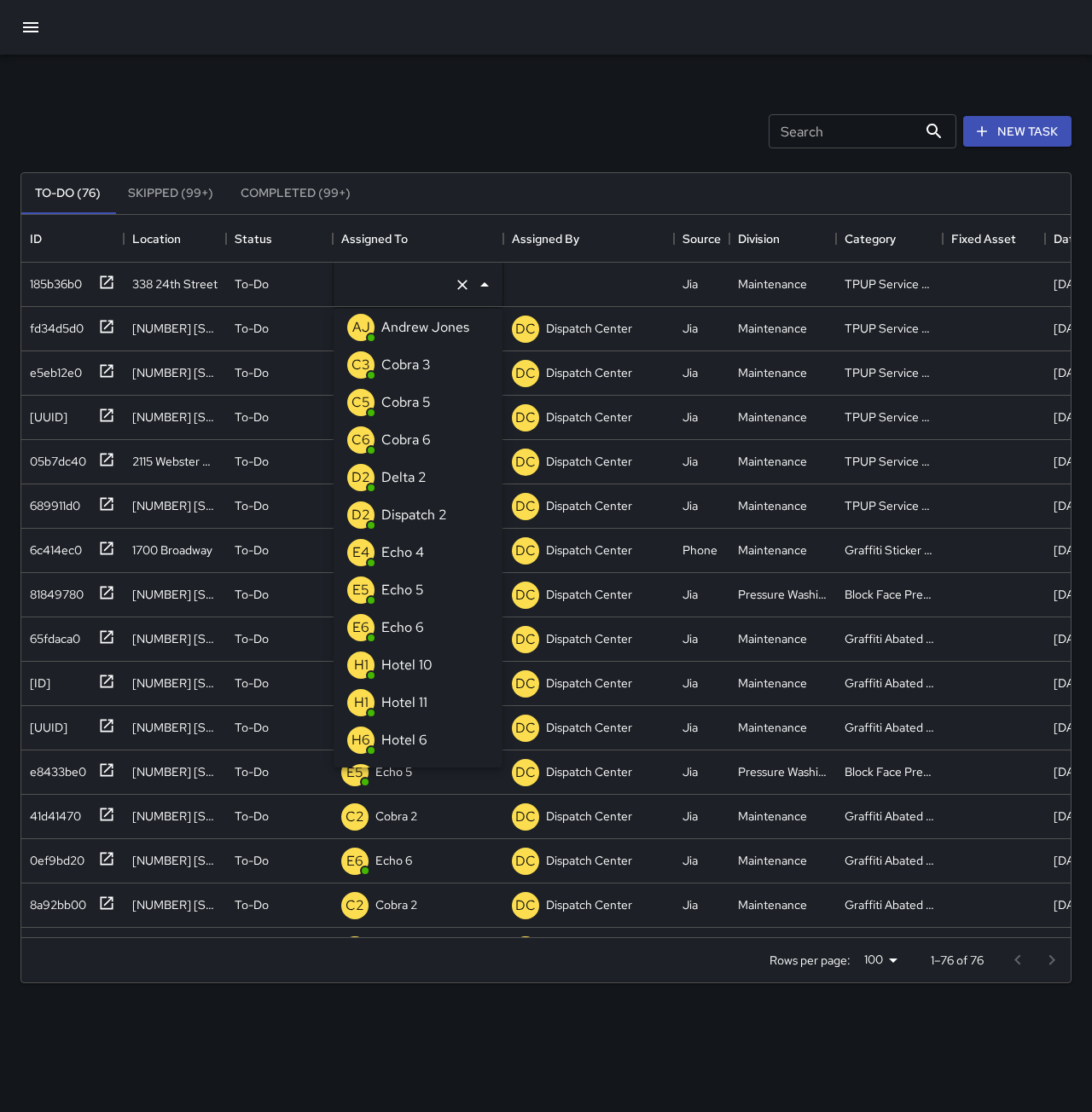 click on "Echo 4" at bounding box center (403, 553) 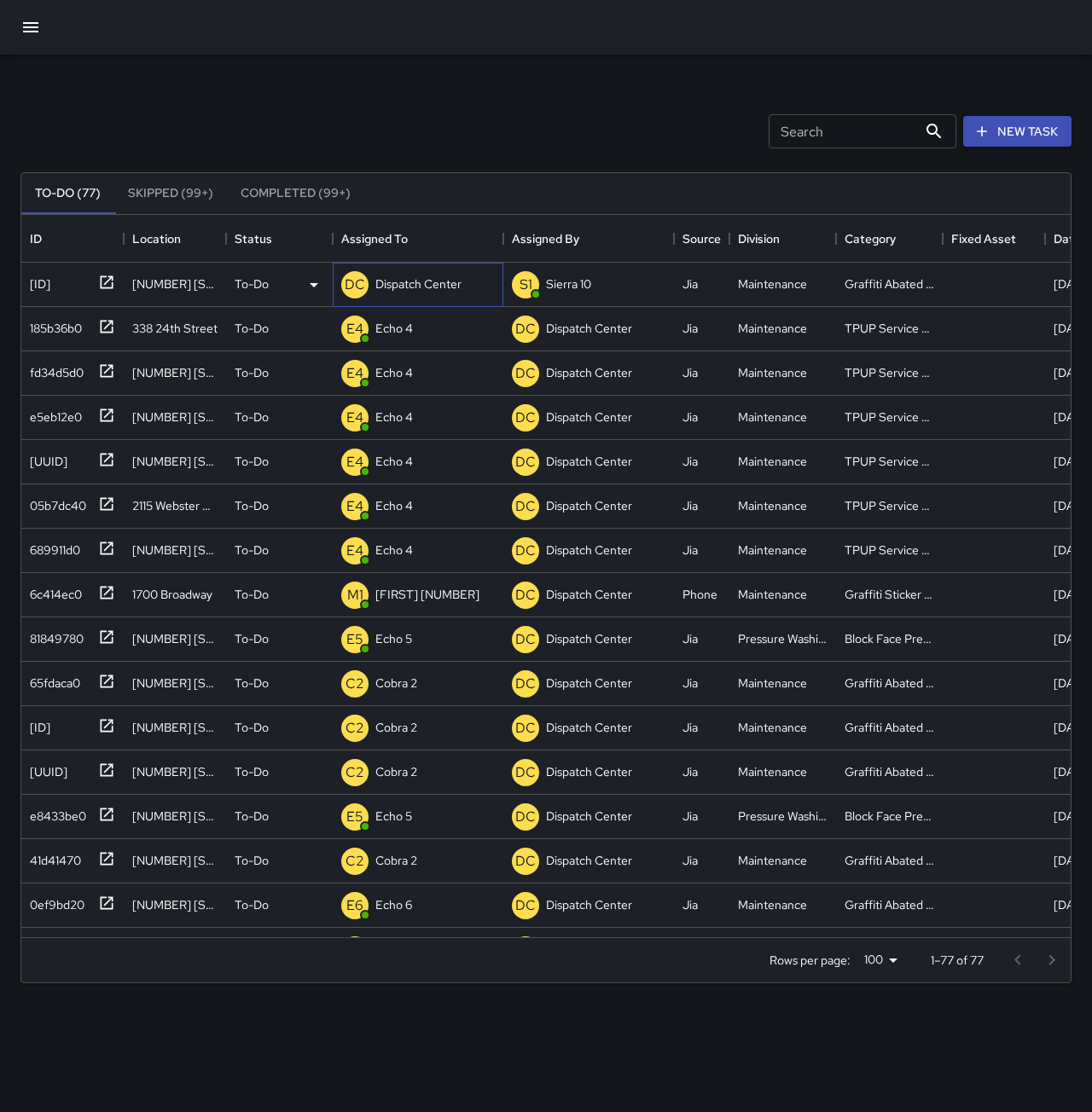 click on "DC Dispatch Center" at bounding box center (401, 285) 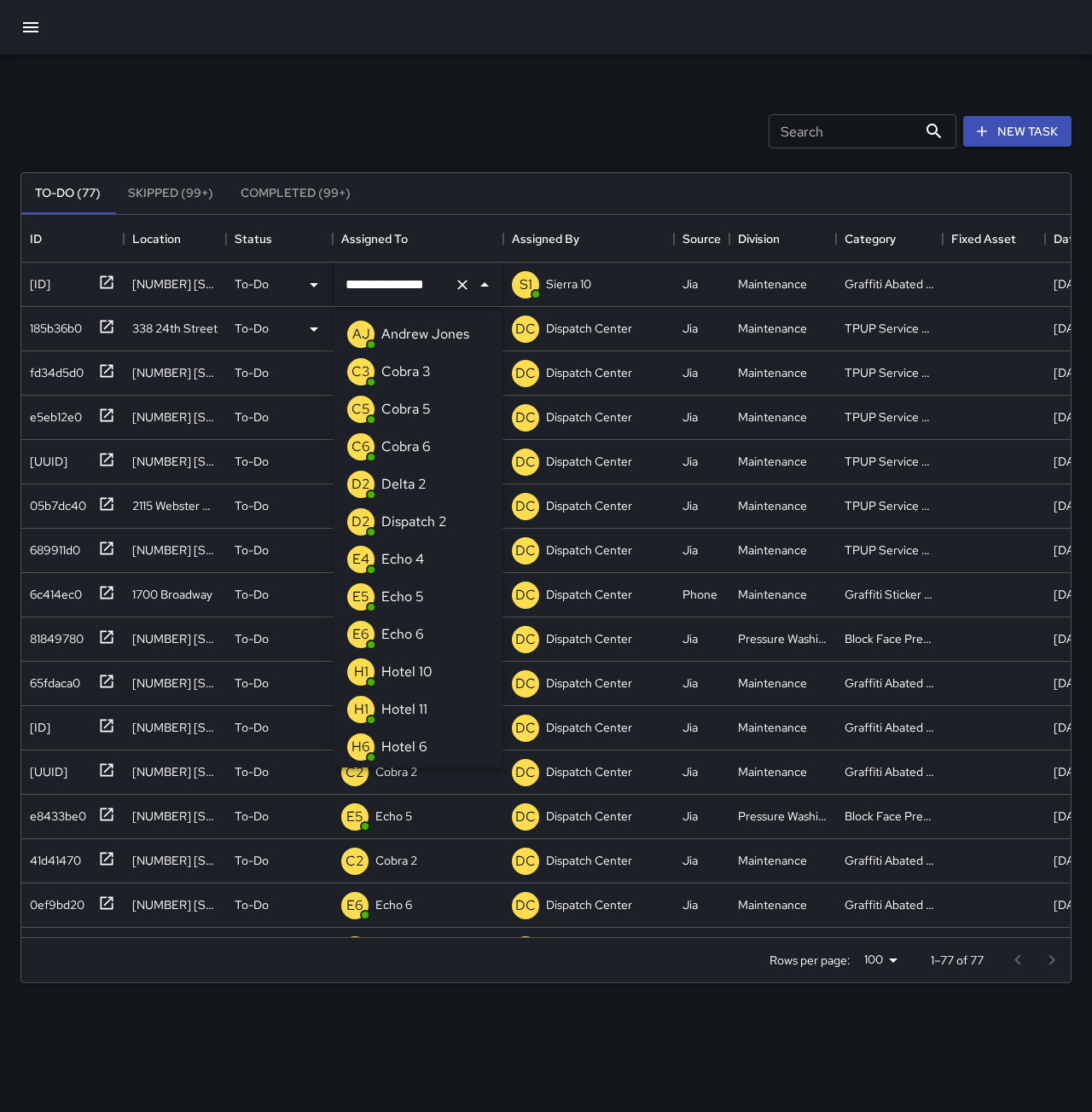 scroll, scrollTop: 936, scrollLeft: 0, axis: vertical 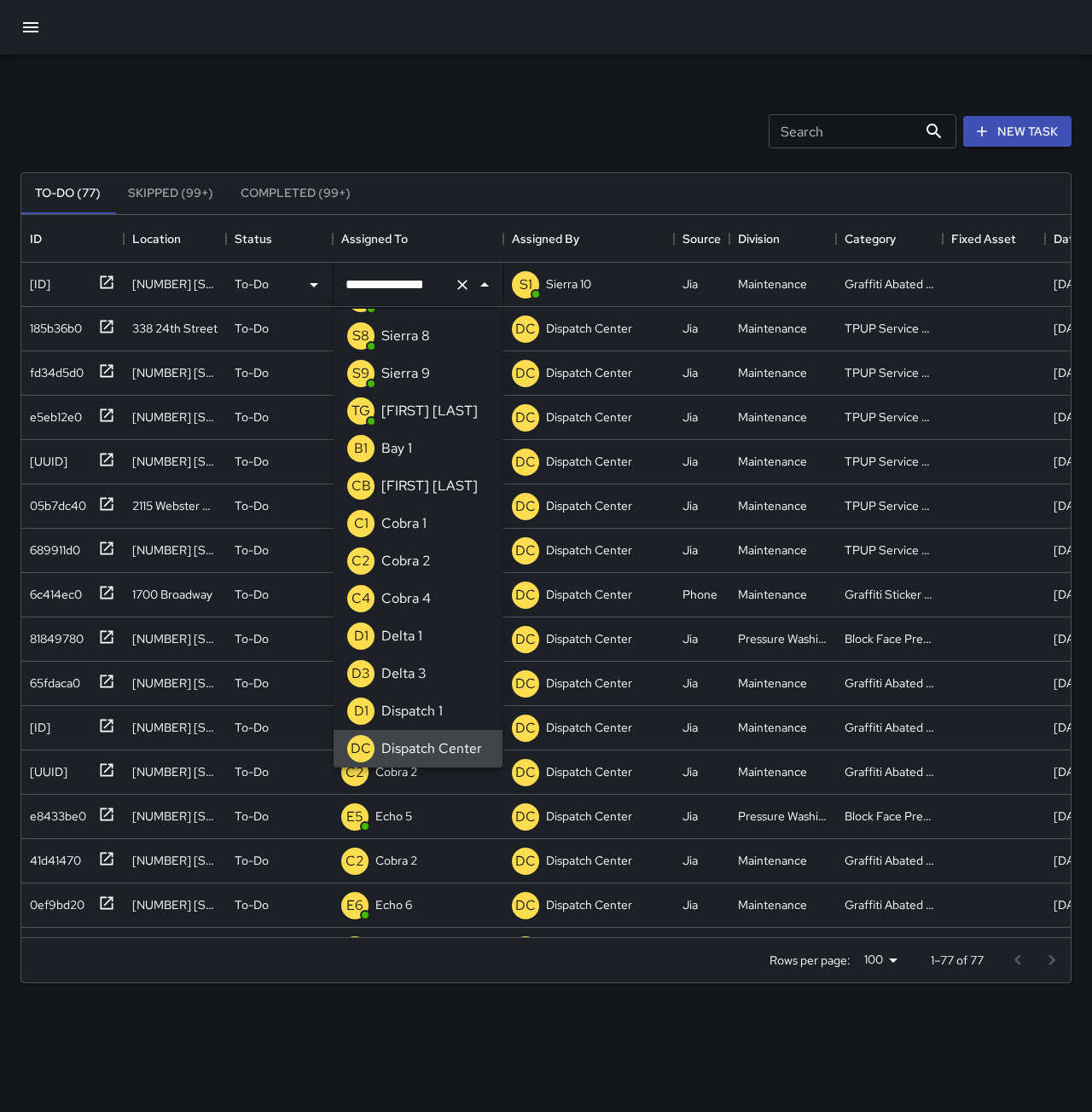 click 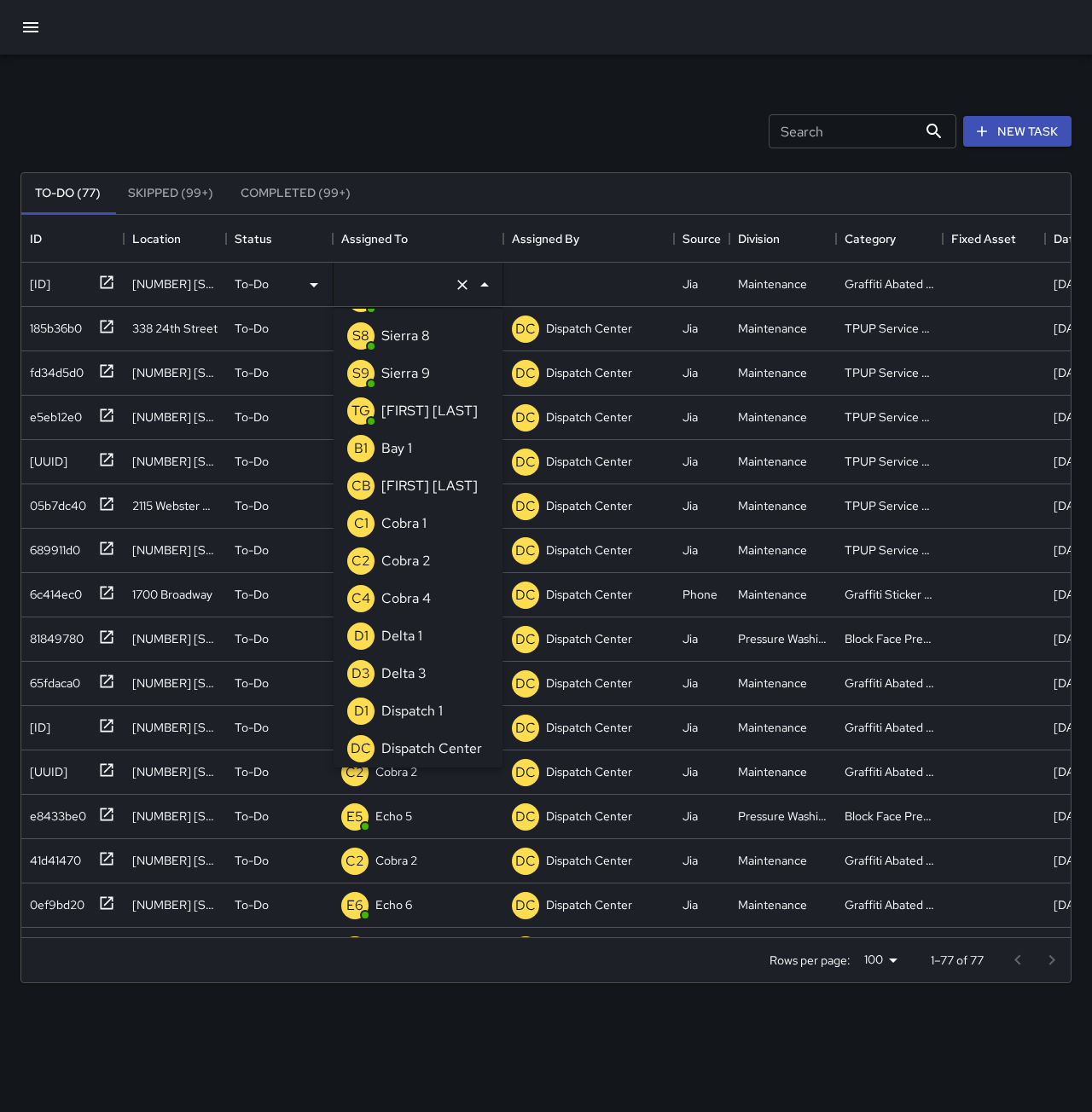scroll, scrollTop: 7, scrollLeft: 0, axis: vertical 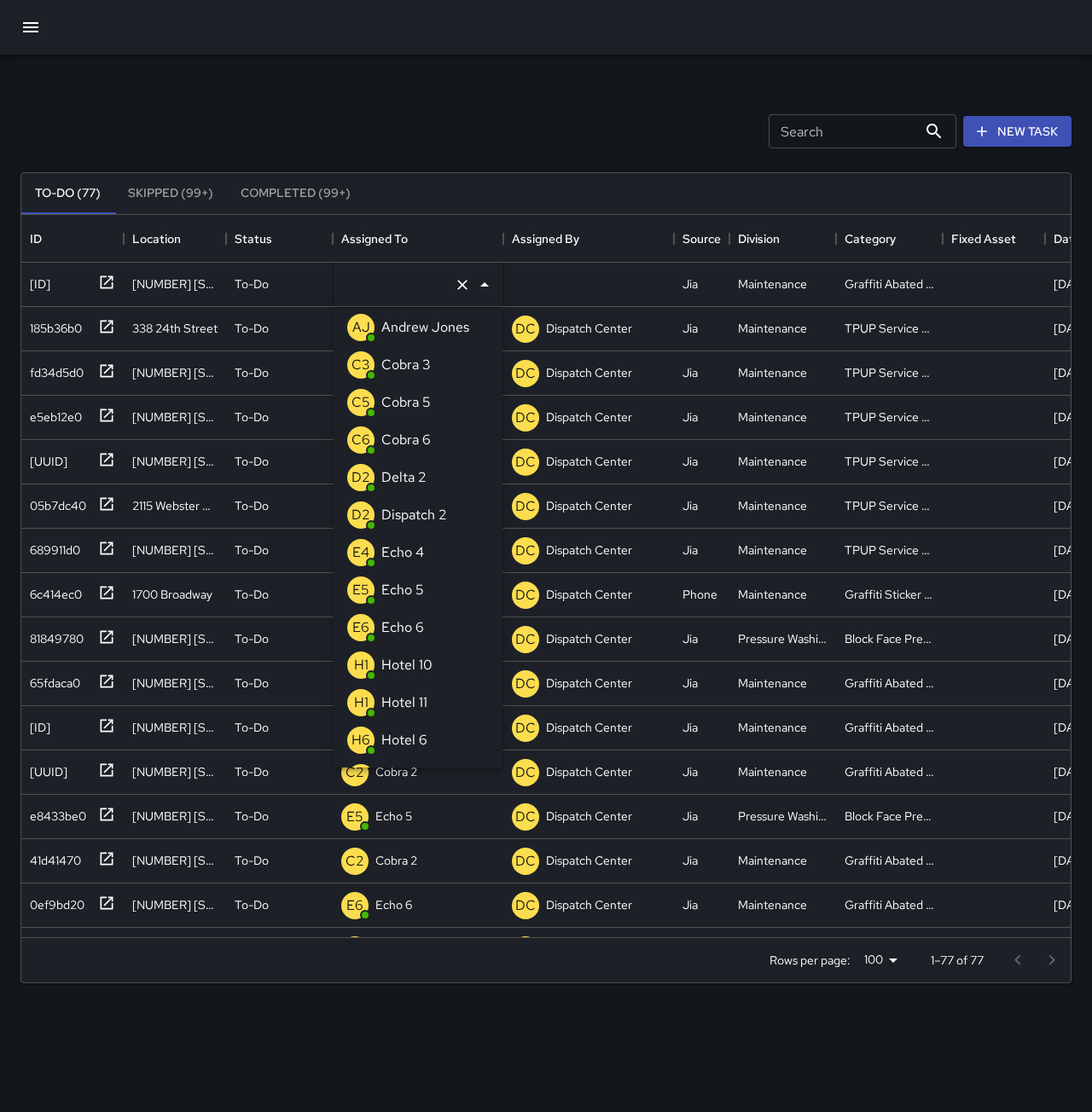 click on "E6 Echo 6" at bounding box center [418, 628] 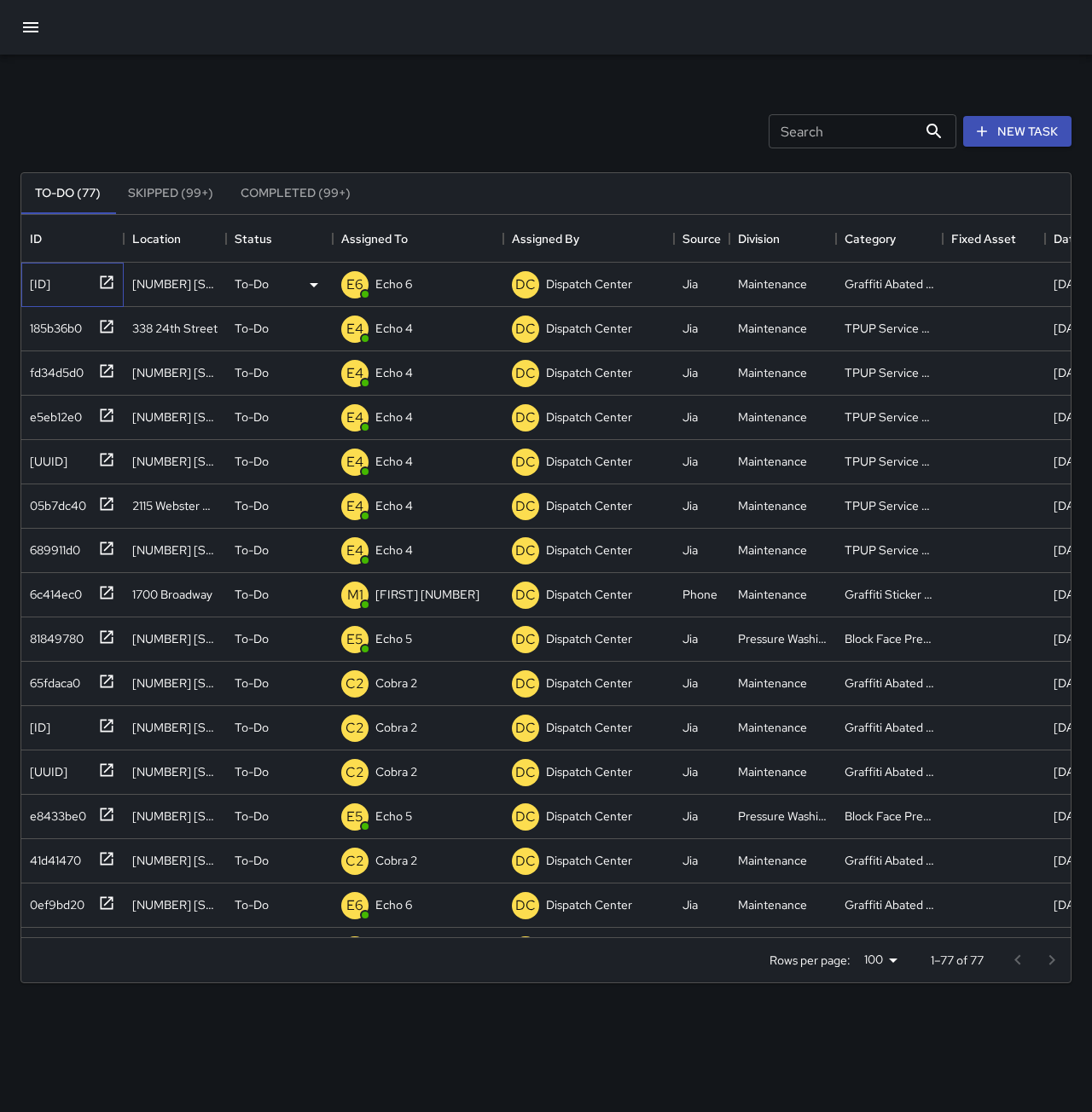 click on "[ID]" at bounding box center [69, 281] 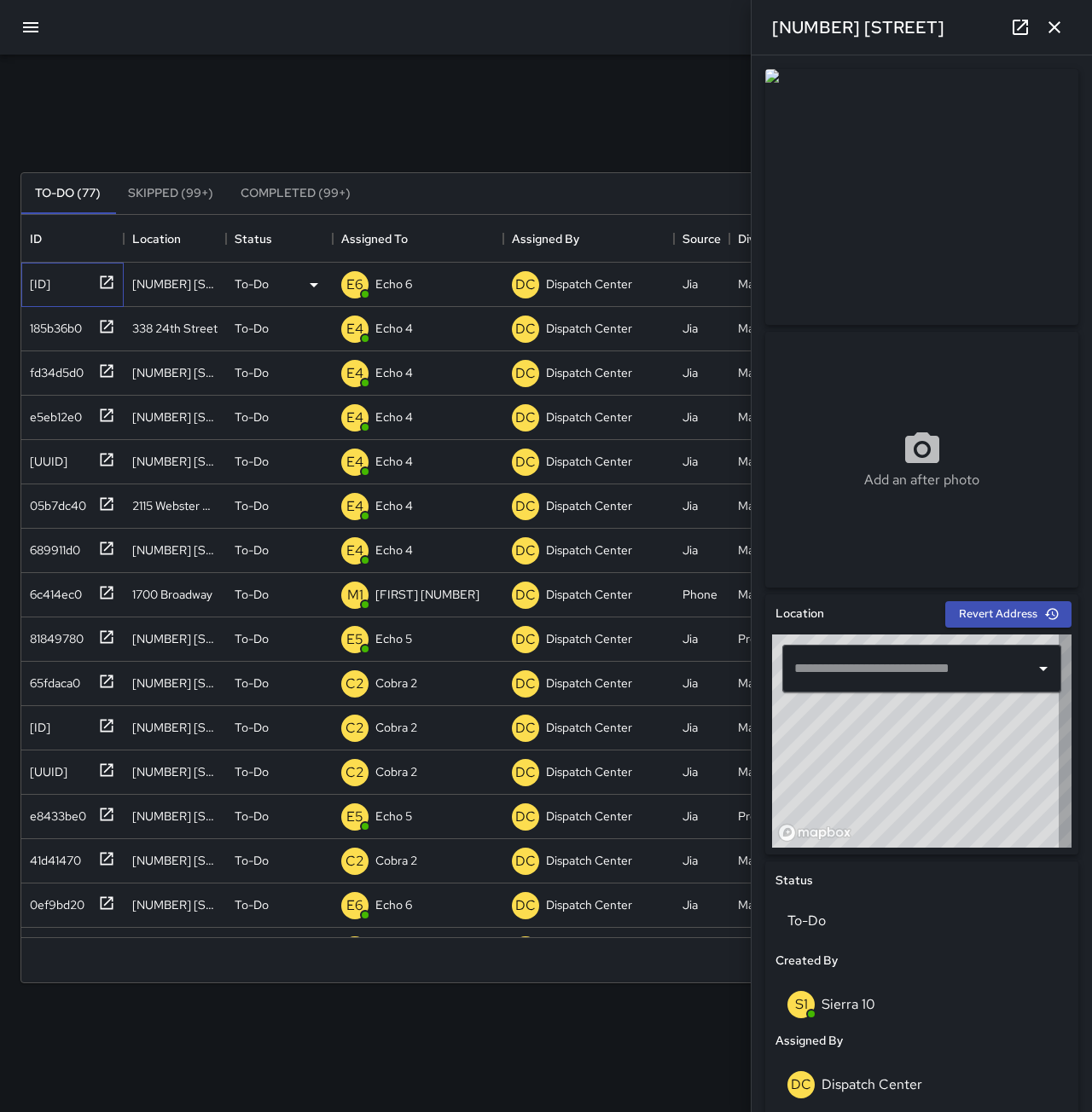 type on "**********" 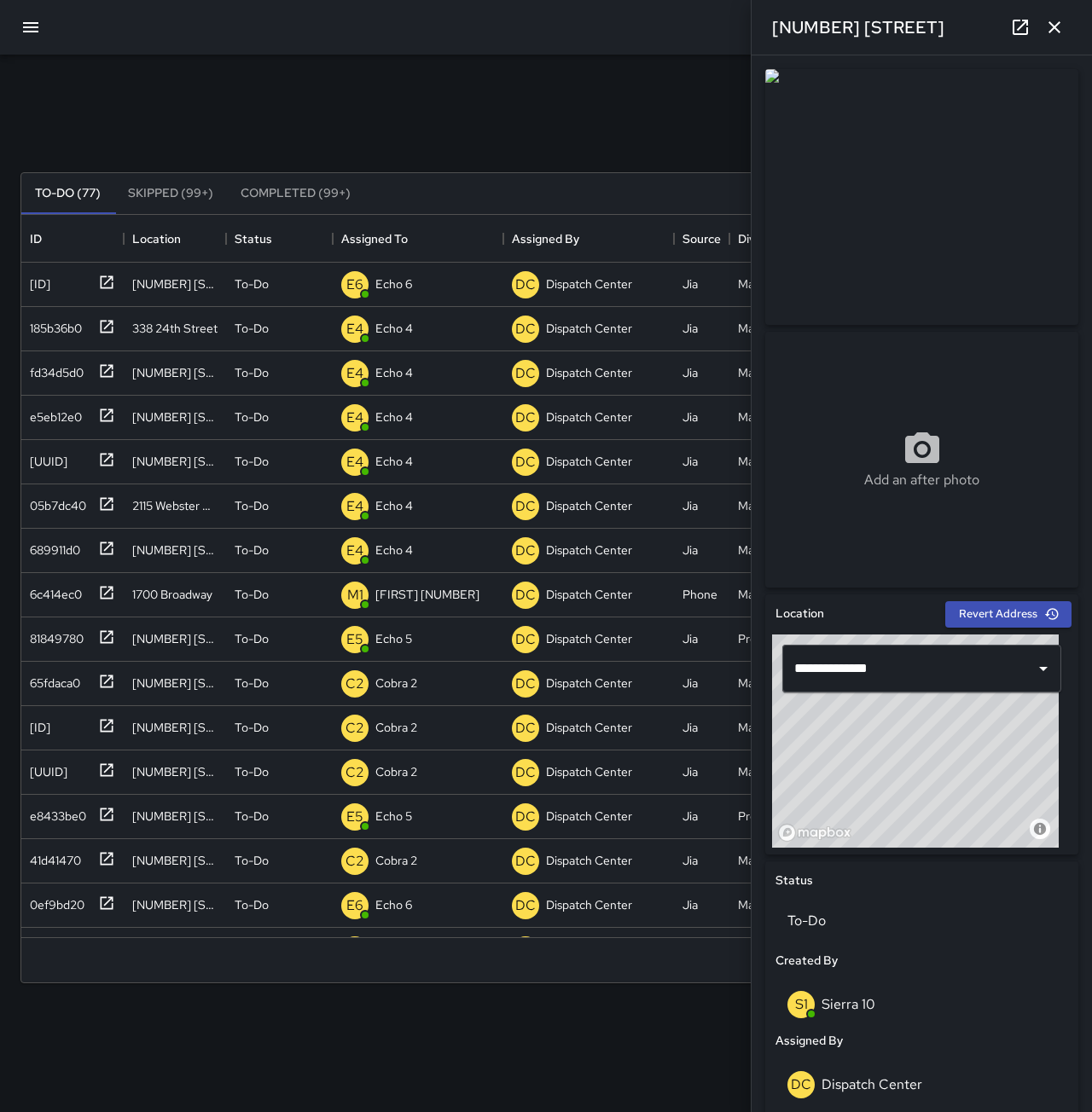 click 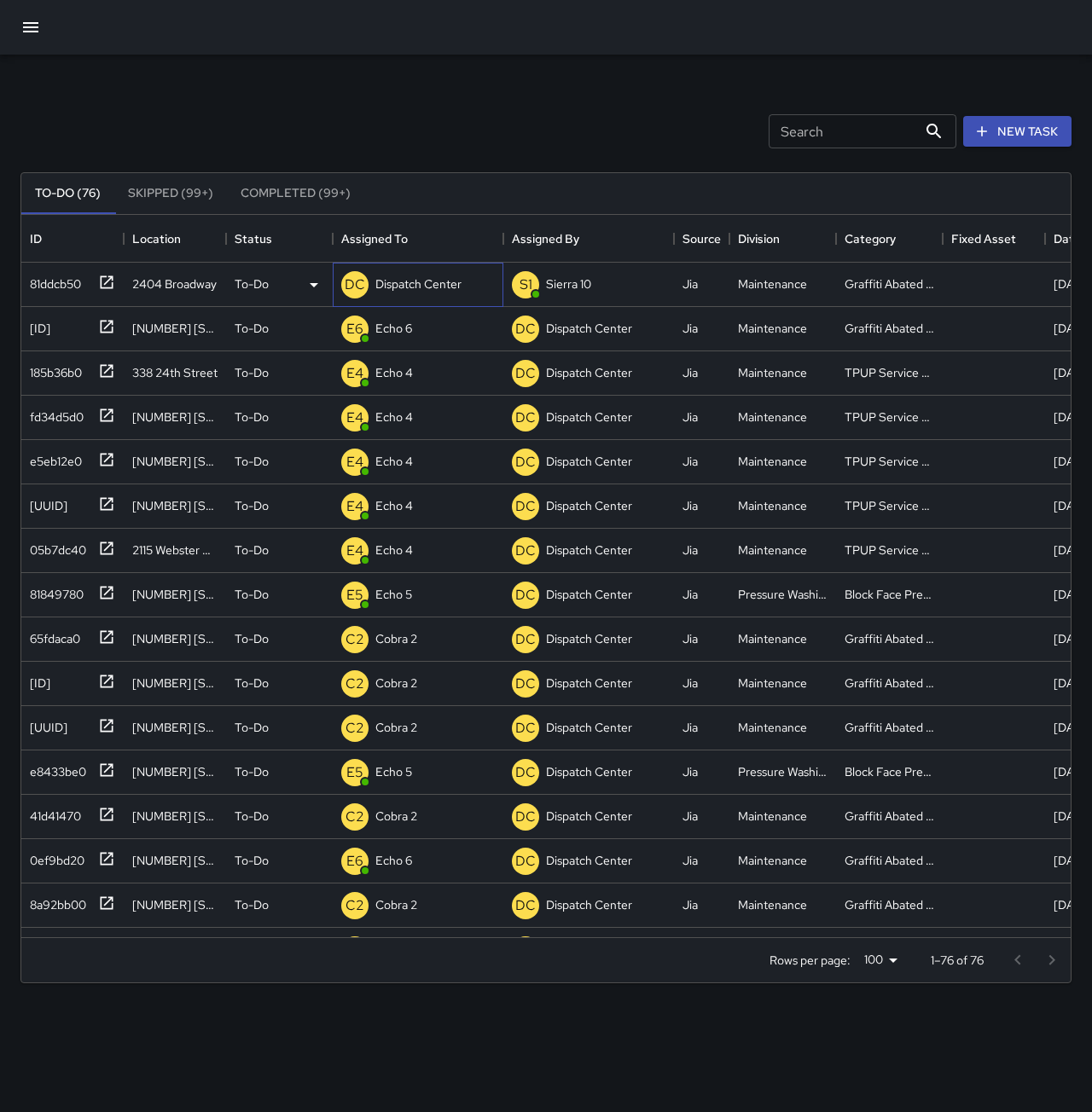 click on "Dispatch Center" at bounding box center [418, 284] 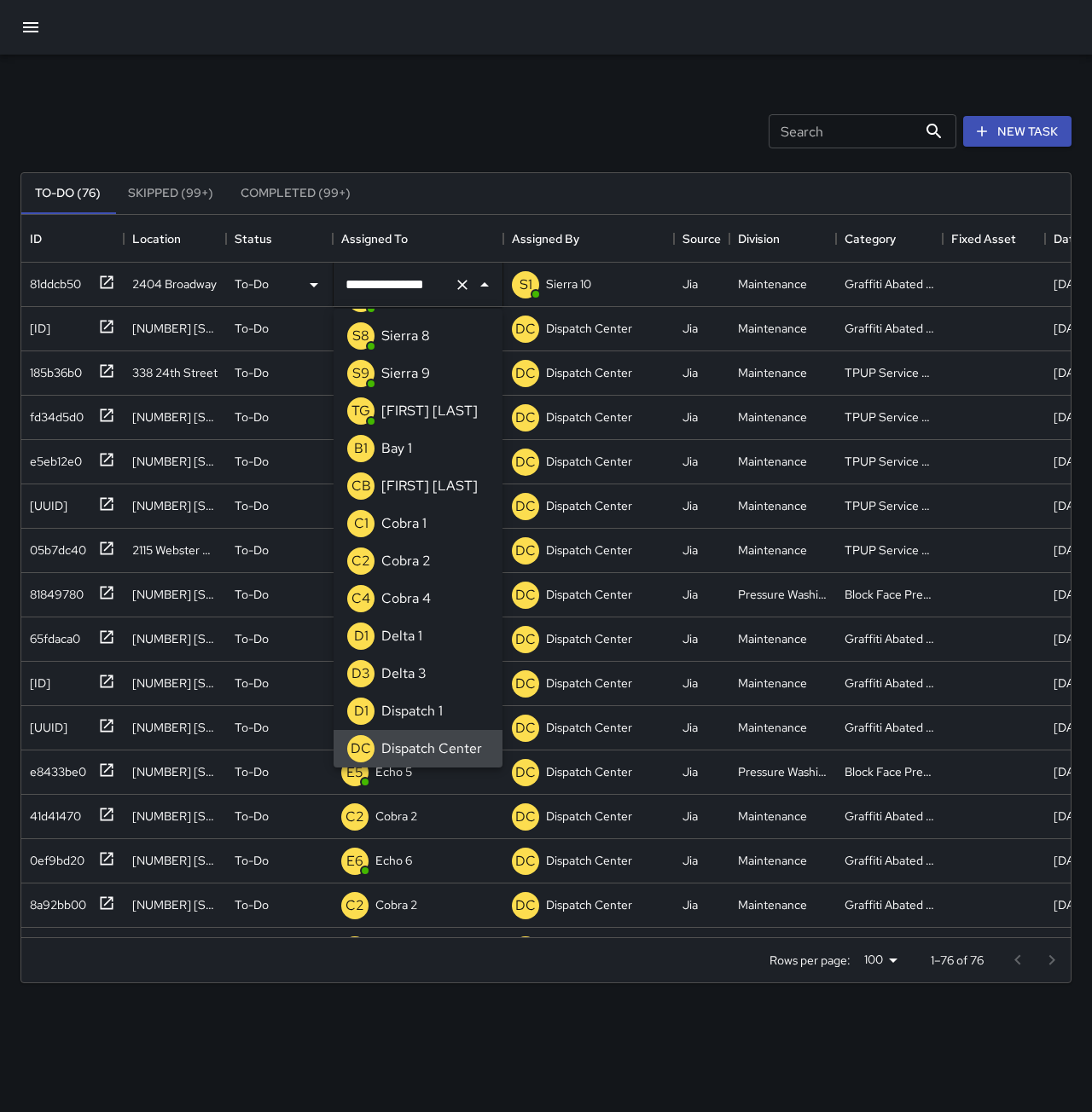 click 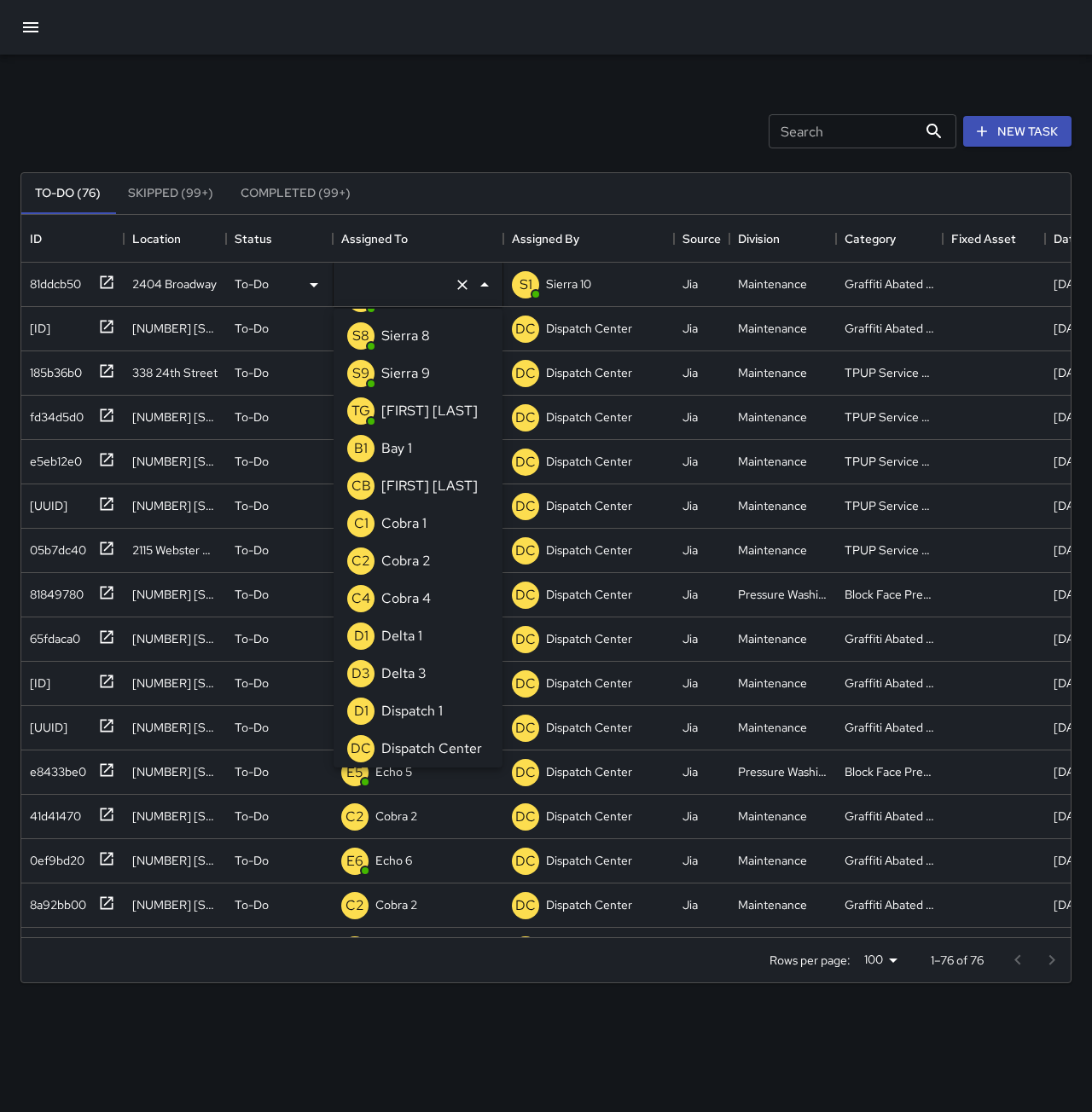 type 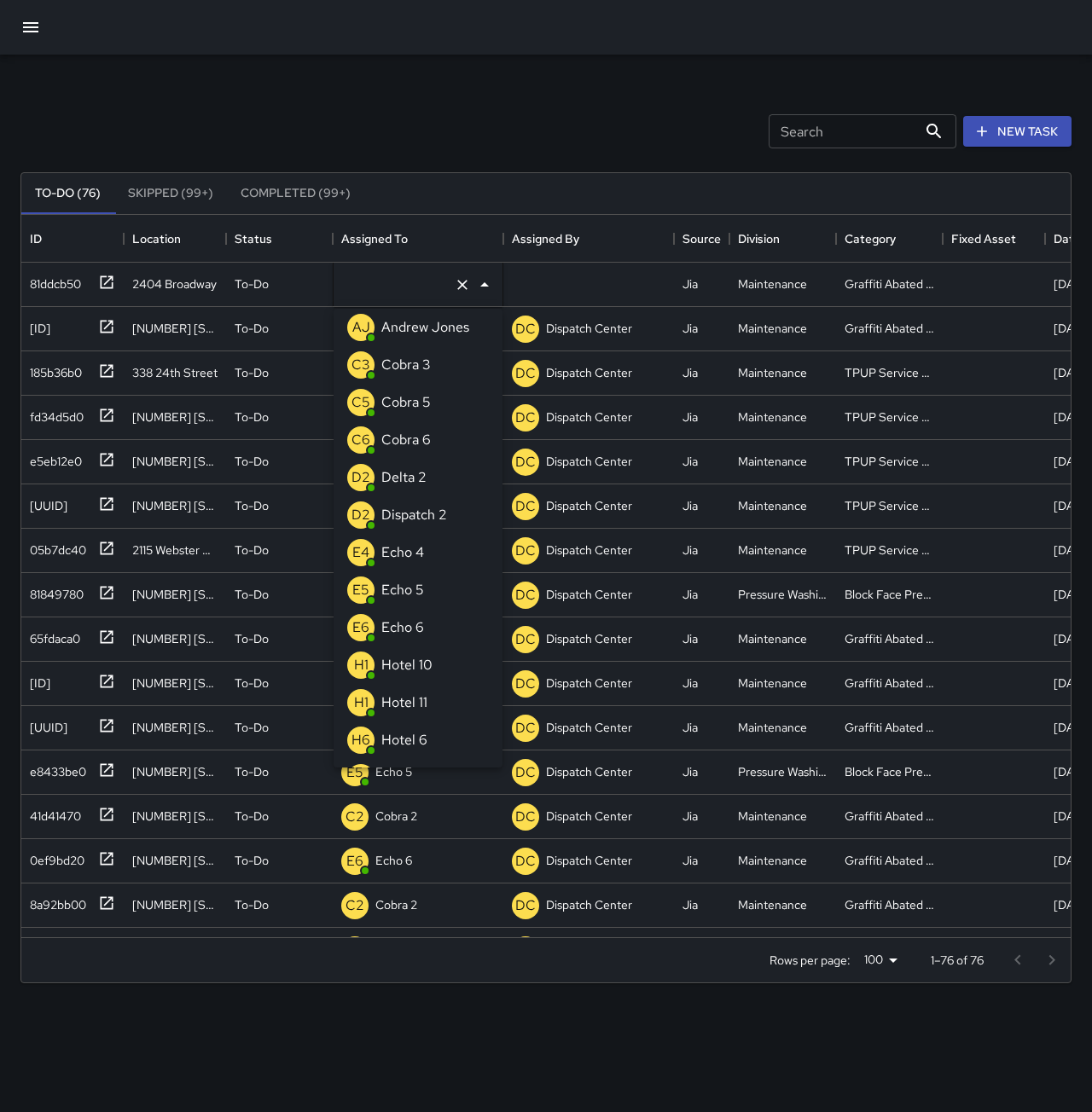 click on "E6 Echo 6" at bounding box center [418, 628] 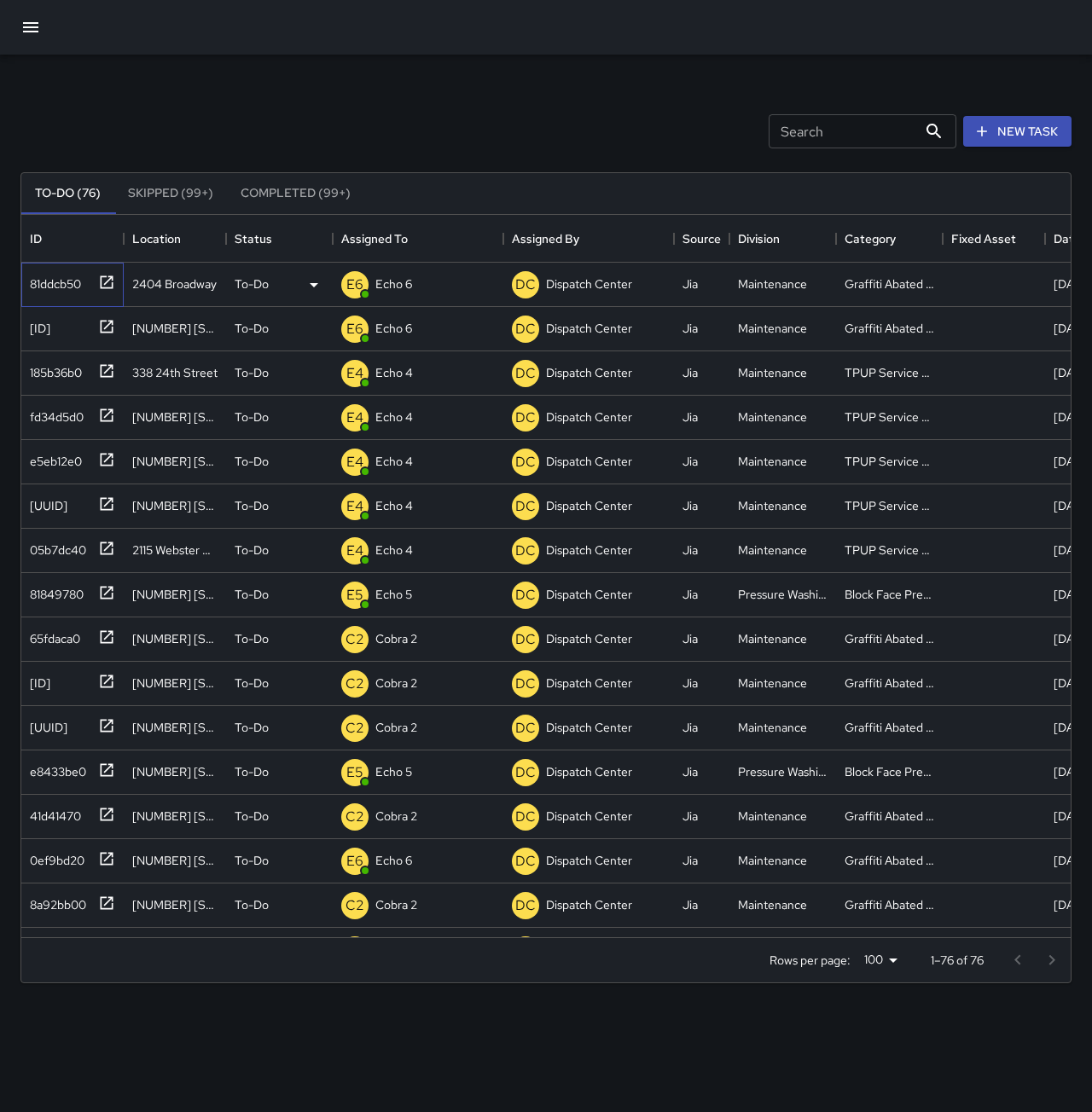 click 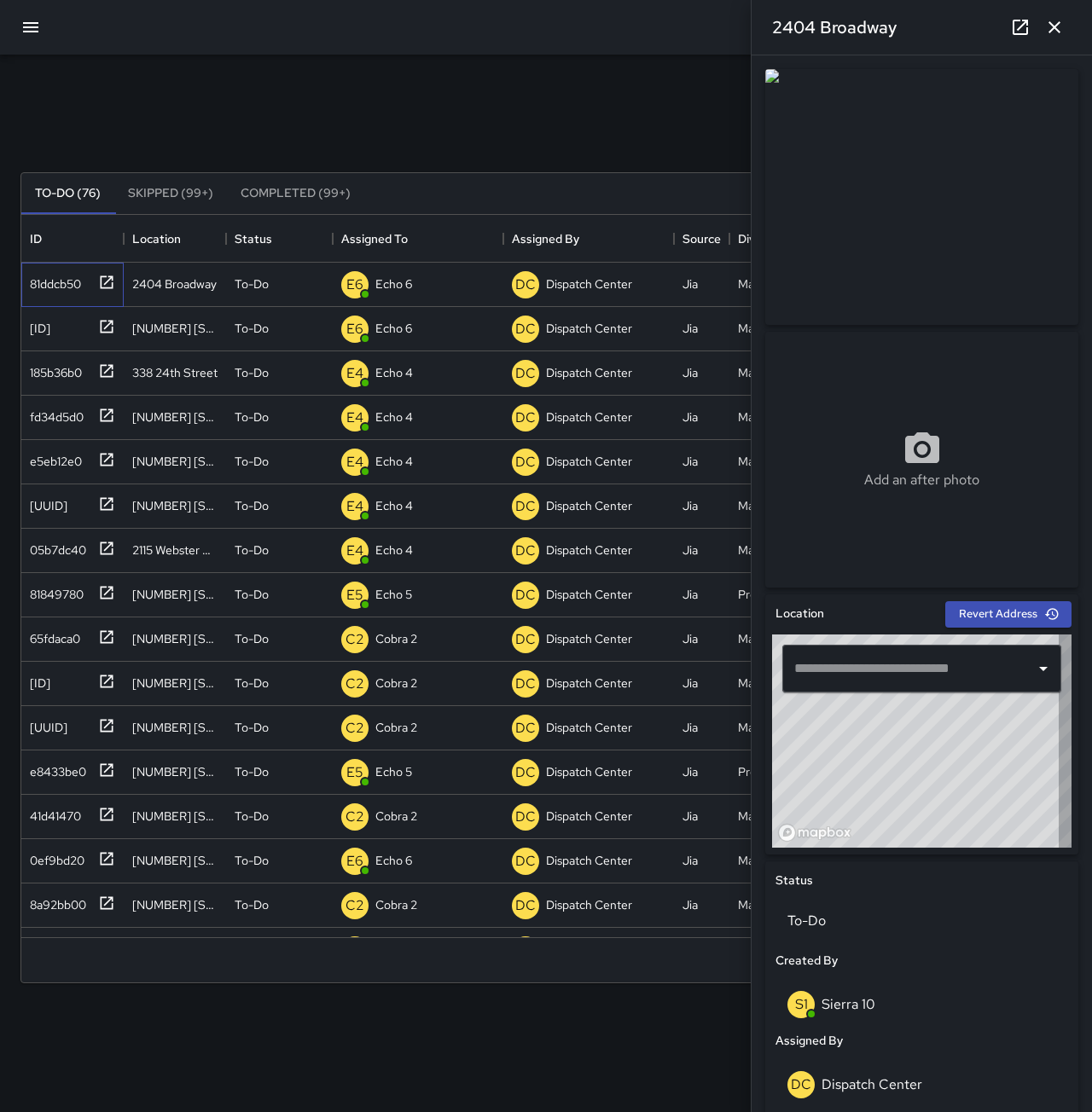 type on "**********" 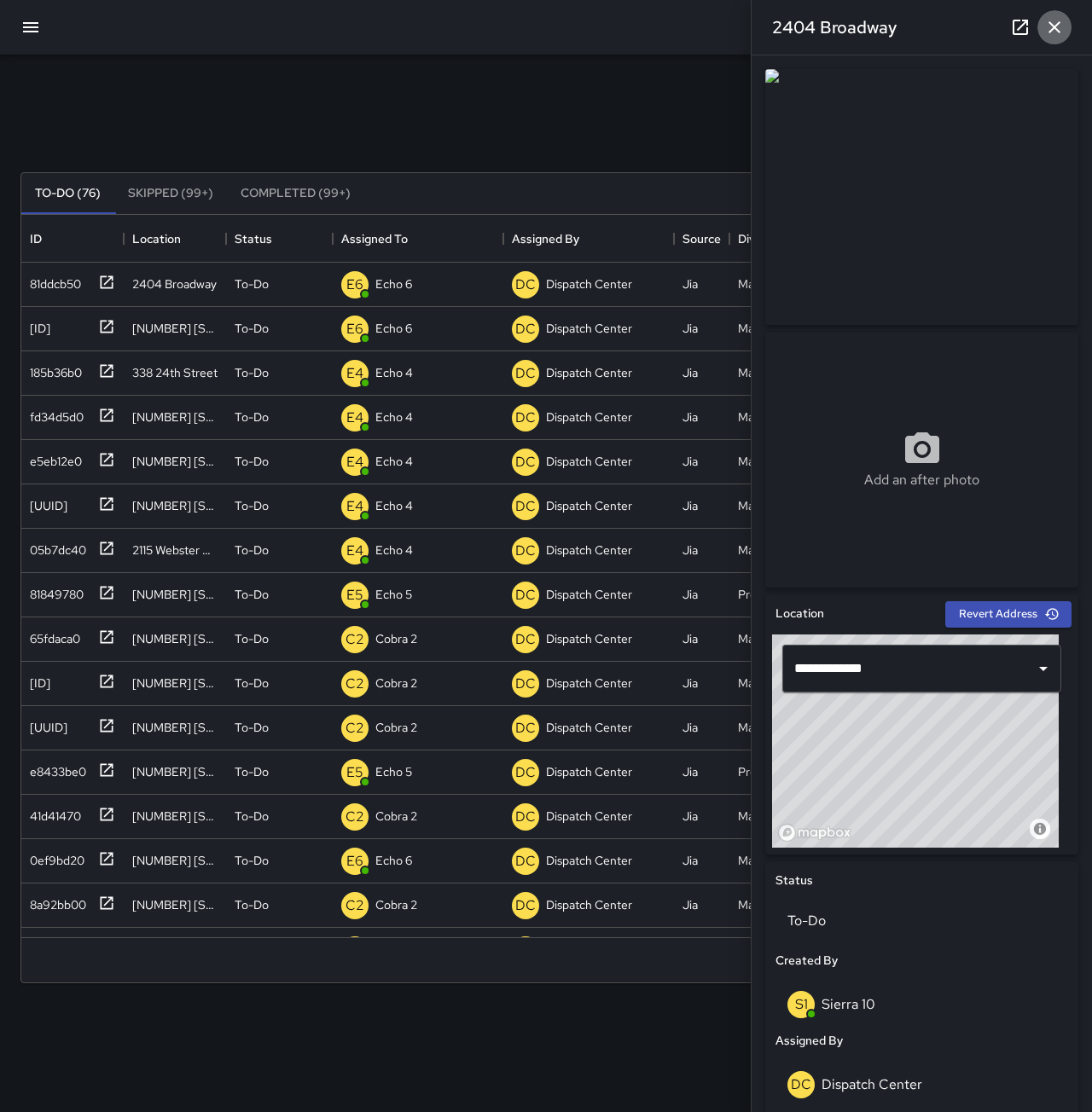 click 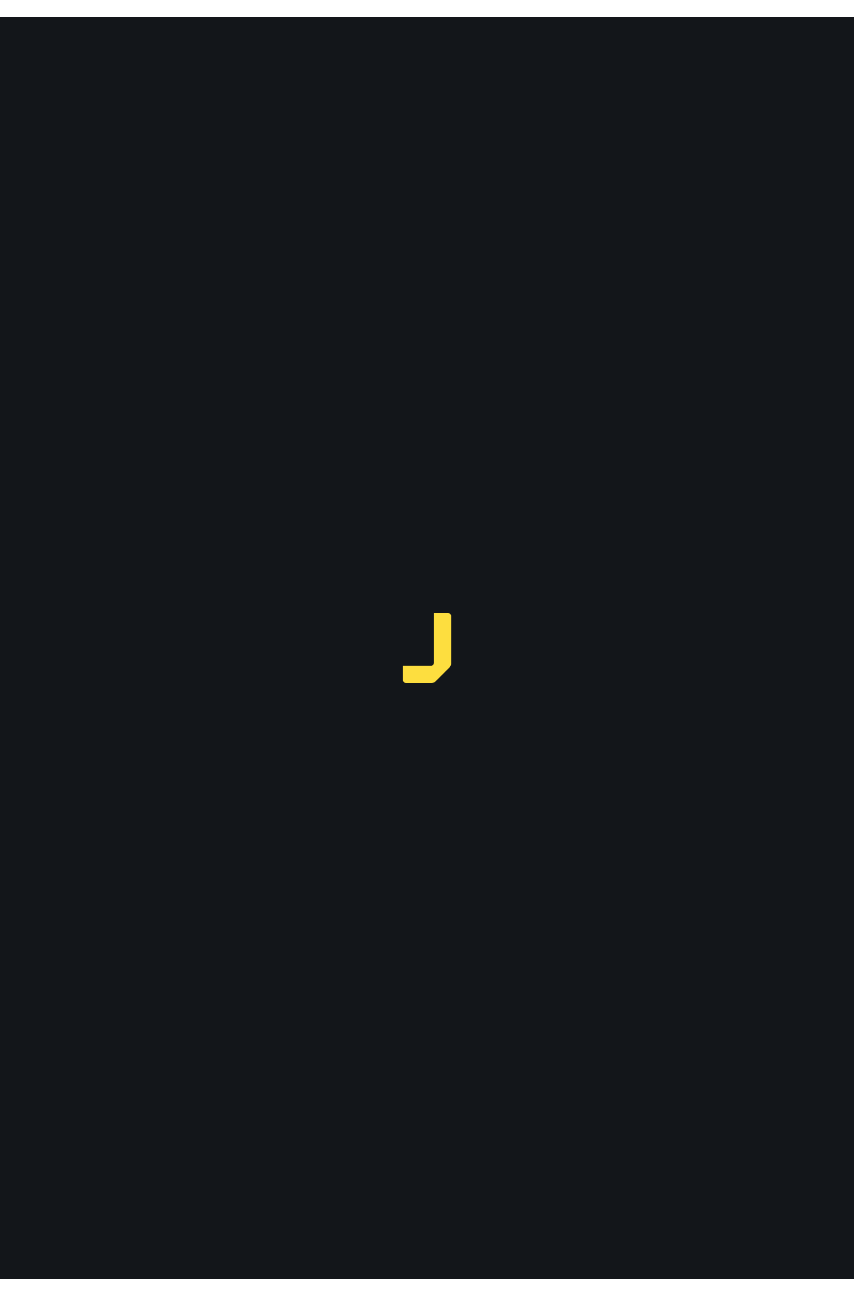 scroll, scrollTop: 0, scrollLeft: 0, axis: both 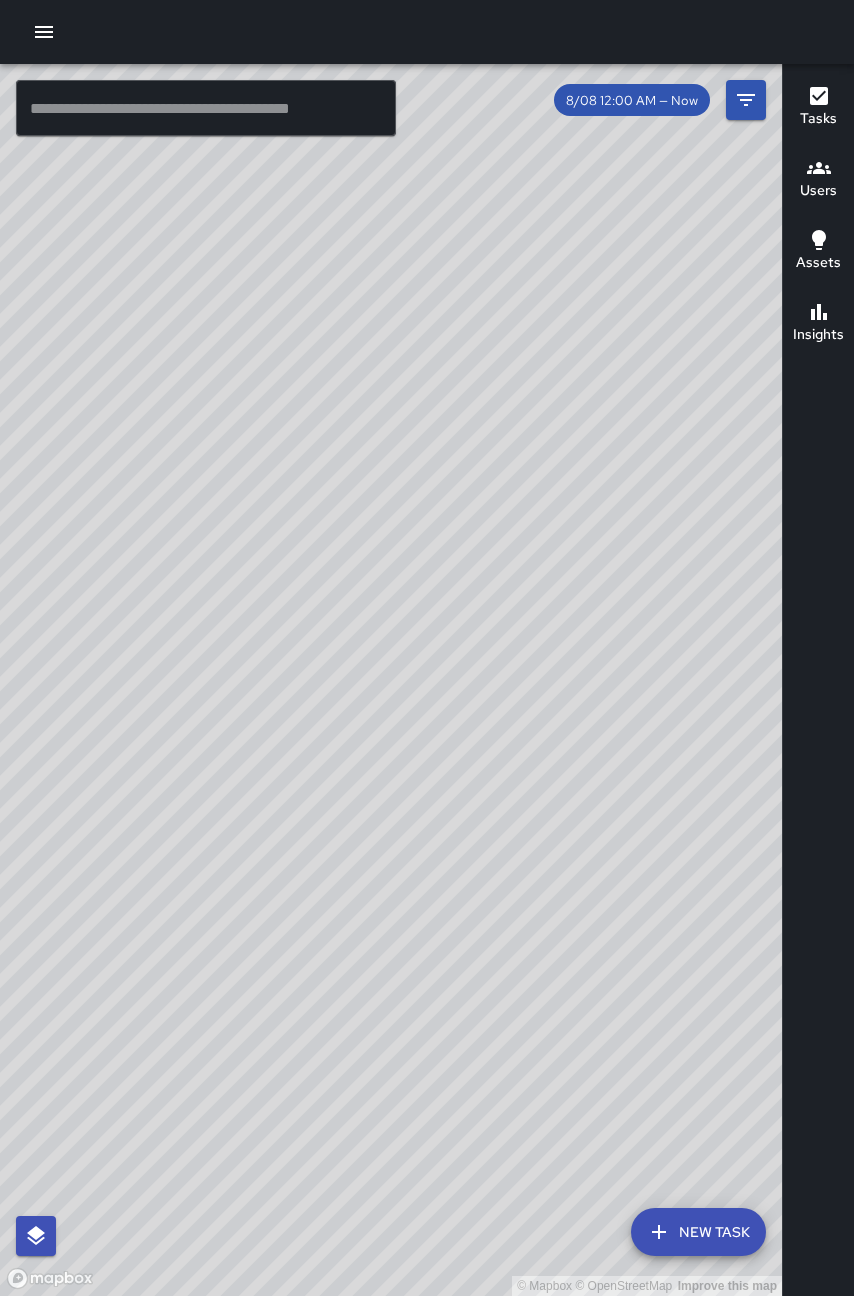 drag, startPoint x: 349, startPoint y: 1004, endPoint x: 566, endPoint y: 587, distance: 470.08298 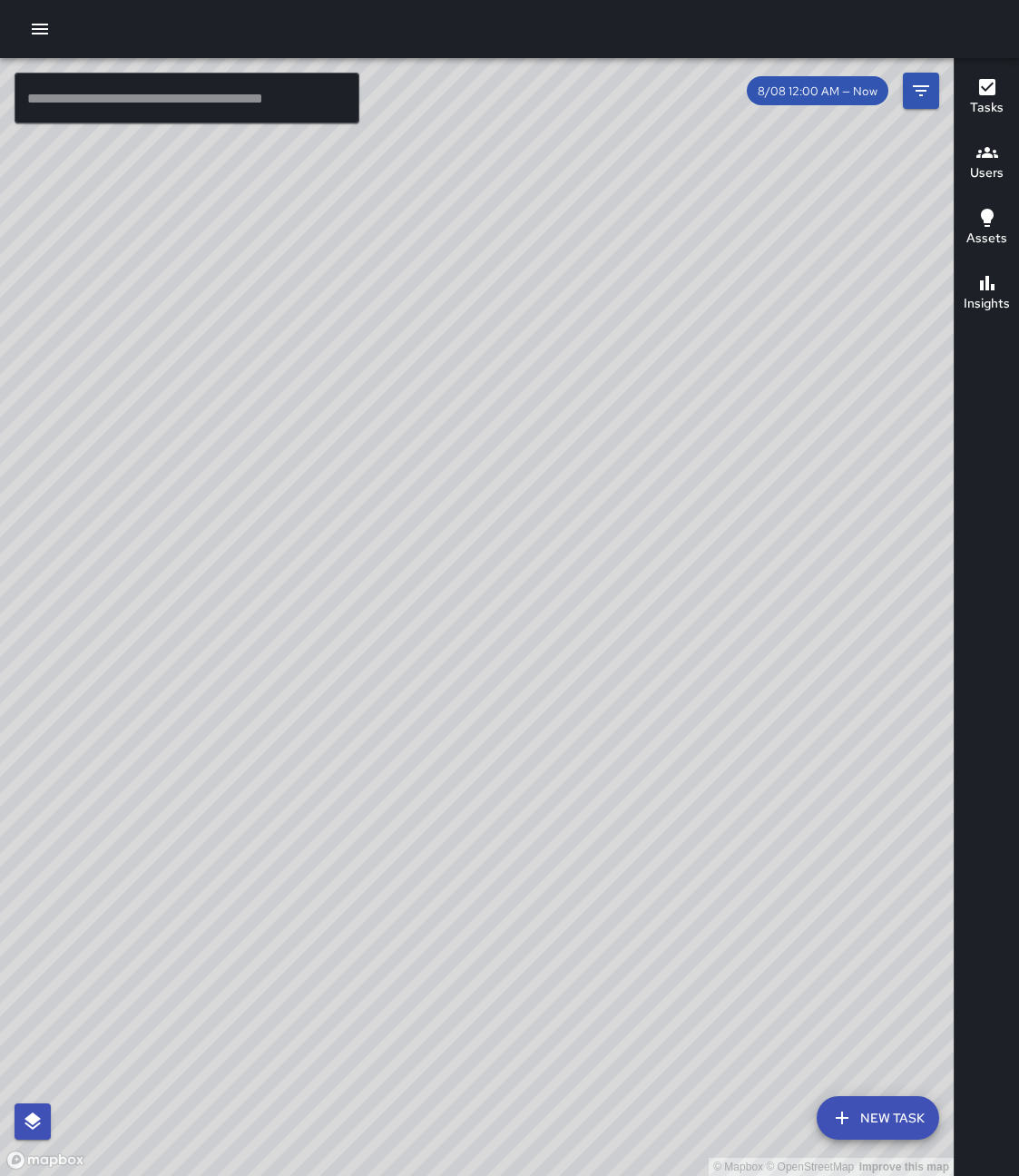 drag, startPoint x: 711, startPoint y: 779, endPoint x: 603, endPoint y: 789, distance: 108.46197 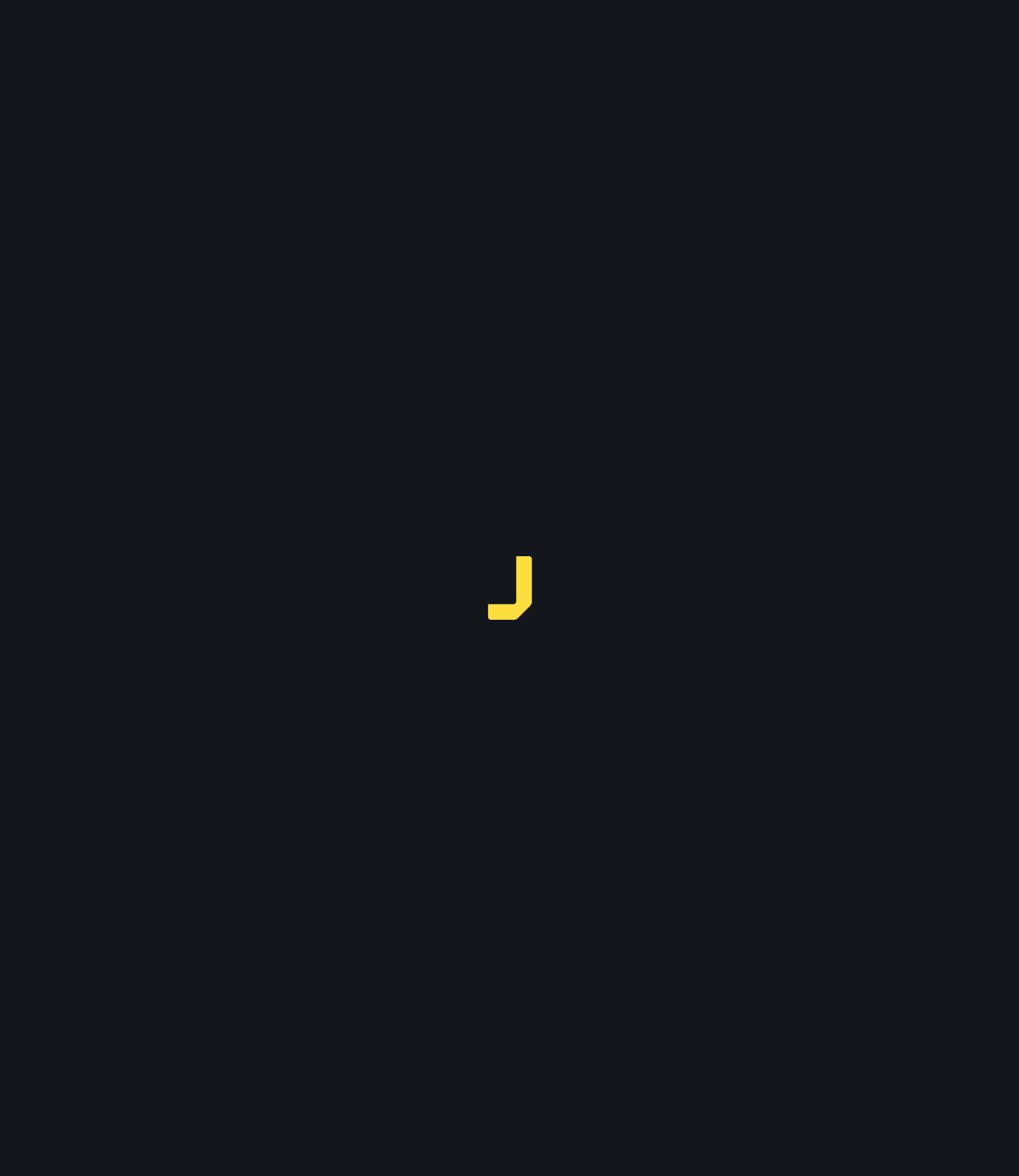 scroll, scrollTop: 0, scrollLeft: 0, axis: both 